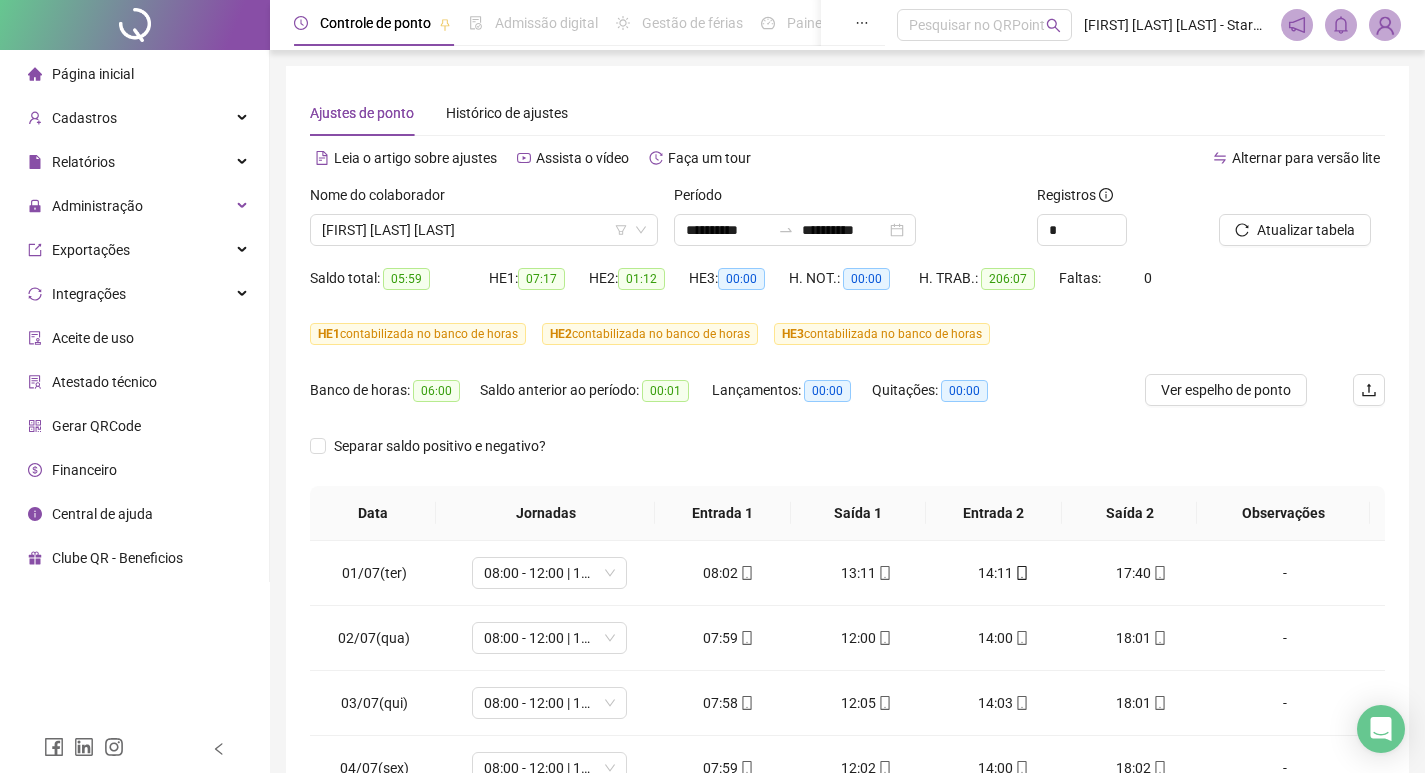 scroll, scrollTop: 305, scrollLeft: 0, axis: vertical 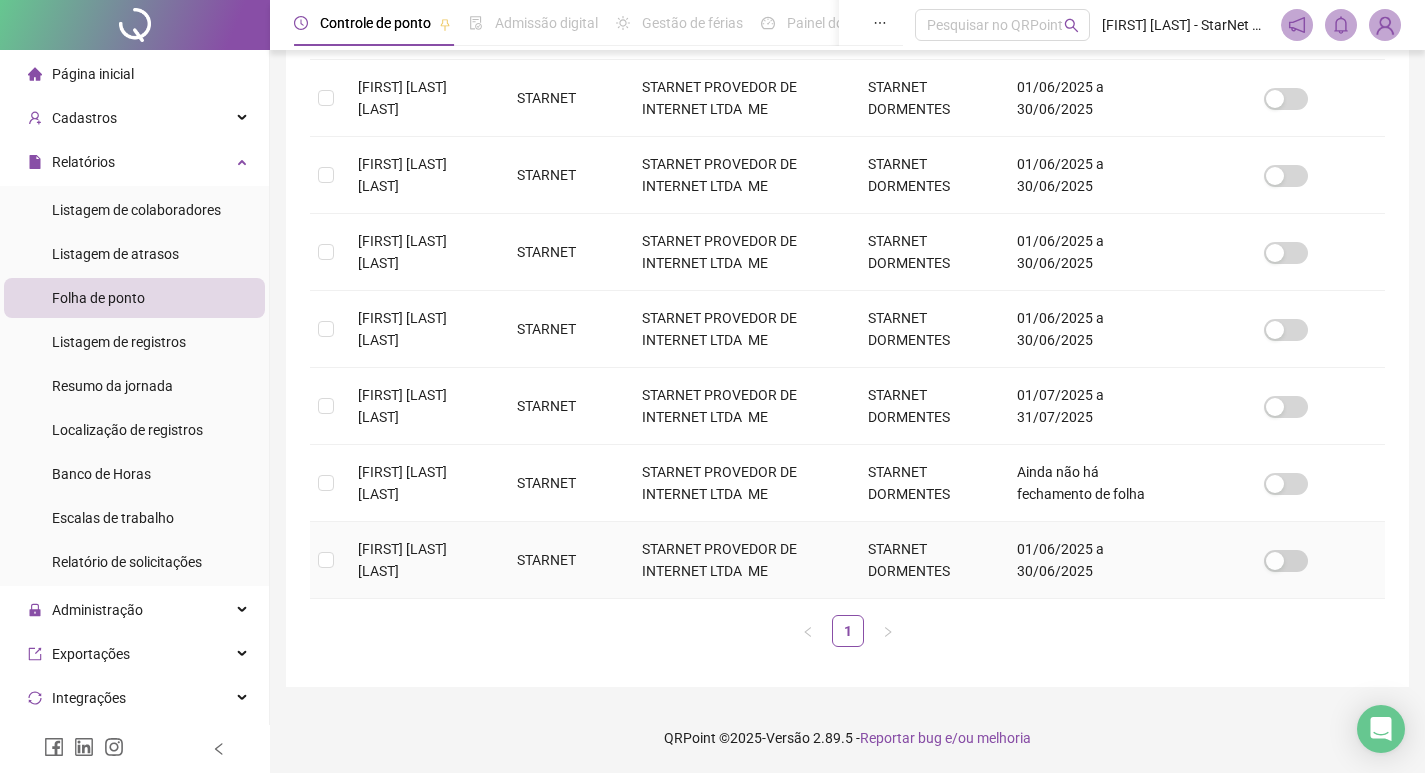 click on "[FIRST] [LAST] [LAST]" at bounding box center (421, 560) 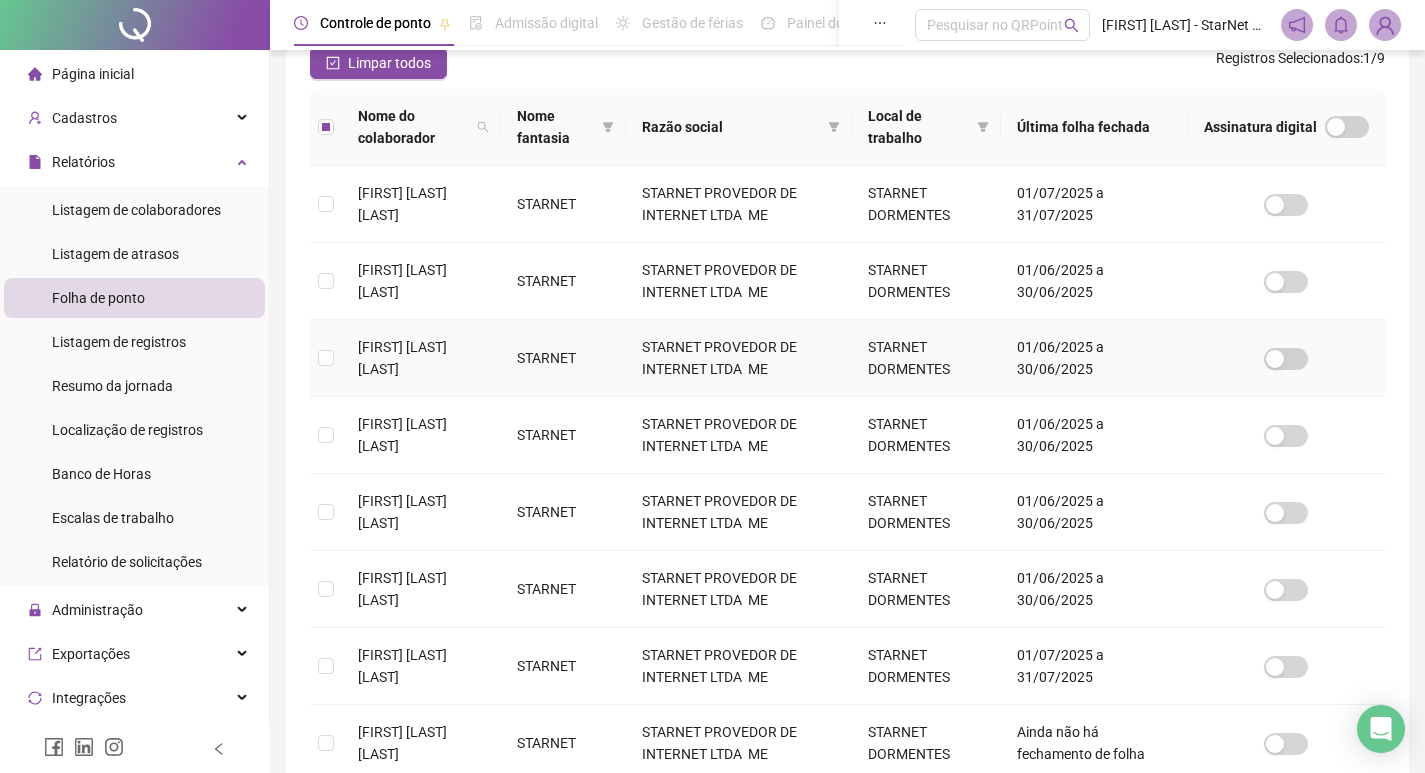 scroll, scrollTop: 542, scrollLeft: 0, axis: vertical 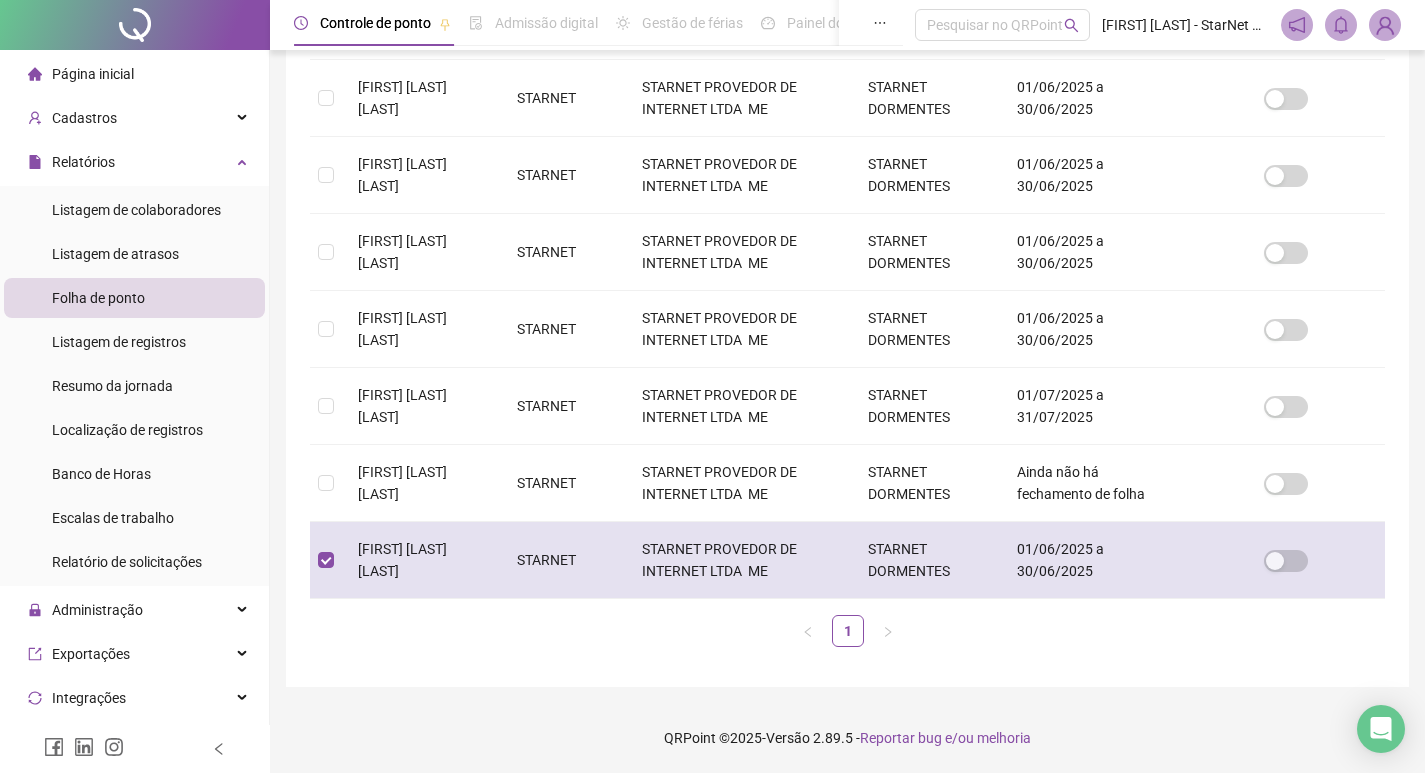click on "[FIRST] [LAST] [LAST]" at bounding box center [402, 560] 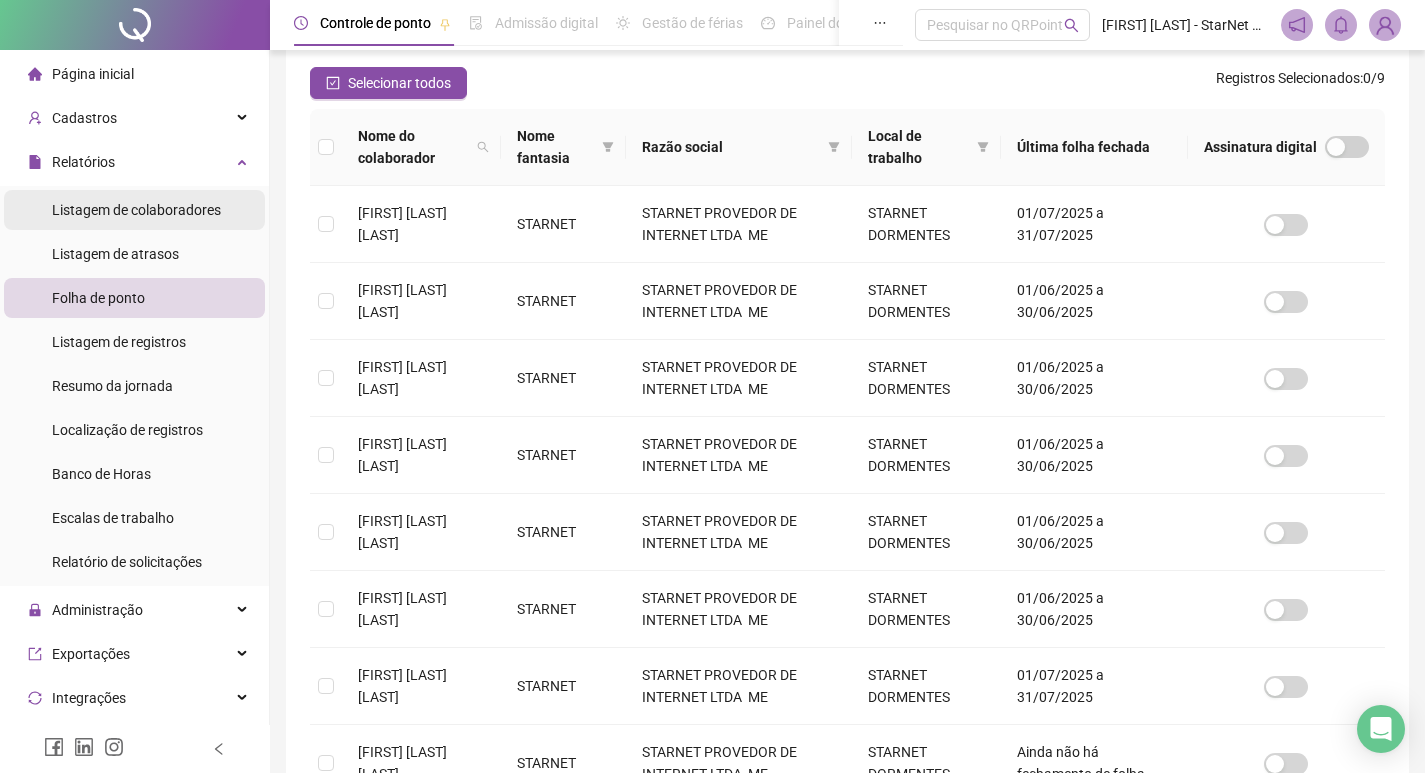 scroll, scrollTop: 0, scrollLeft: 0, axis: both 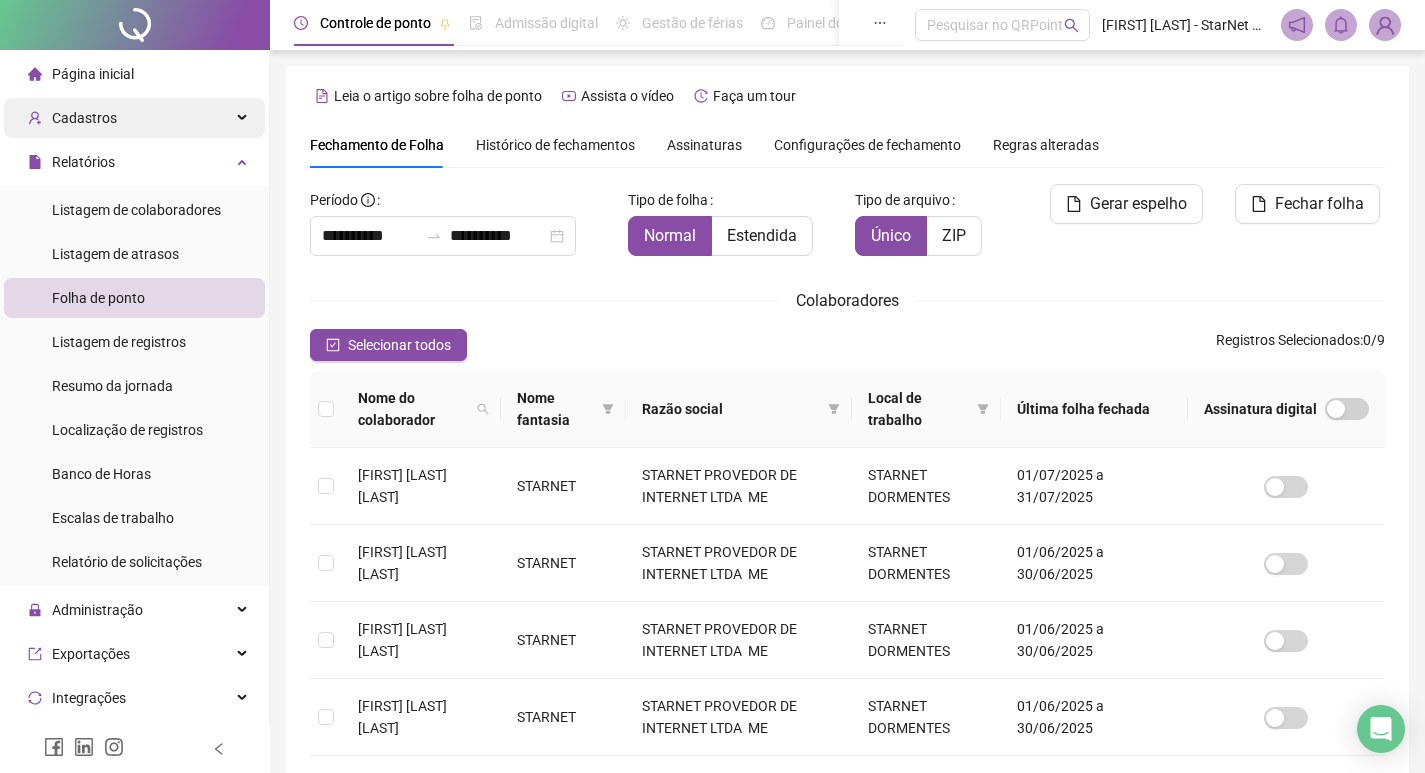 click on "Cadastros" at bounding box center (72, 118) 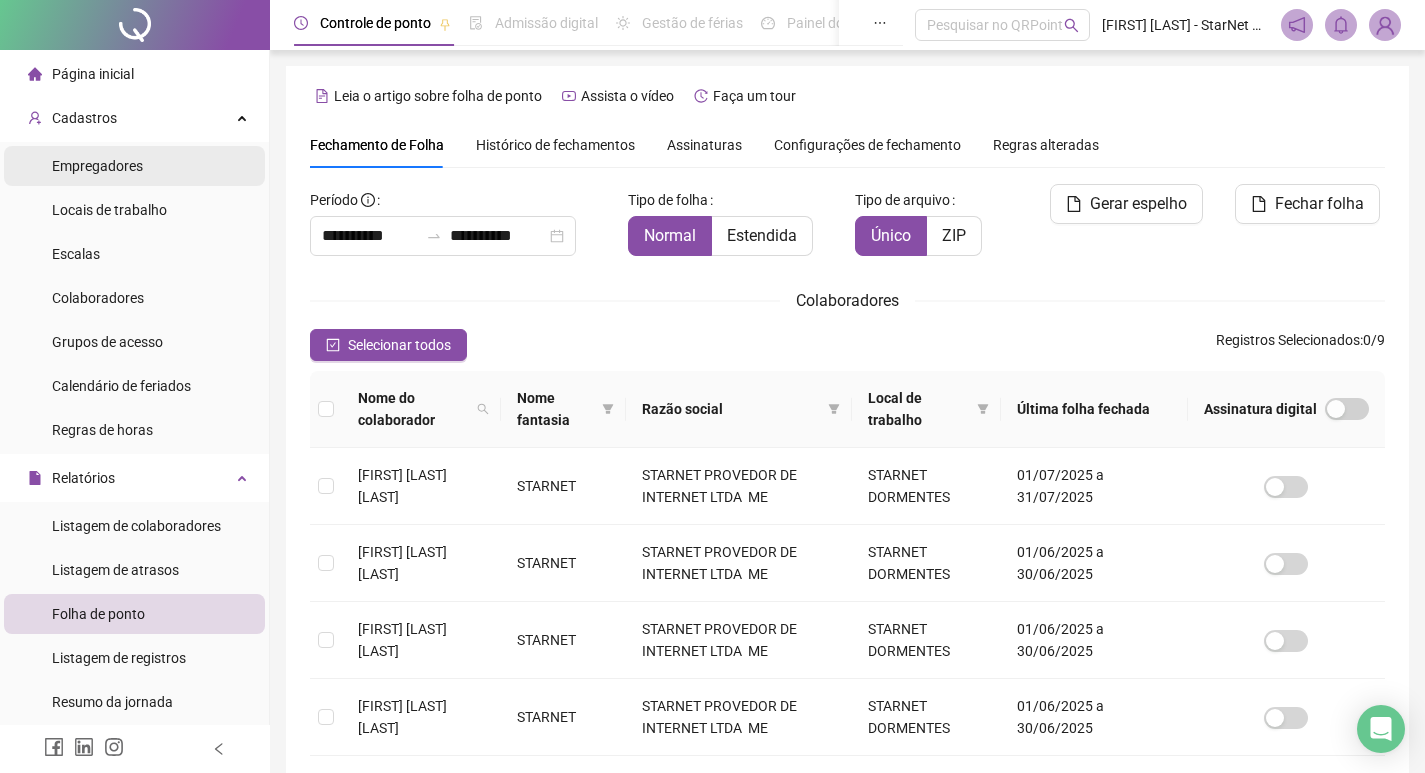 drag, startPoint x: 92, startPoint y: 163, endPoint x: 102, endPoint y: 164, distance: 10.049875 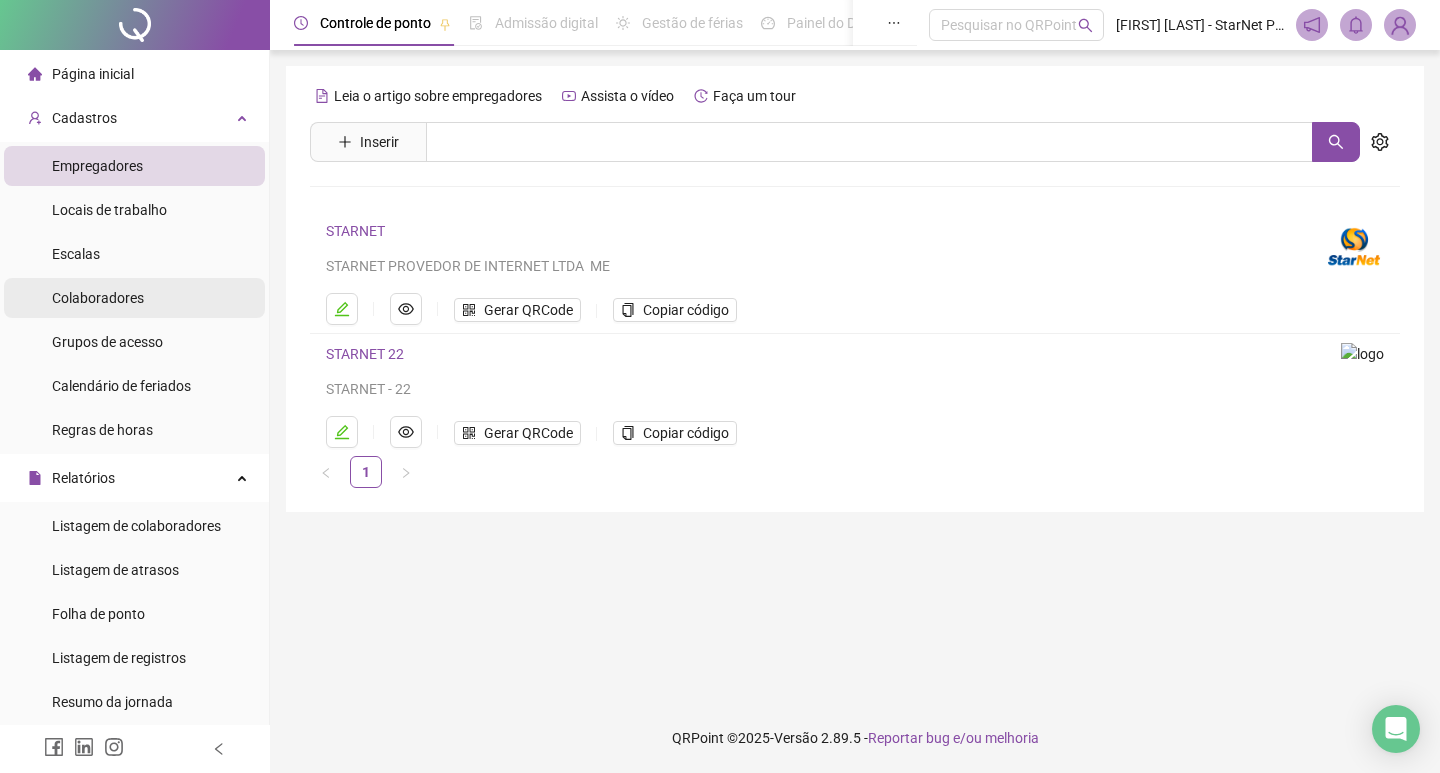 click on "Colaboradores" at bounding box center [98, 298] 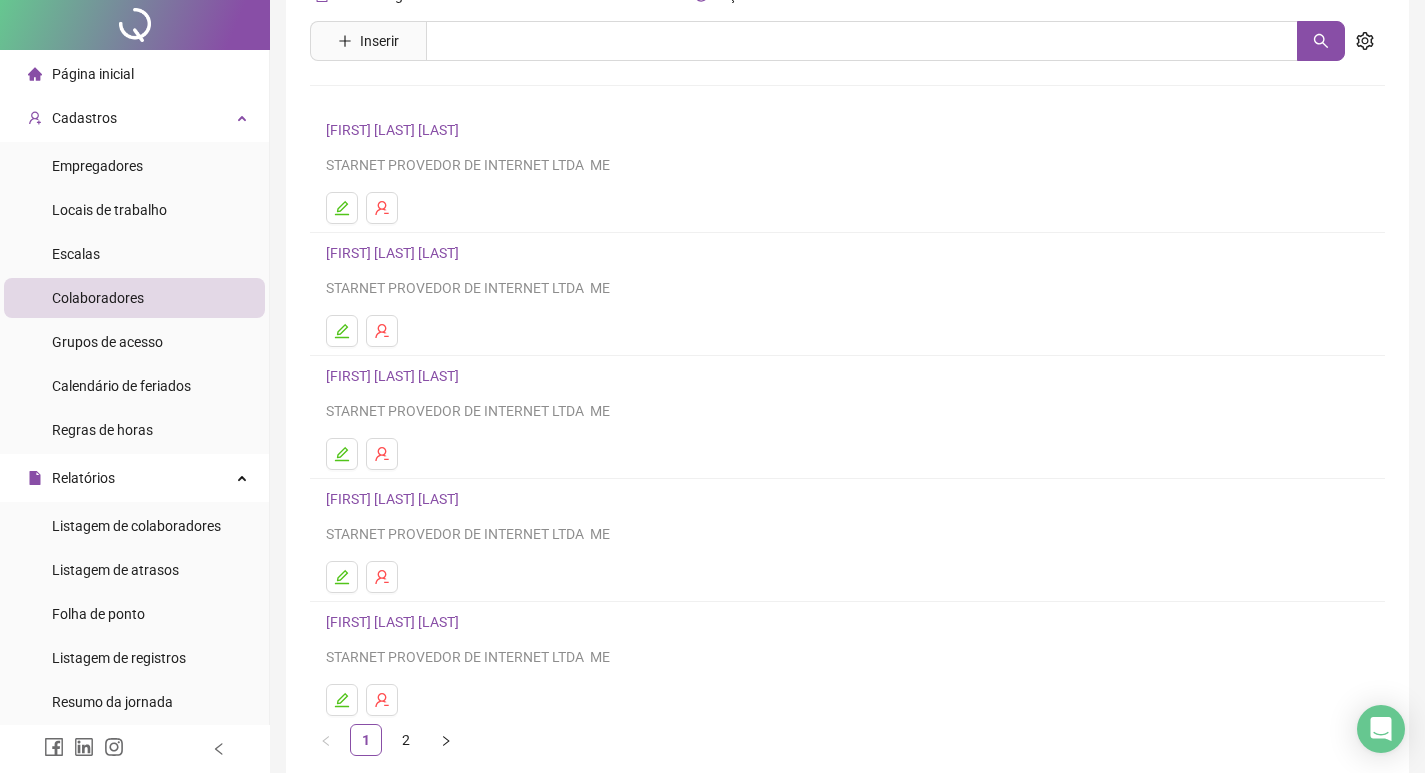 scroll, scrollTop: 194, scrollLeft: 0, axis: vertical 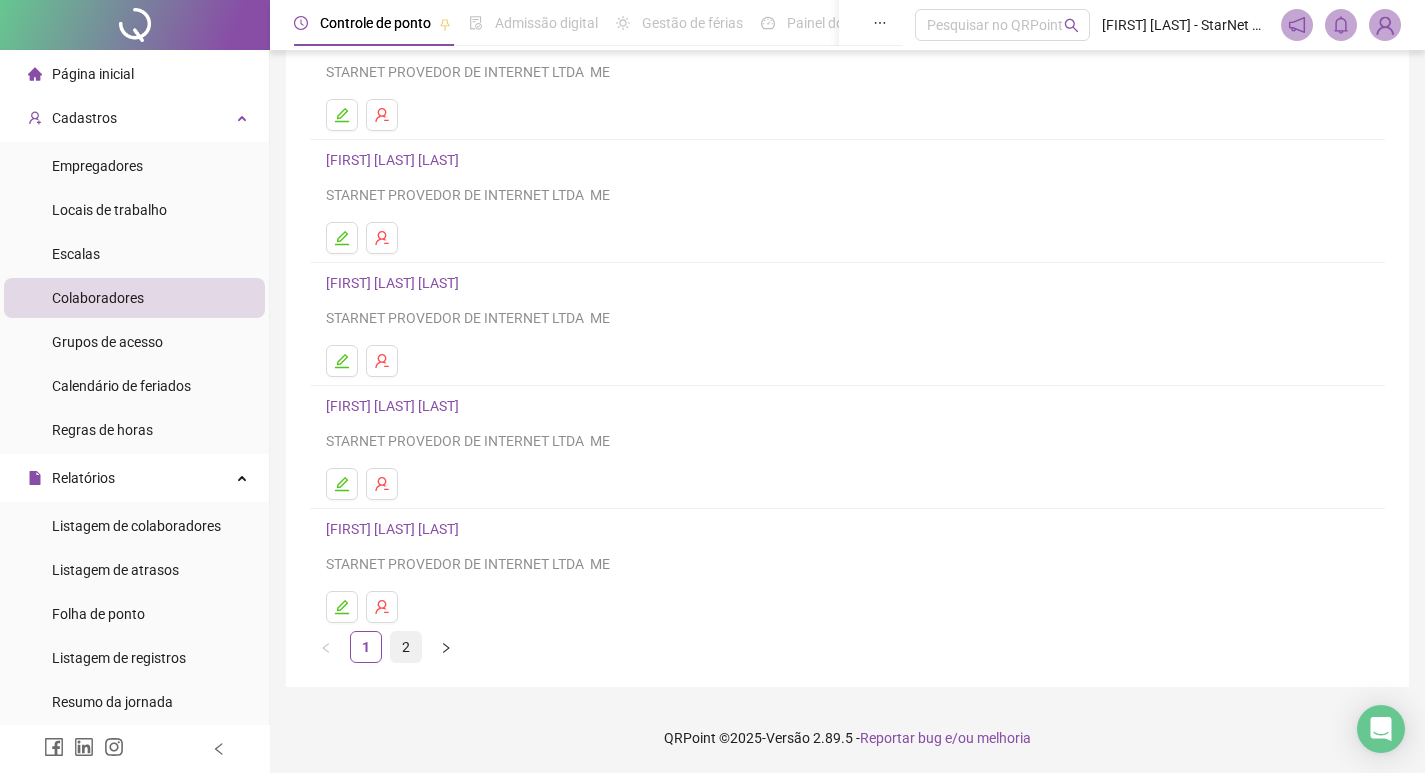 click on "2" at bounding box center [406, 647] 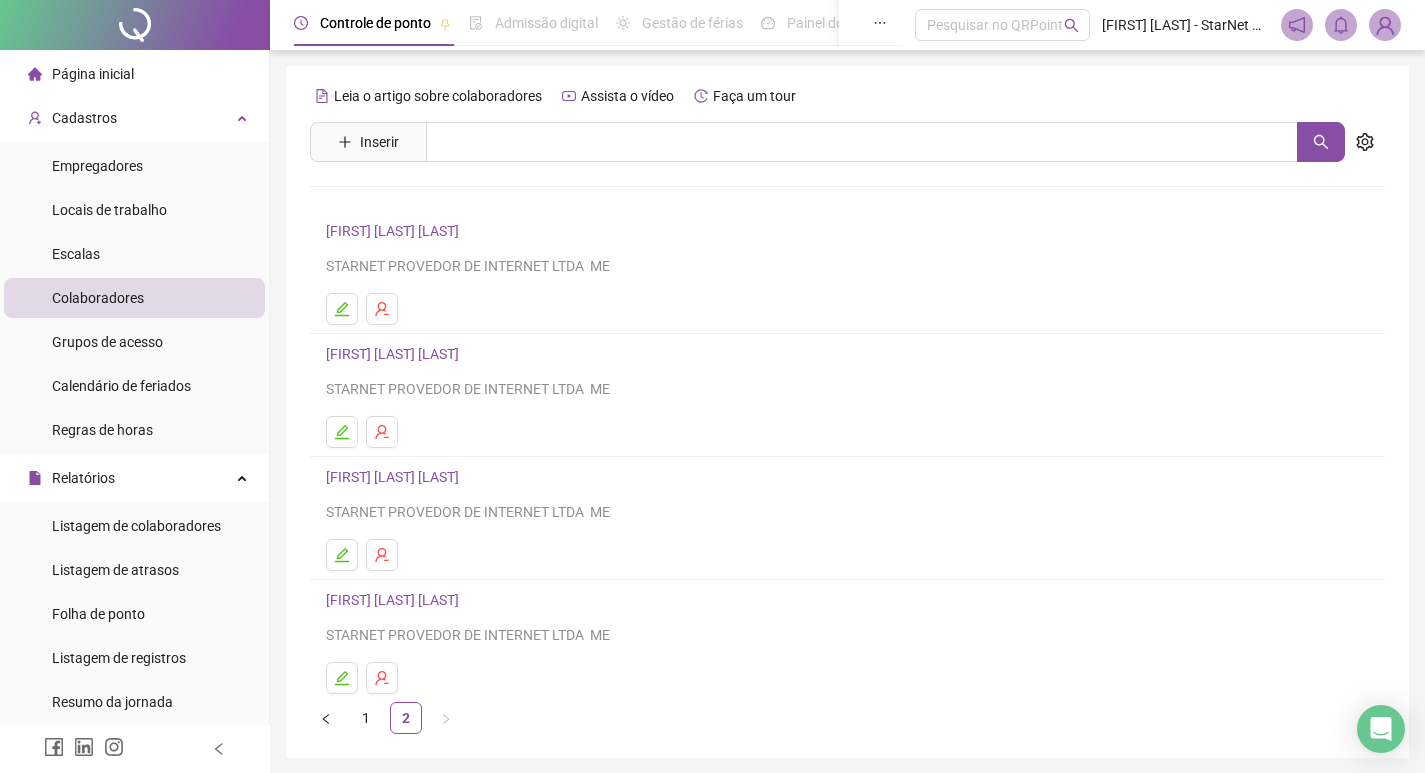 scroll, scrollTop: 71, scrollLeft: 0, axis: vertical 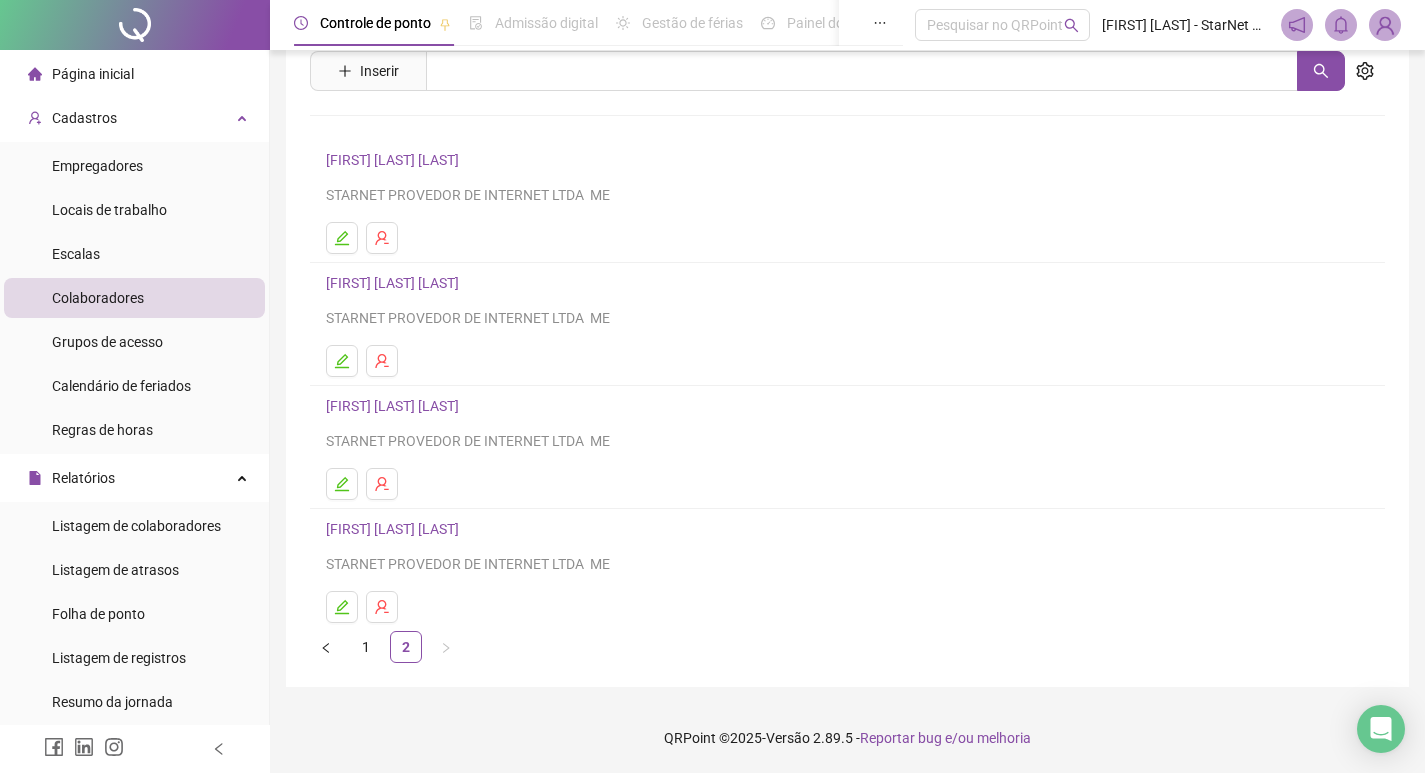 click on "[FIRST] [LAST] [LAST]" at bounding box center (395, 529) 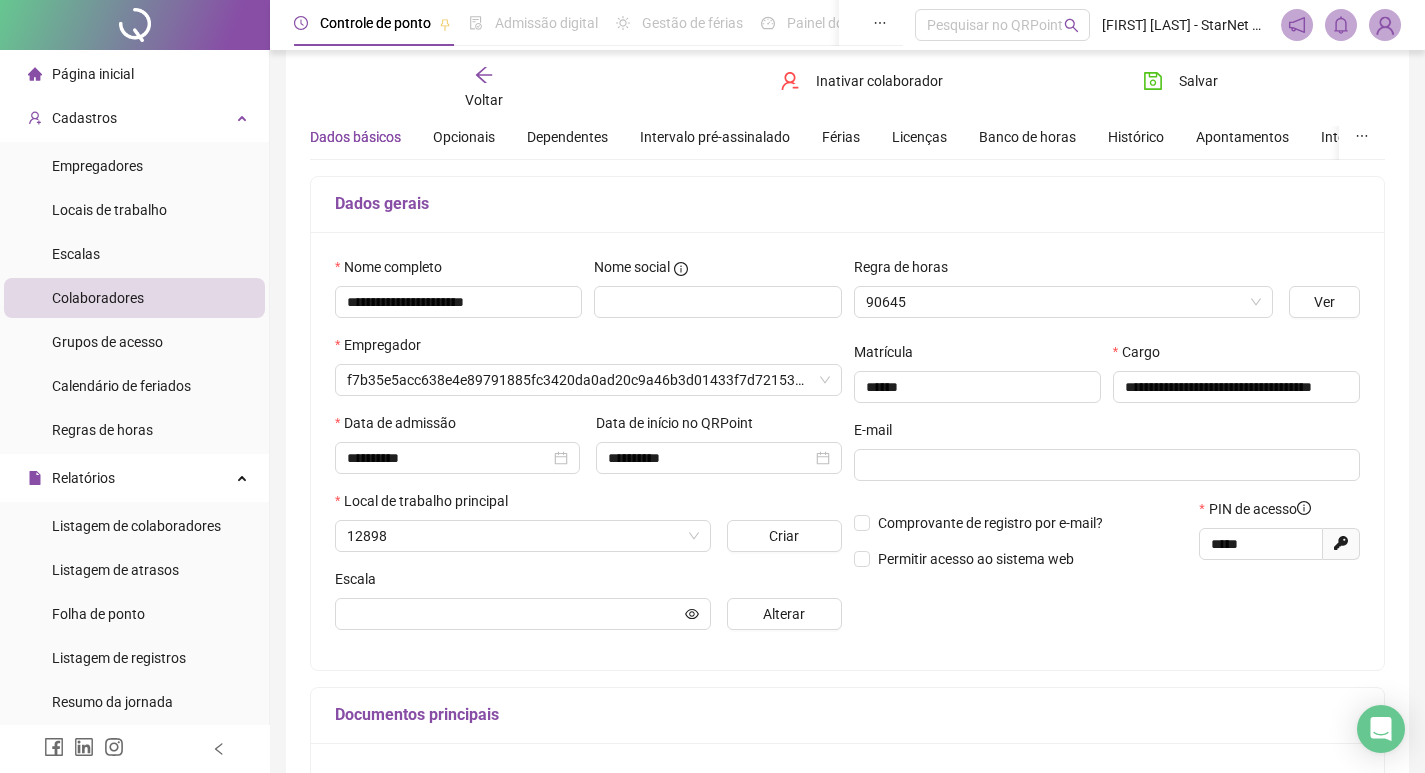 scroll, scrollTop: 81, scrollLeft: 0, axis: vertical 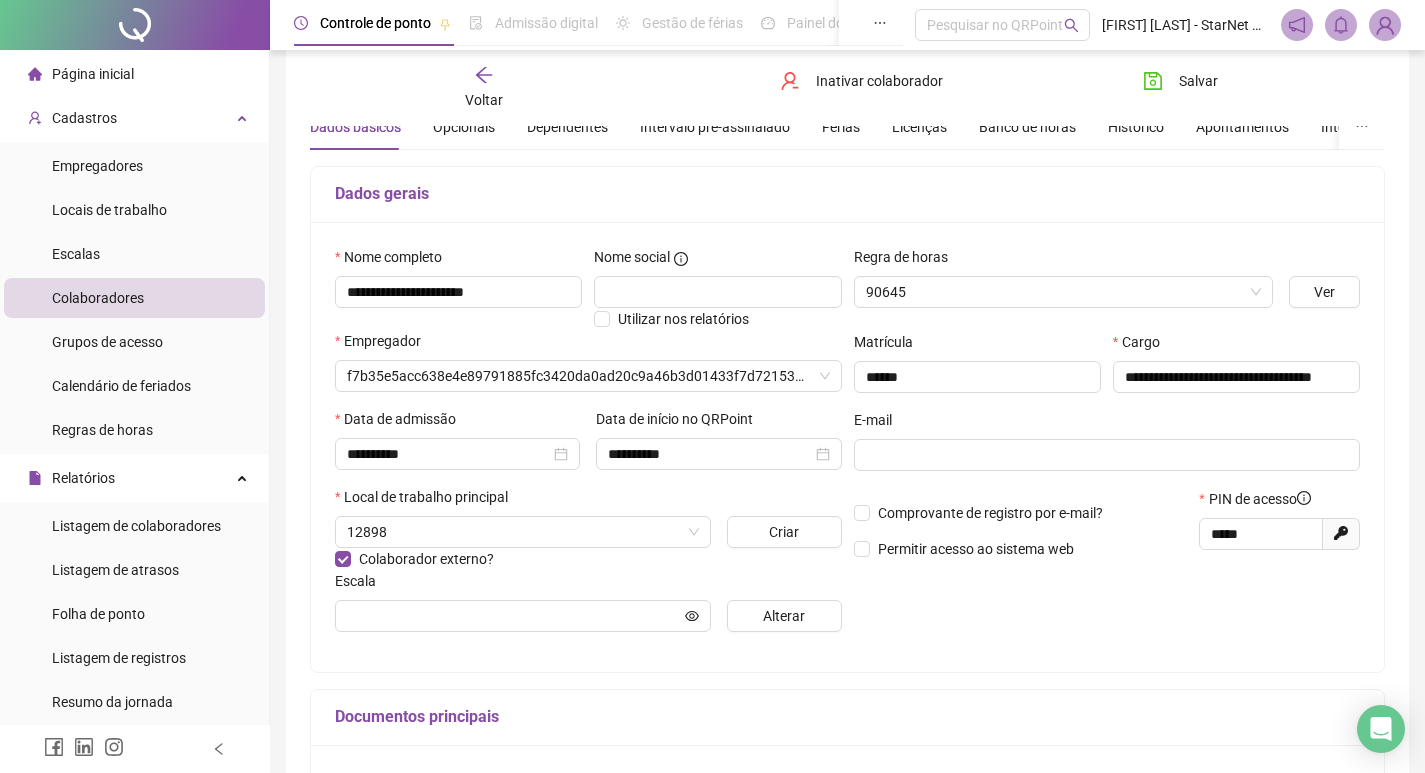 type on "**********" 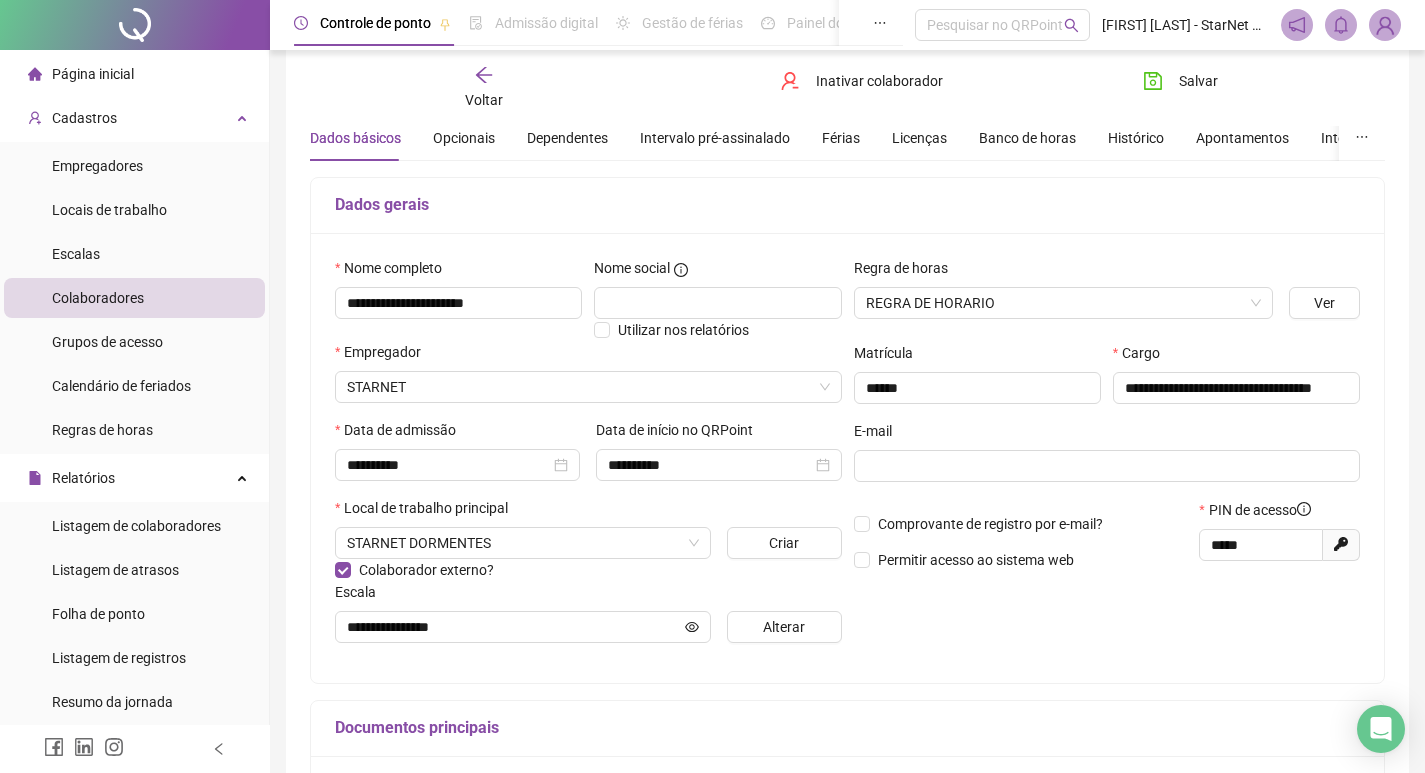 scroll, scrollTop: 0, scrollLeft: 0, axis: both 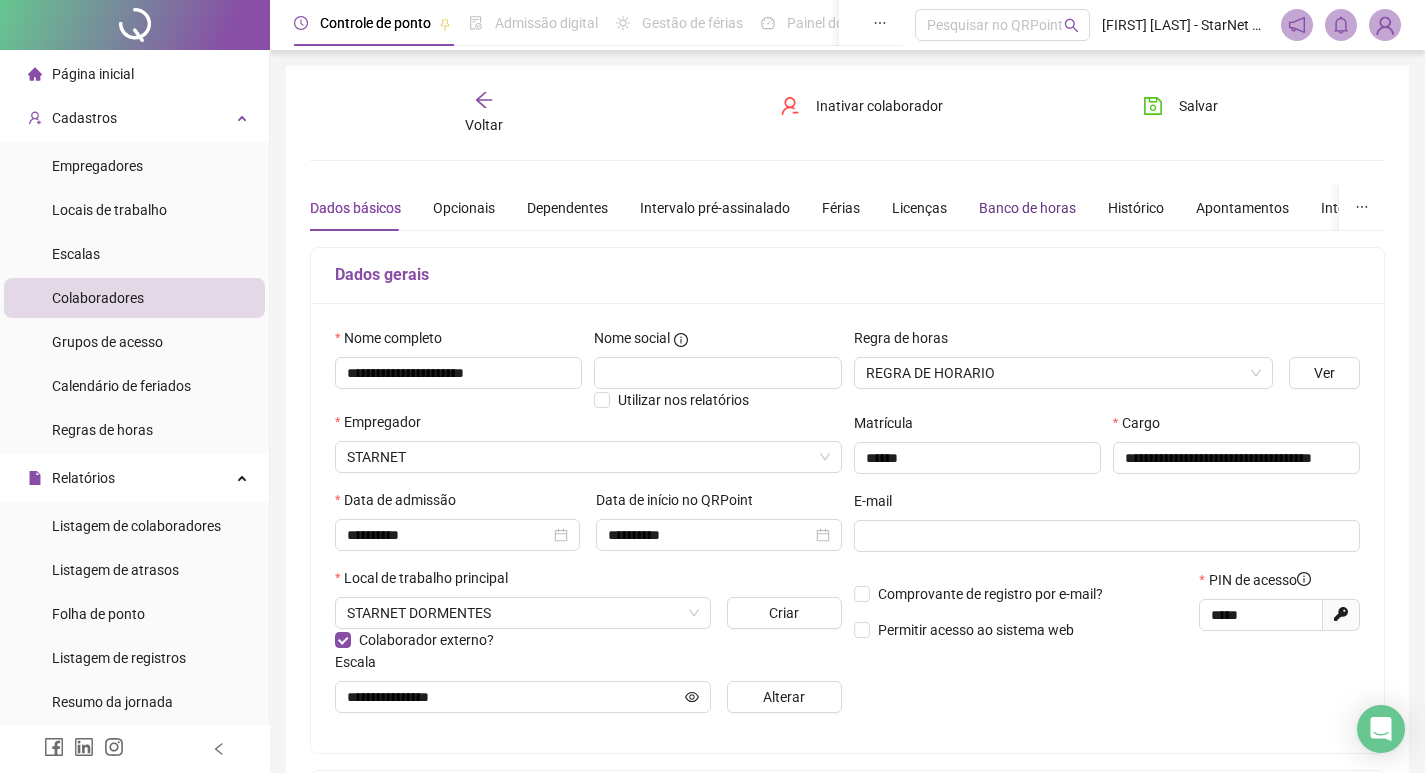 click on "Banco de horas" at bounding box center [1027, 208] 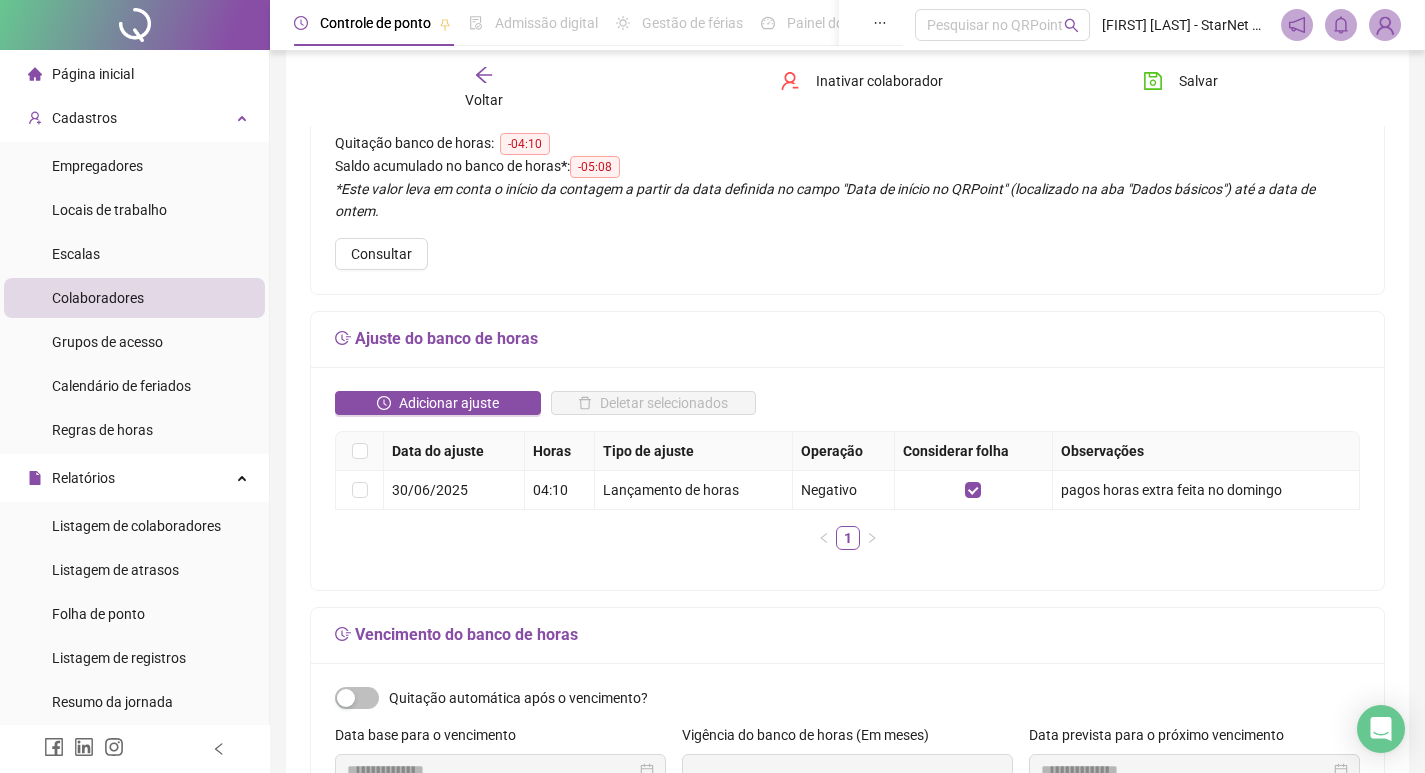 scroll, scrollTop: 200, scrollLeft: 0, axis: vertical 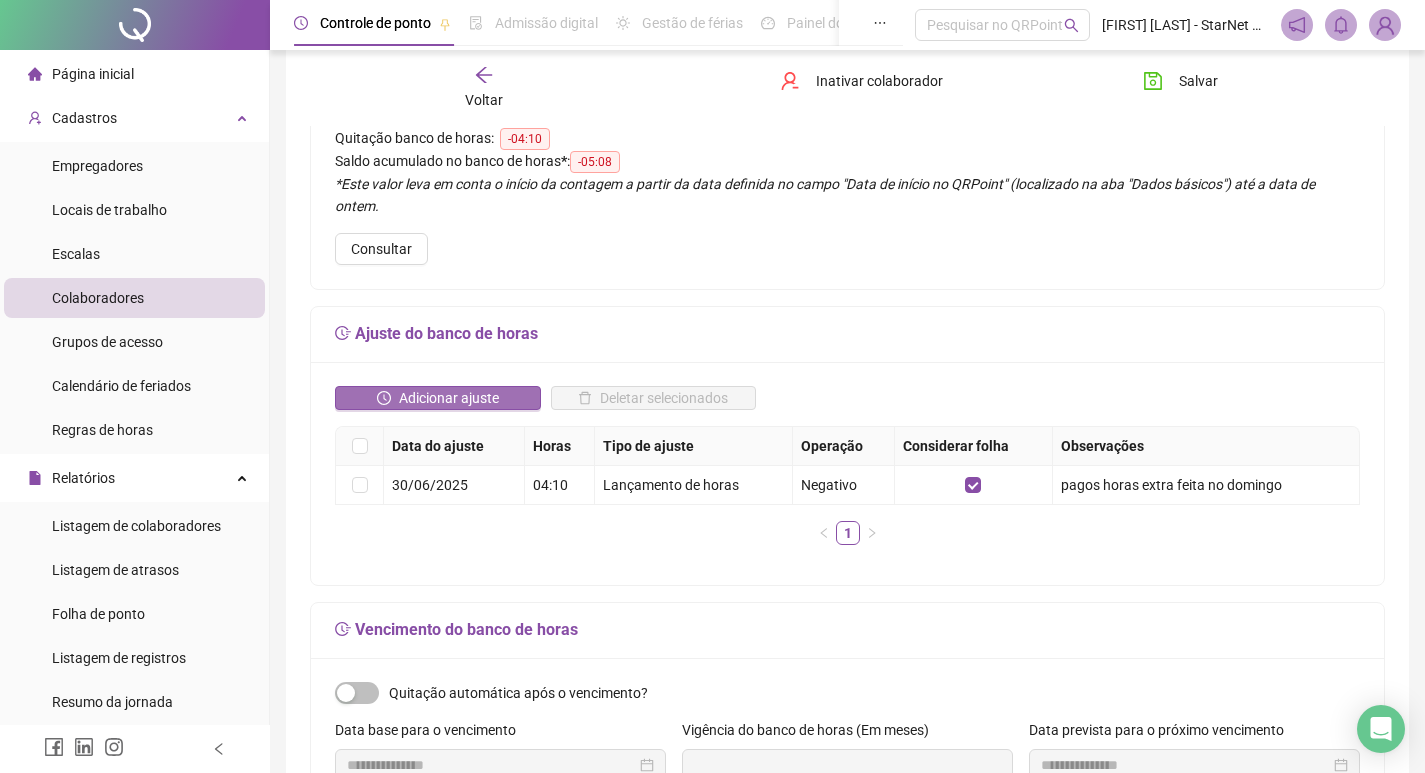 click on "Adicionar ajuste" at bounding box center (449, 398) 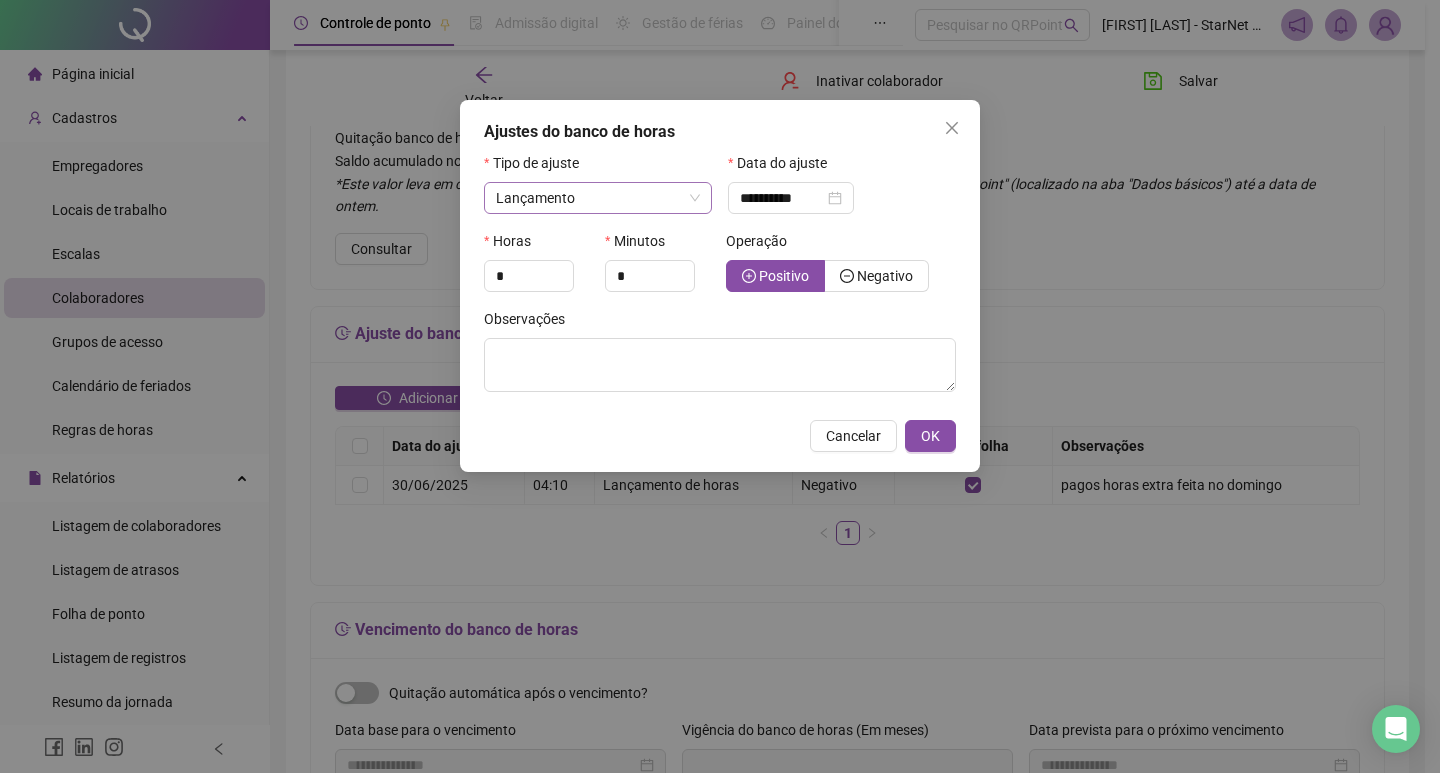 click on "Lançamento" at bounding box center (598, 198) 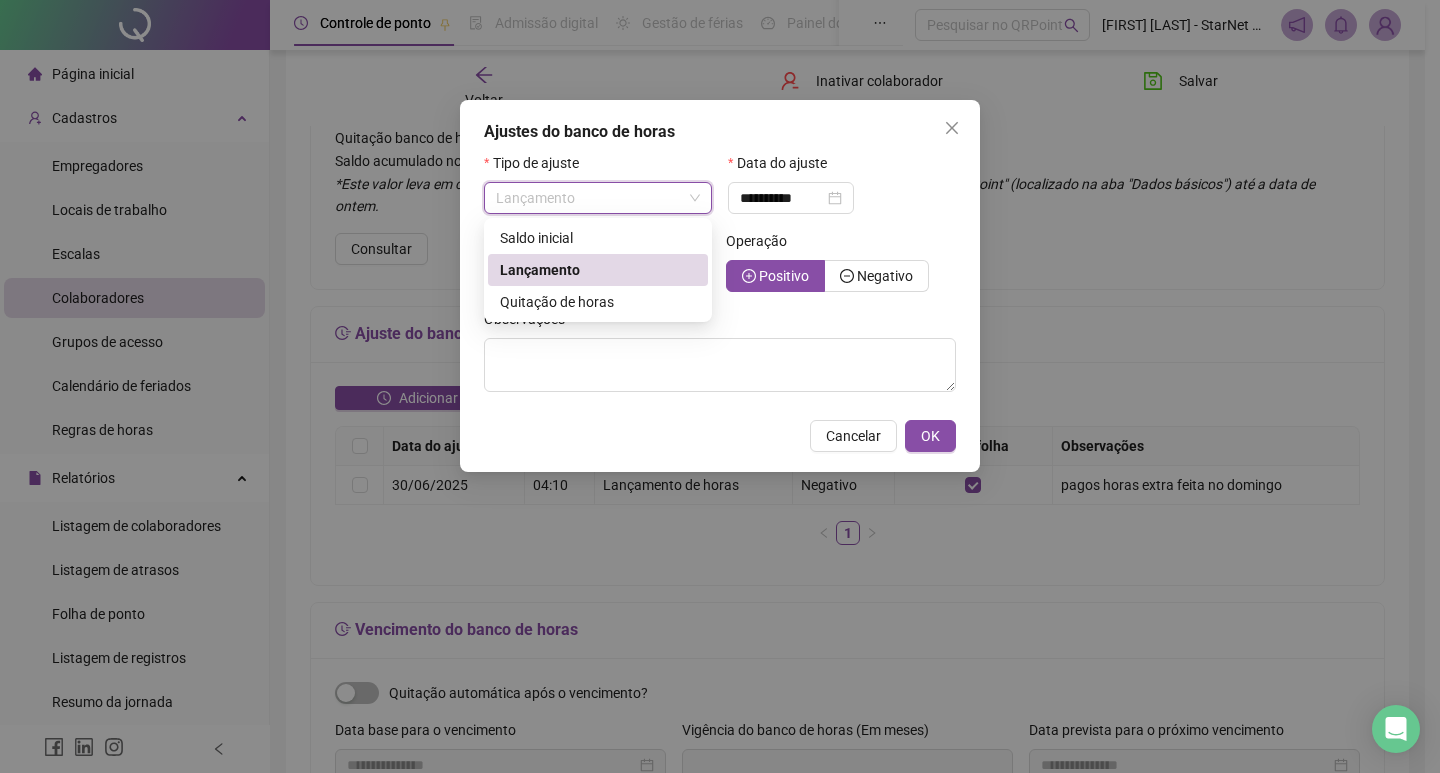 click on "Lançamento" at bounding box center [598, 270] 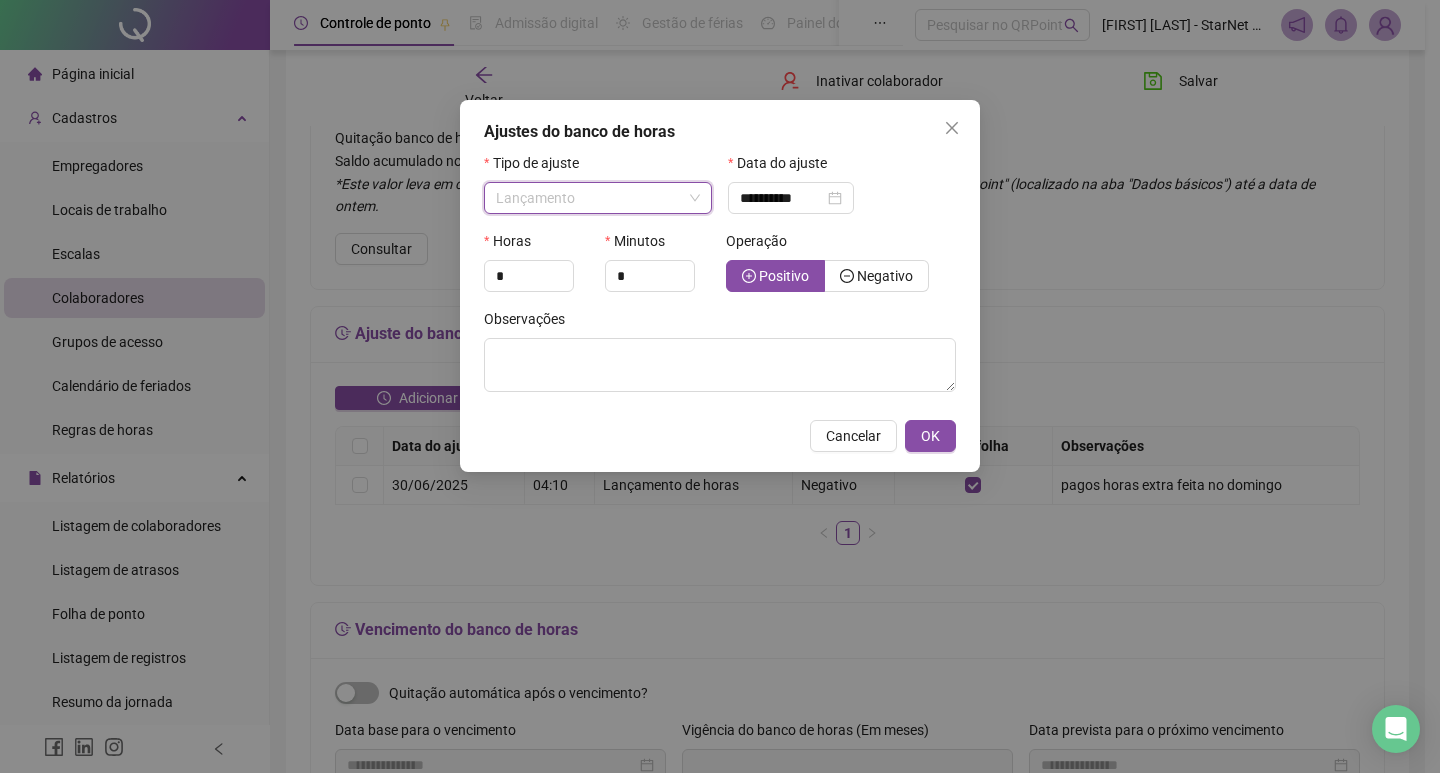 click on "Lançamento" at bounding box center [598, 198] 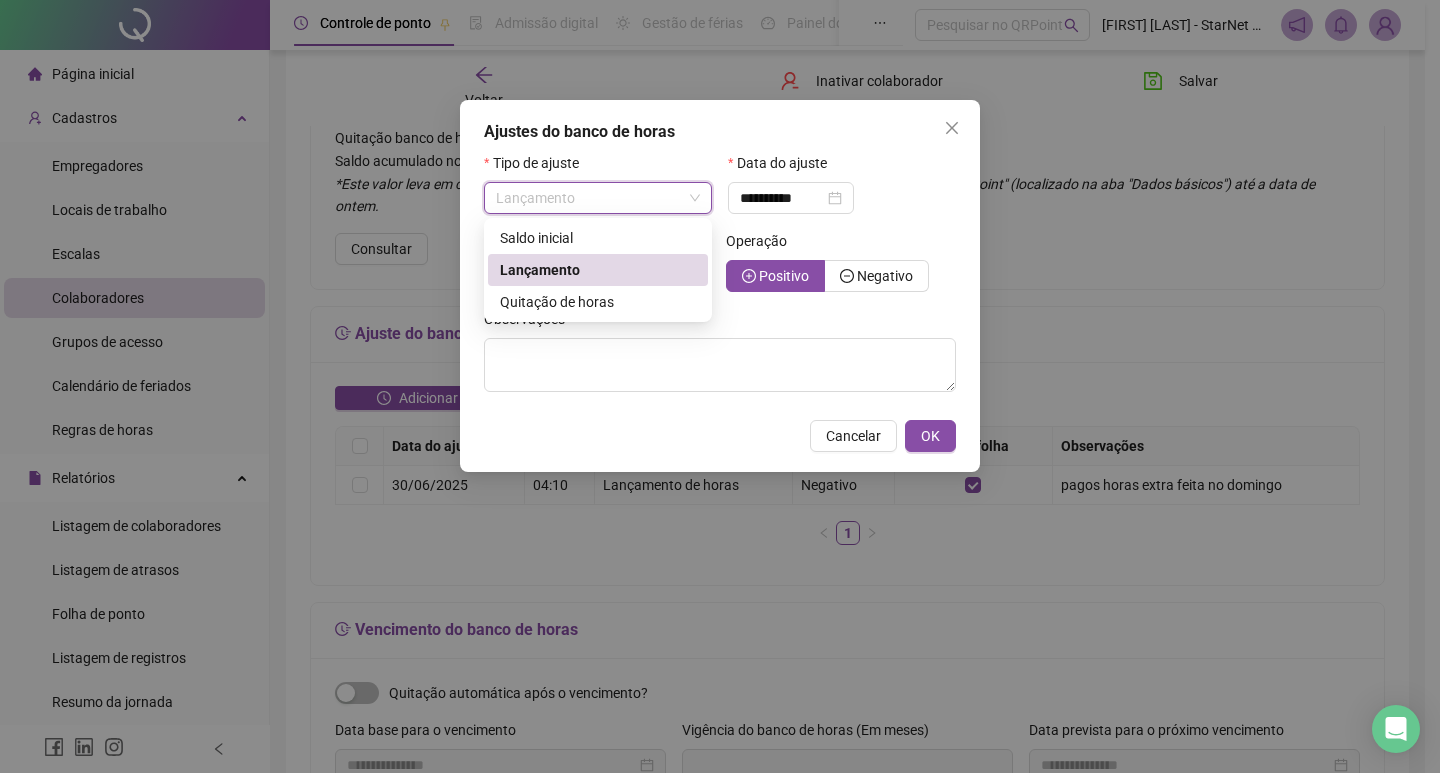 click on "Lançamento" at bounding box center (598, 198) 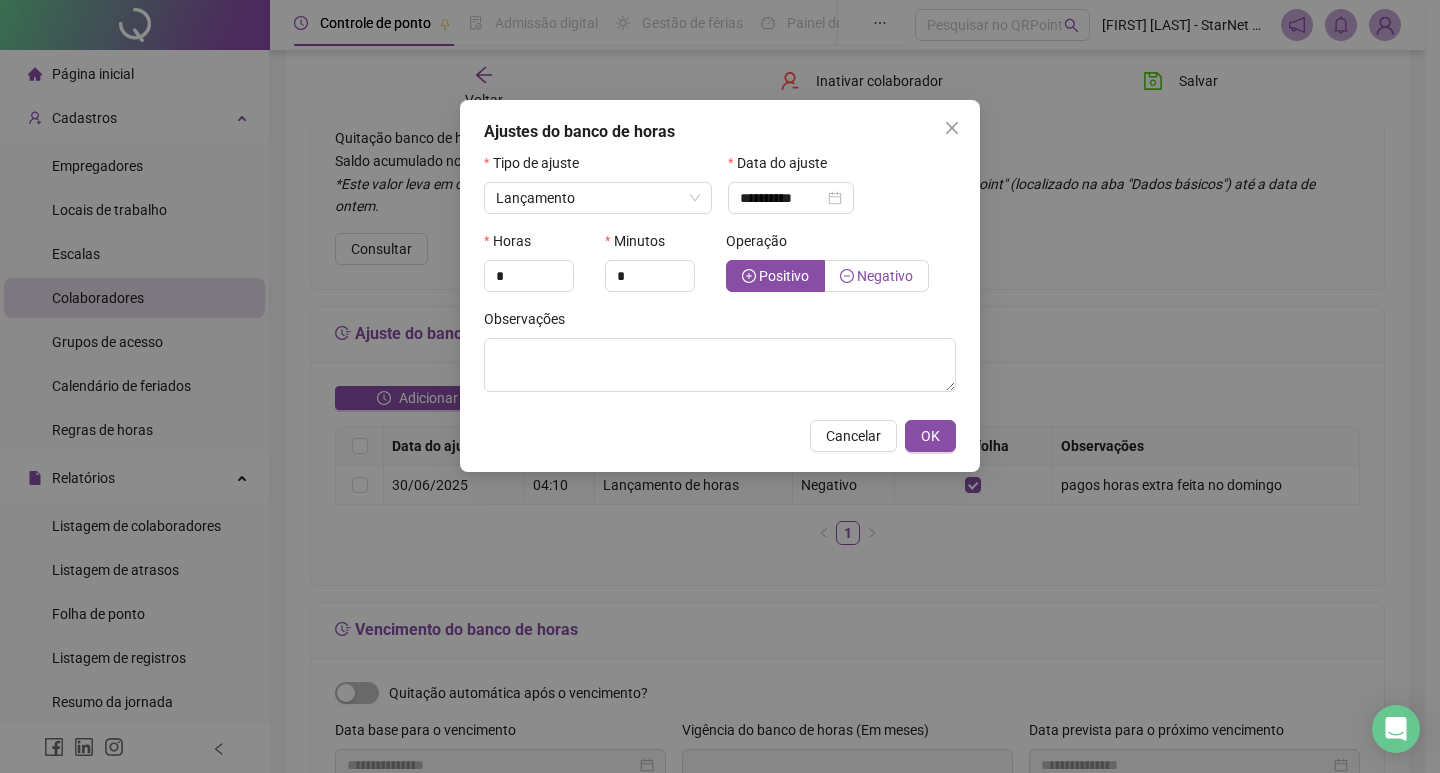 click on "Negativo" at bounding box center (885, 276) 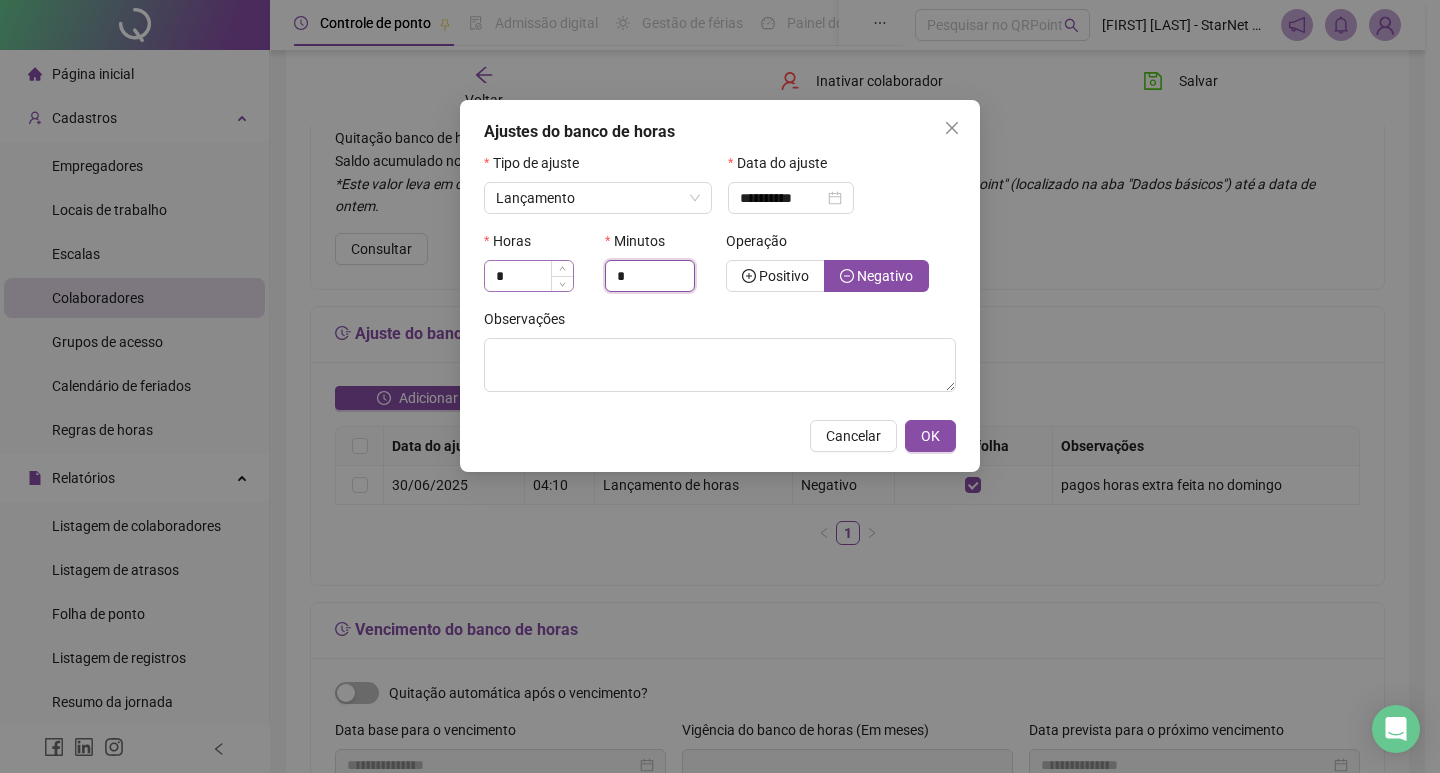 drag, startPoint x: 636, startPoint y: 274, endPoint x: 562, endPoint y: 273, distance: 74.00676 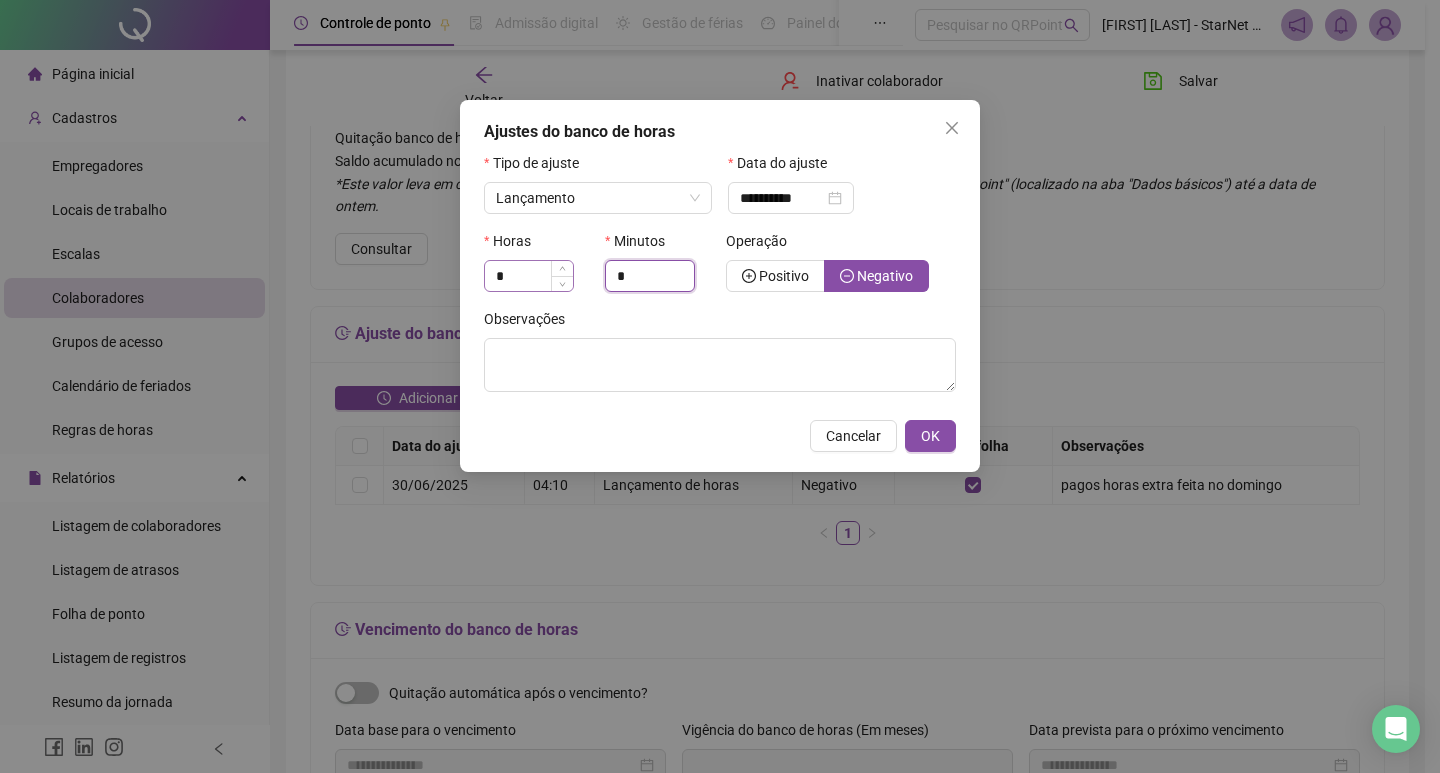 click on "Horas * Minutos * Operação   Positivo   Negativo" at bounding box center (720, 269) 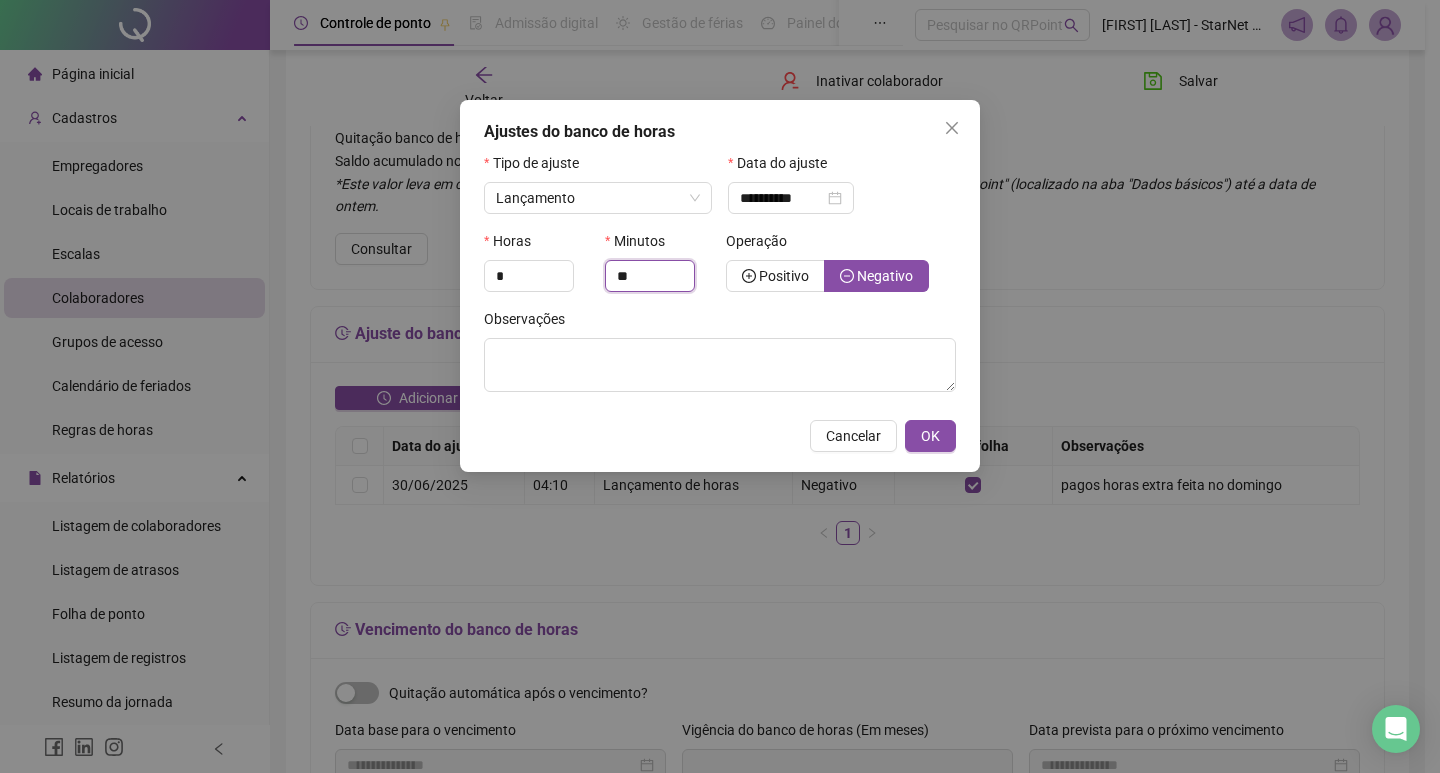 type on "**" 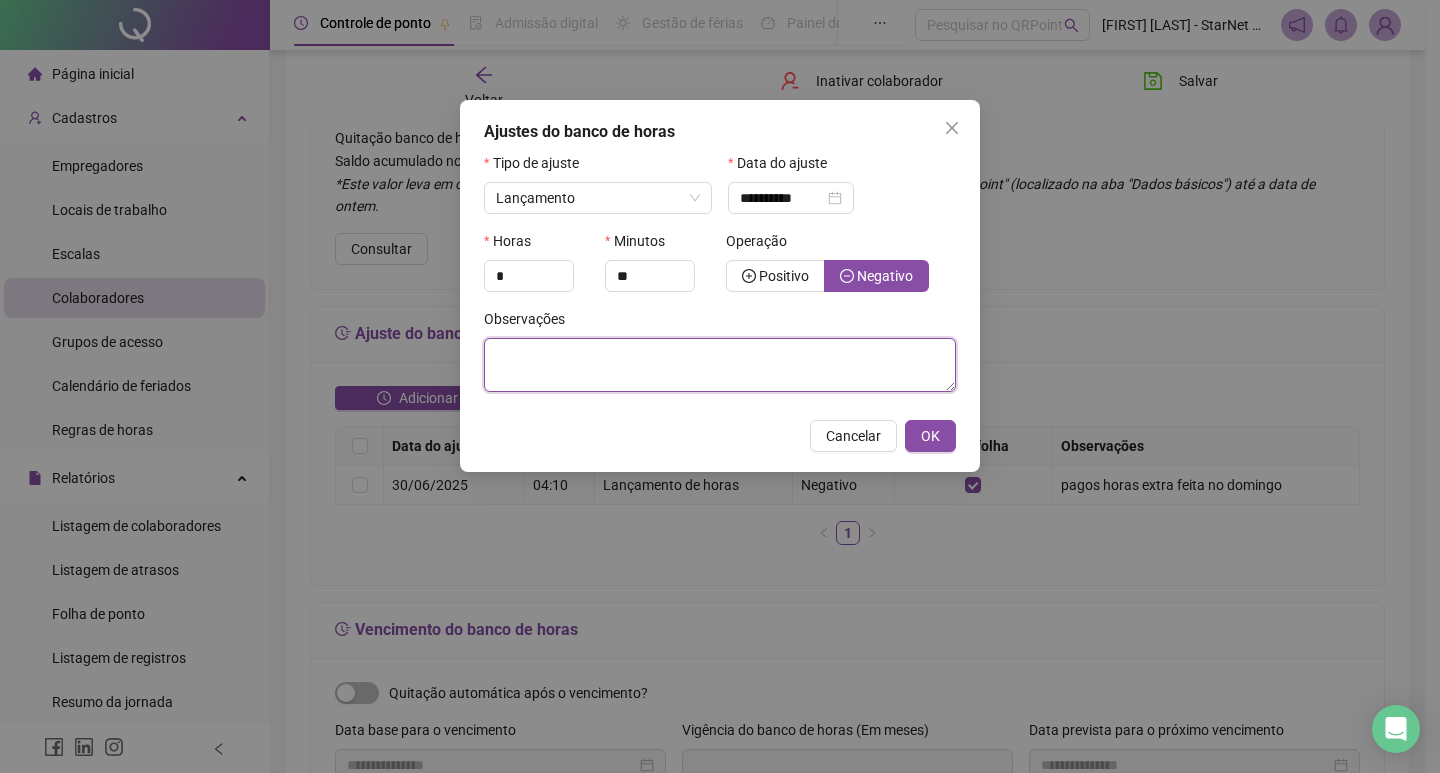 click at bounding box center [720, 365] 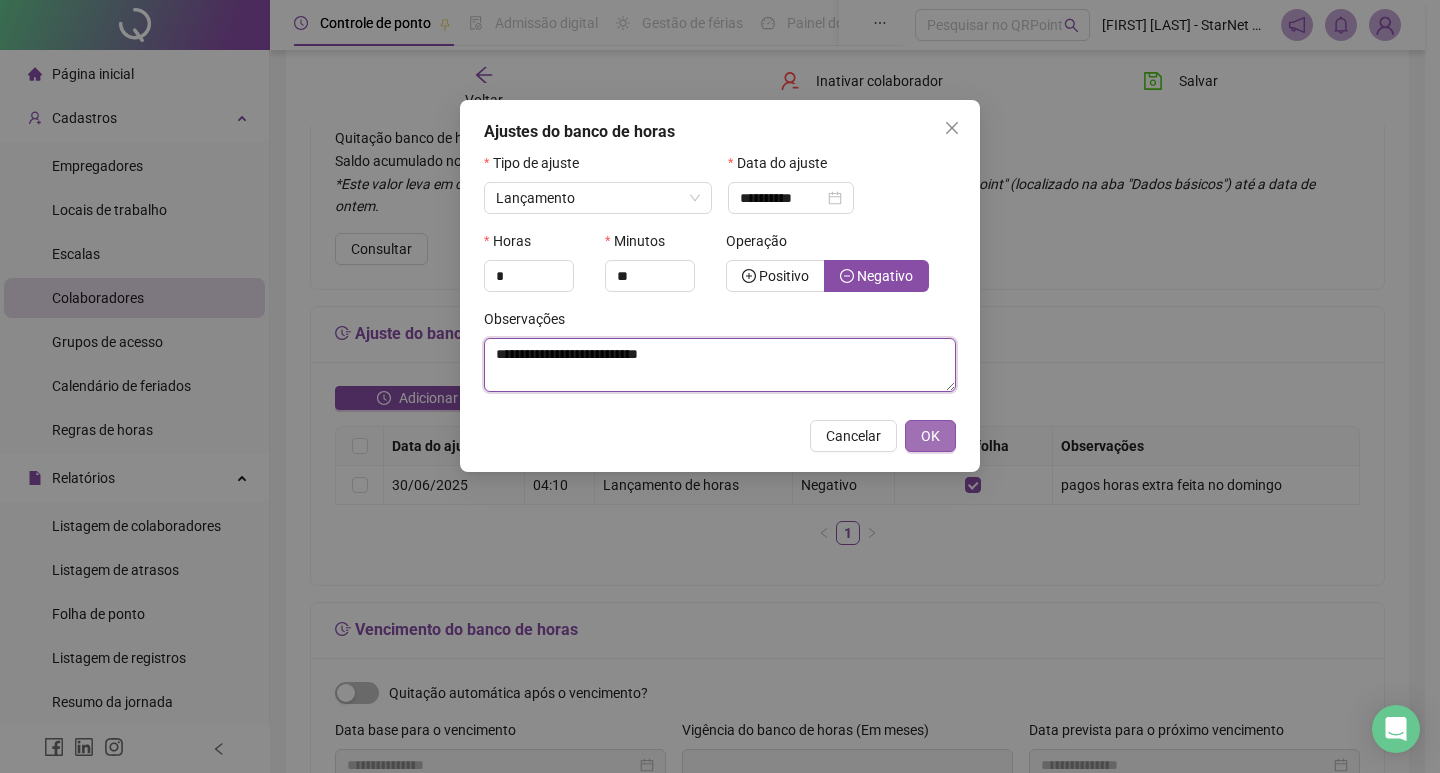 type on "**********" 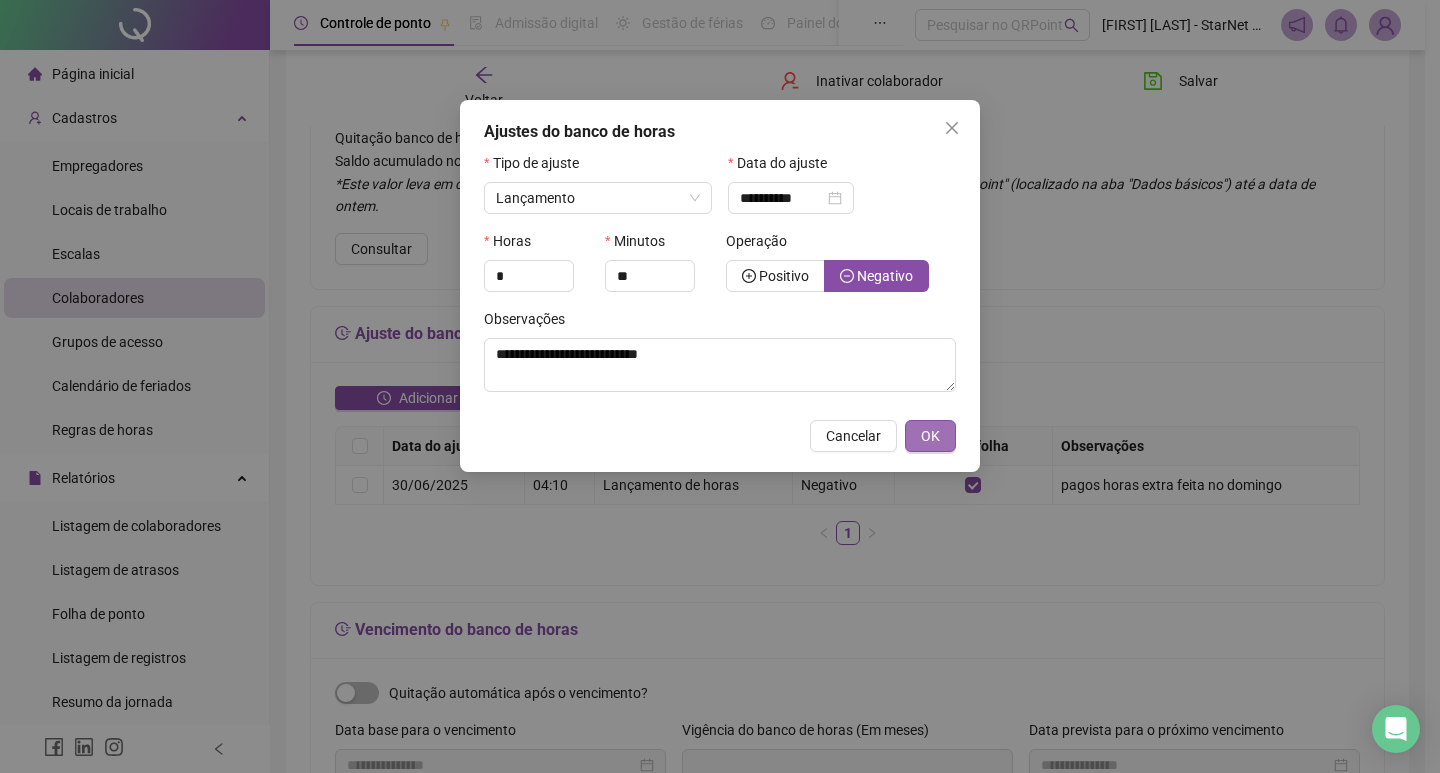 click on "OK" at bounding box center [930, 436] 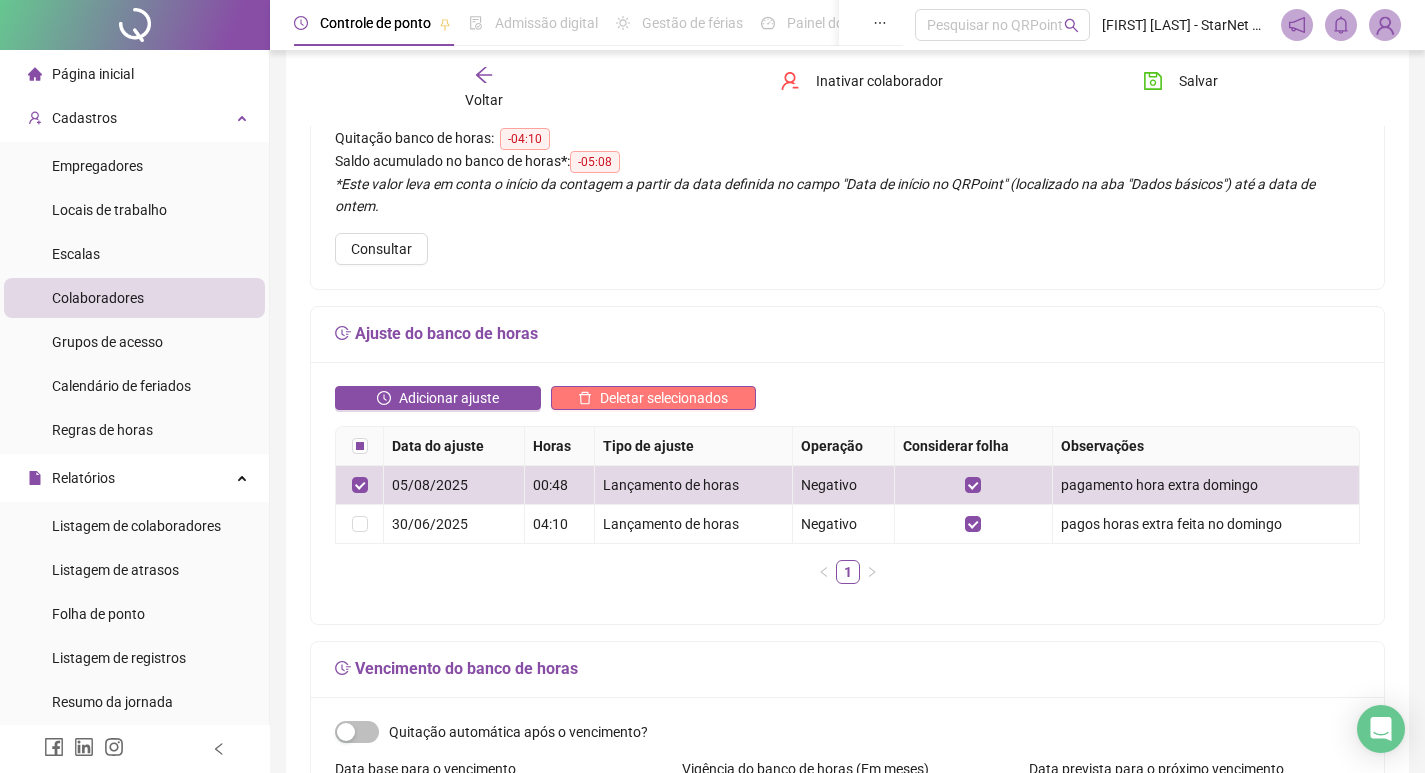 click on "Deletar selecionados" at bounding box center (664, 398) 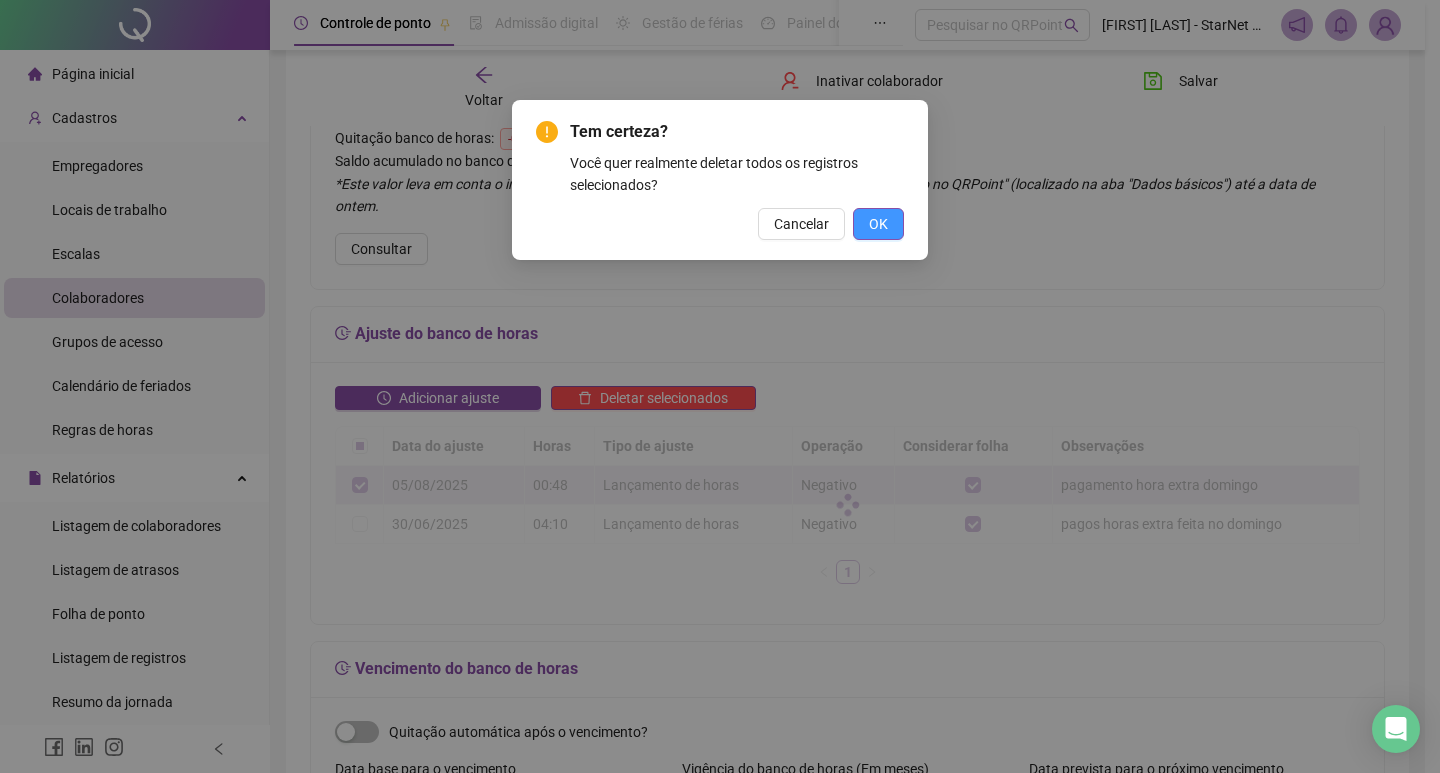 click on "OK" at bounding box center [878, 224] 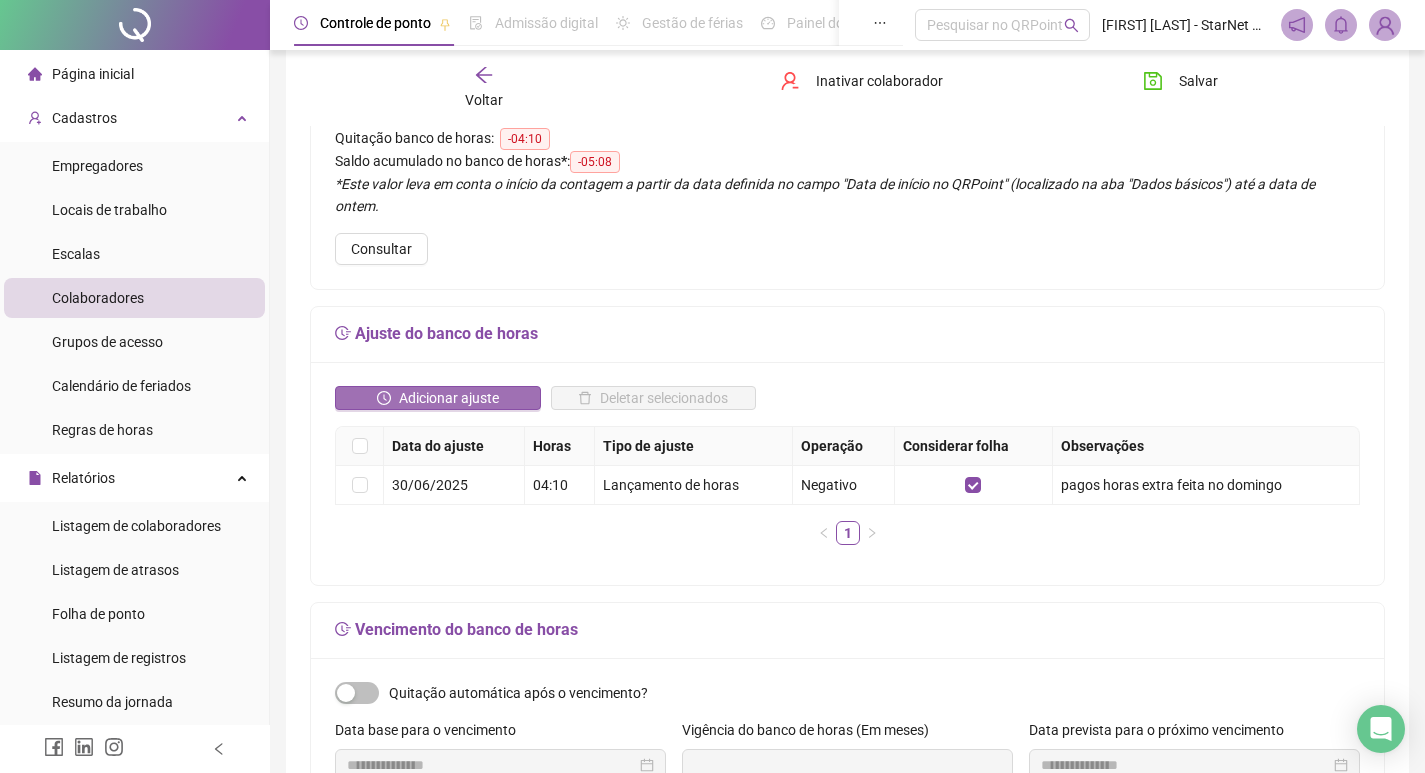 click on "Adicionar ajuste" at bounding box center (449, 398) 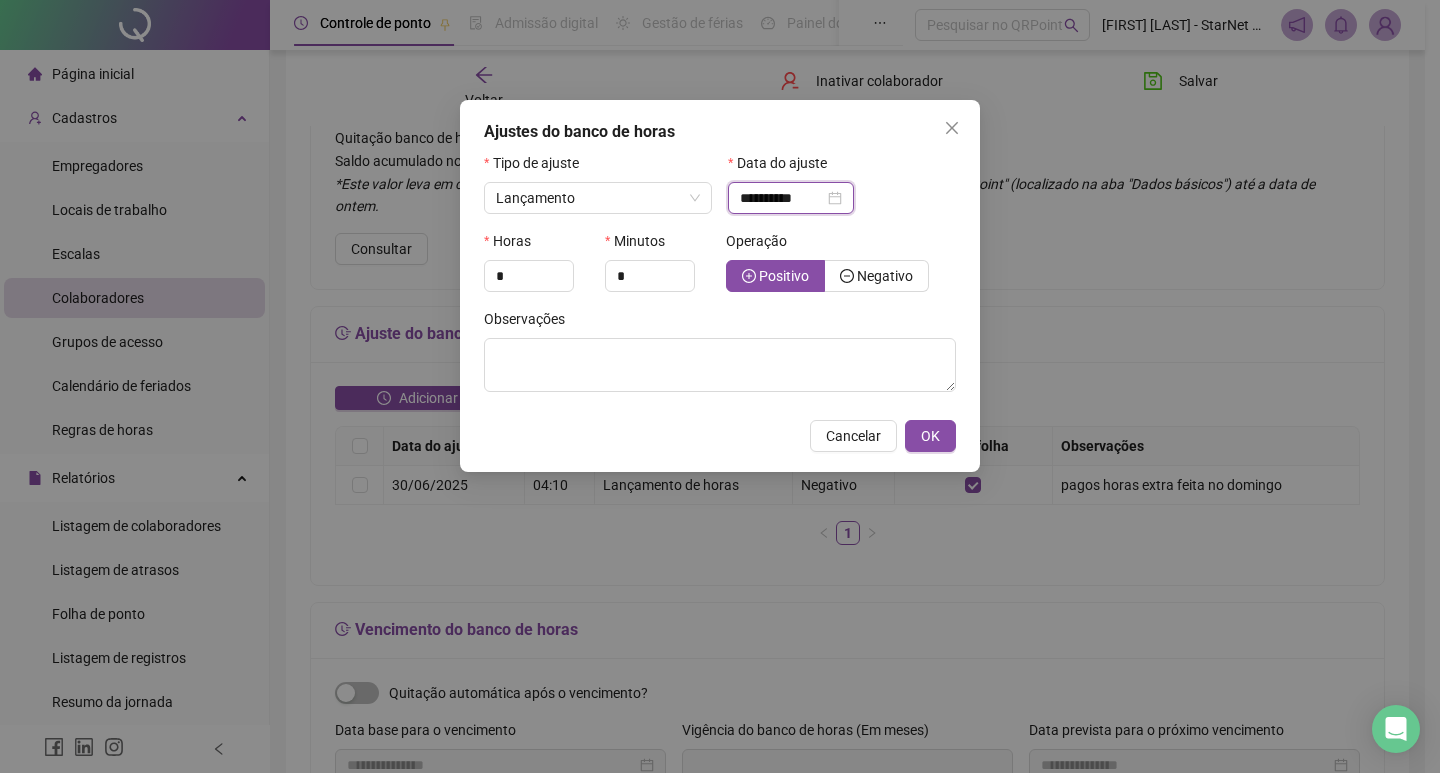 click on "**********" at bounding box center (782, 198) 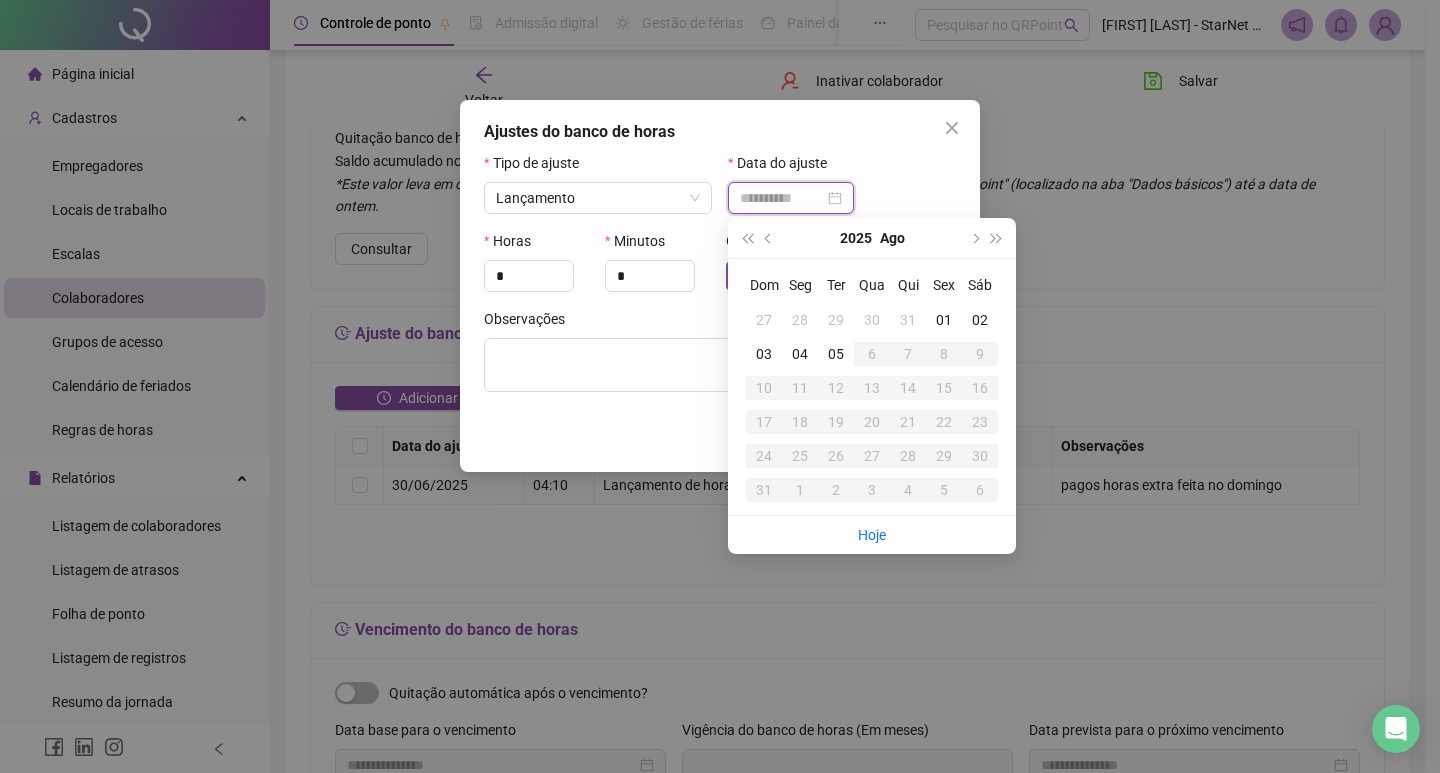 type on "**********" 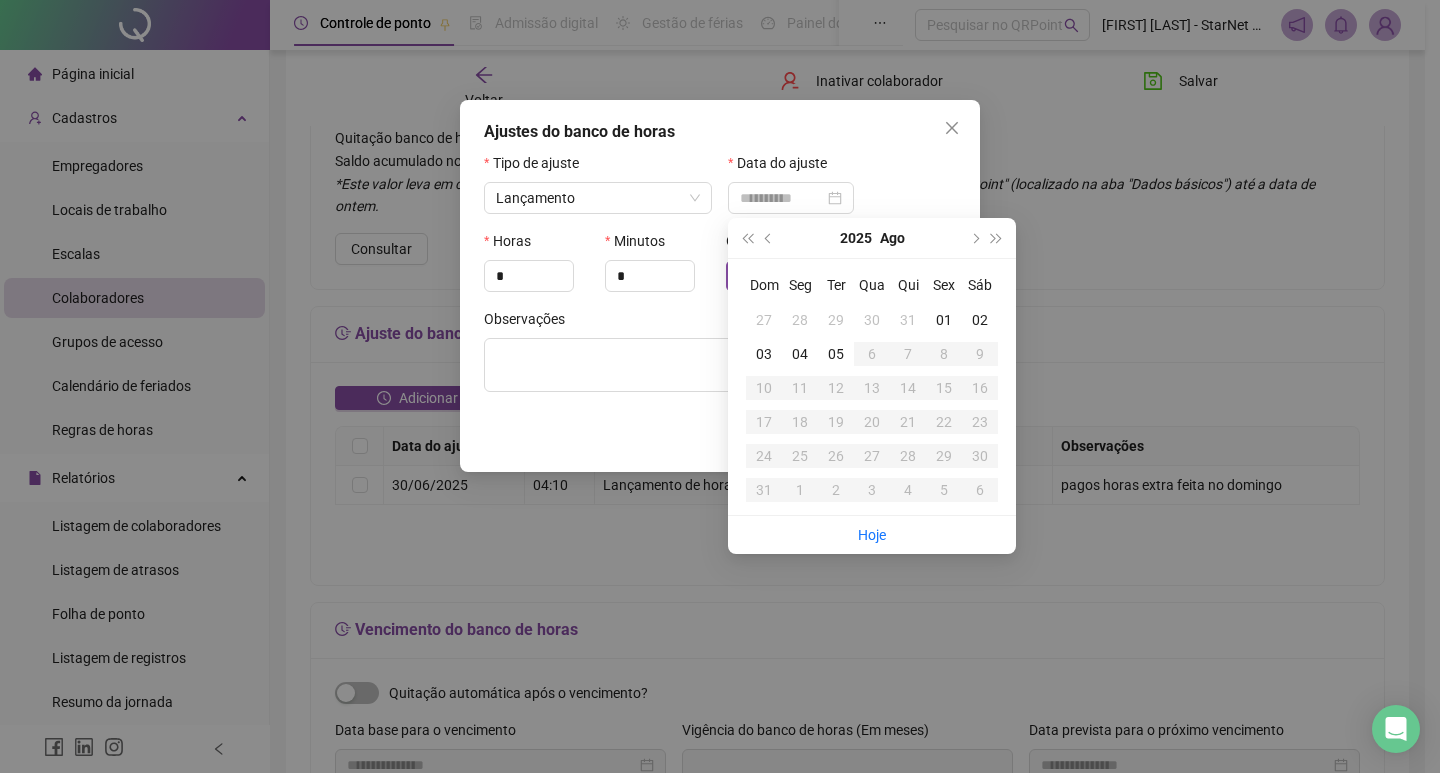 click on "31" at bounding box center [908, 320] 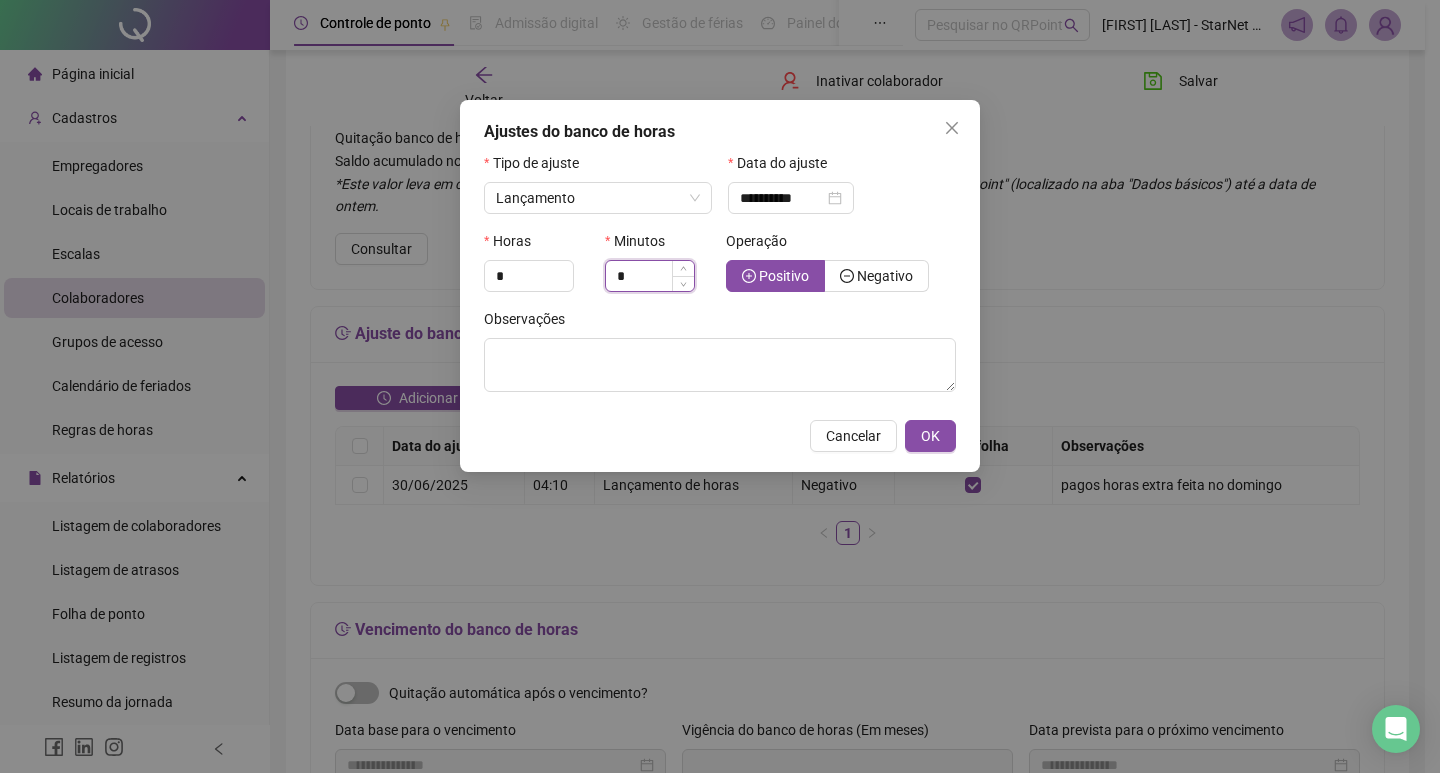 click on "*" at bounding box center [650, 276] 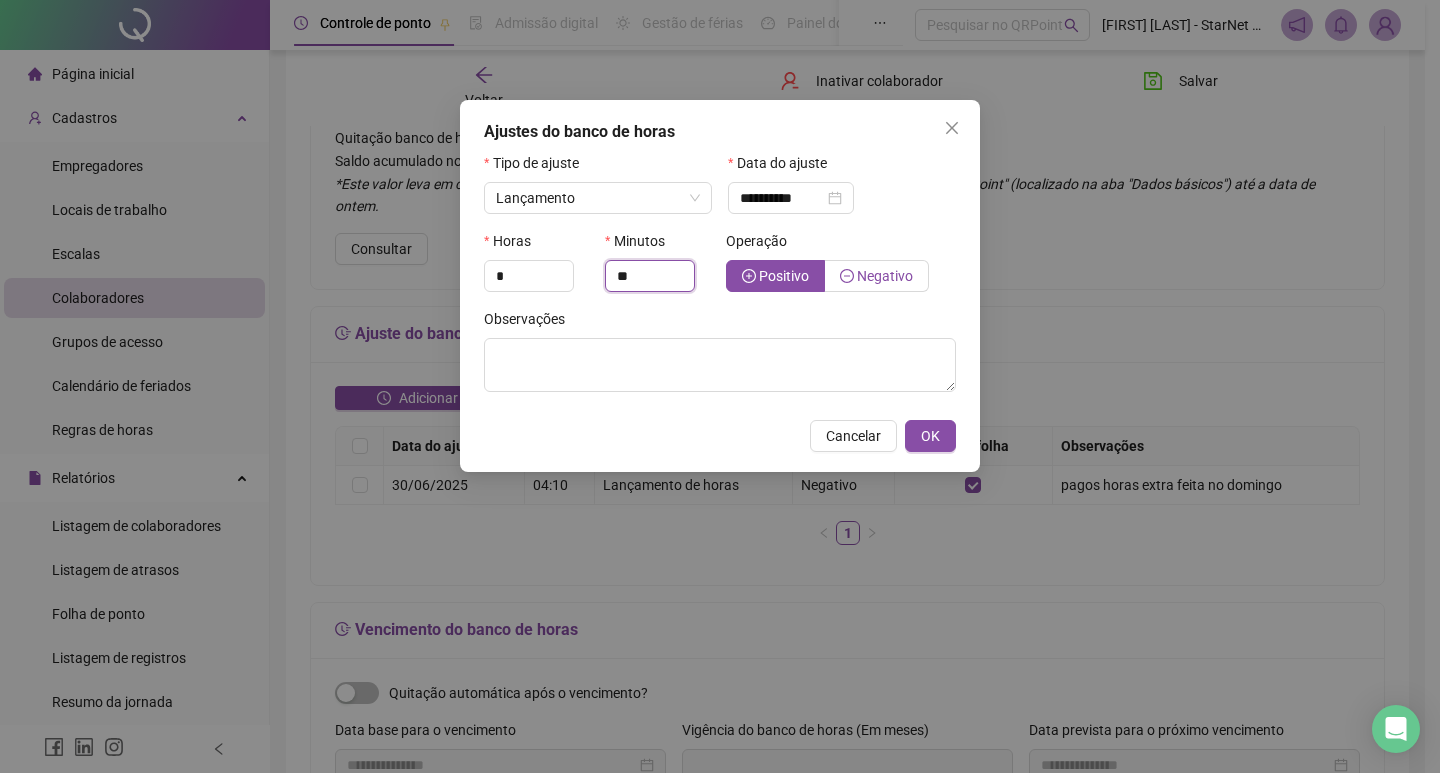 type on "**" 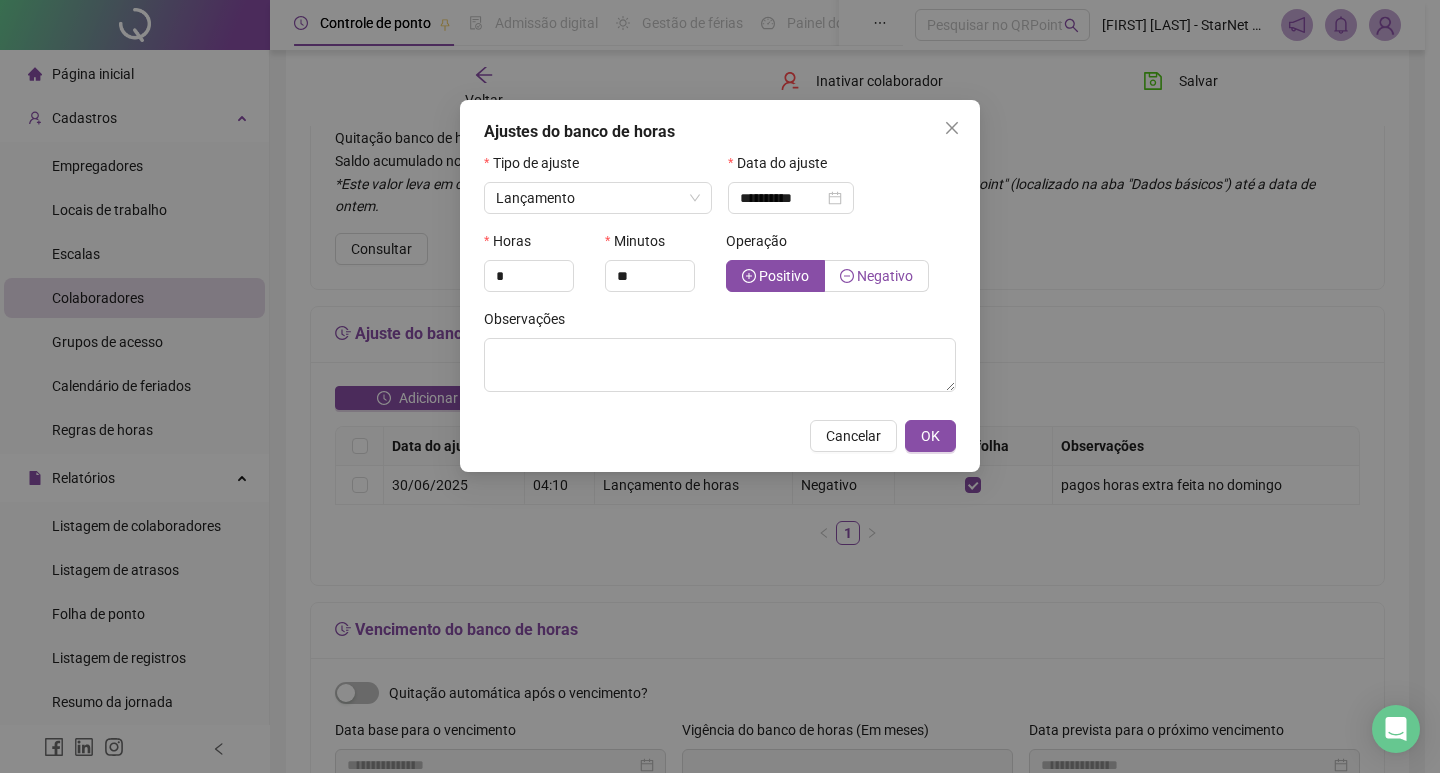 click on "Negativo" at bounding box center [885, 276] 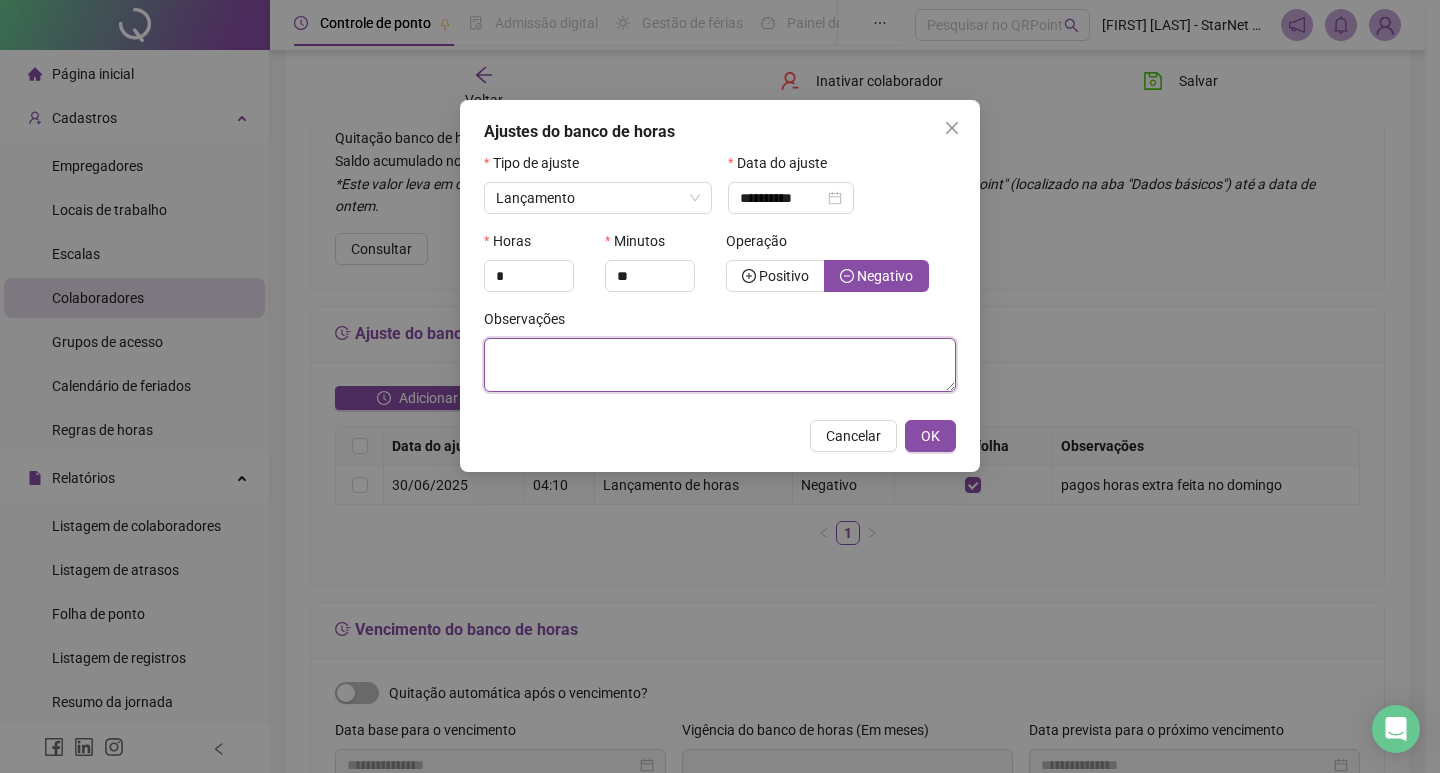 click at bounding box center [720, 365] 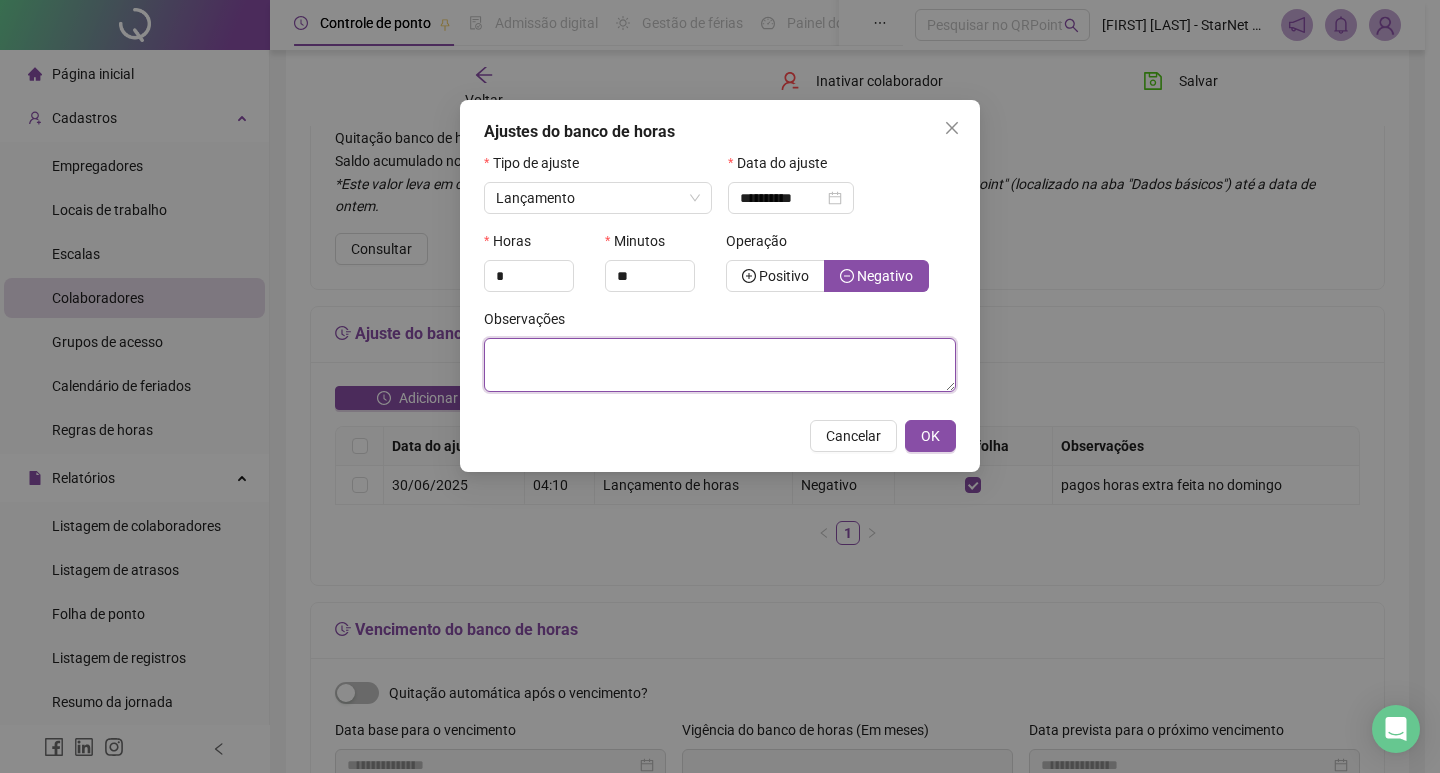 paste on "**********" 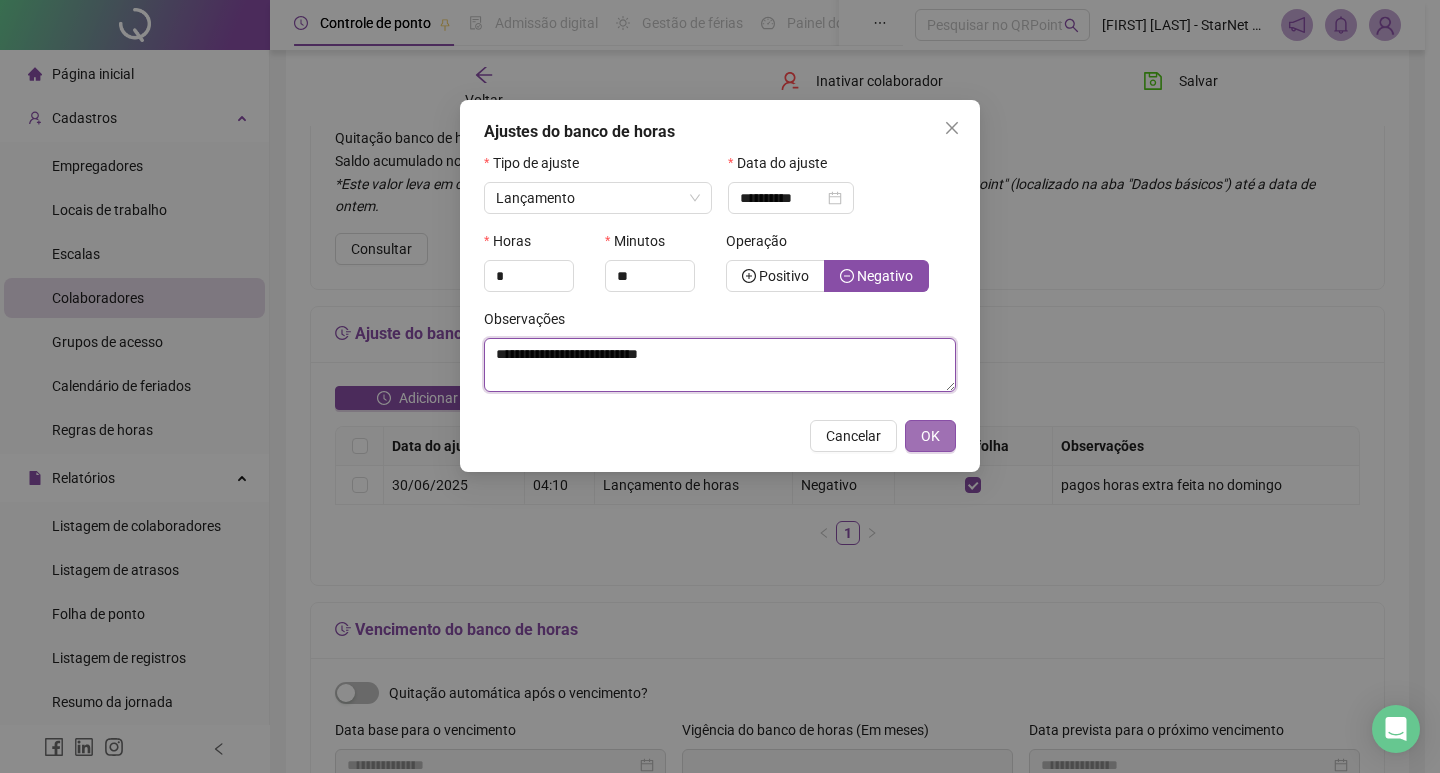 type on "**********" 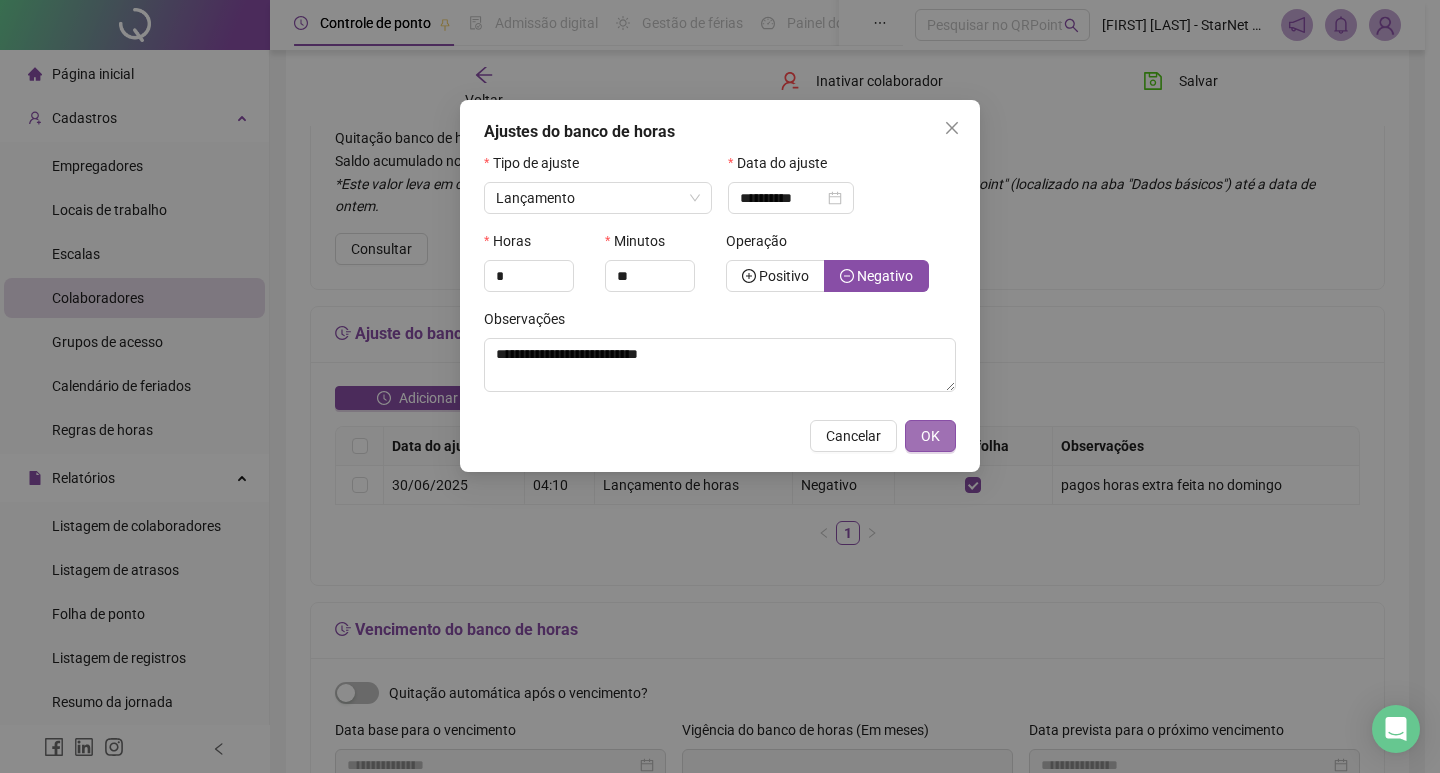 click on "OK" at bounding box center (930, 436) 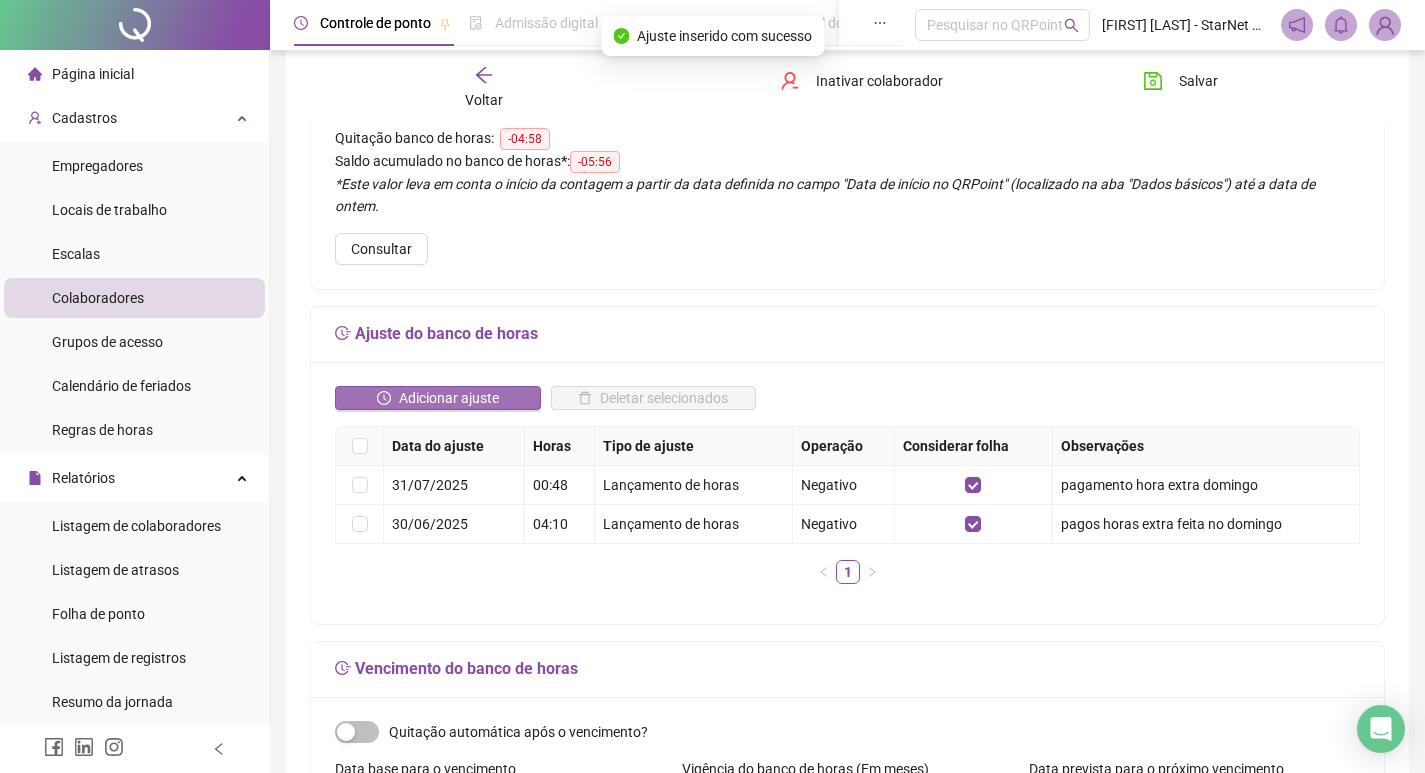 click on "Adicionar ajuste" at bounding box center [449, 398] 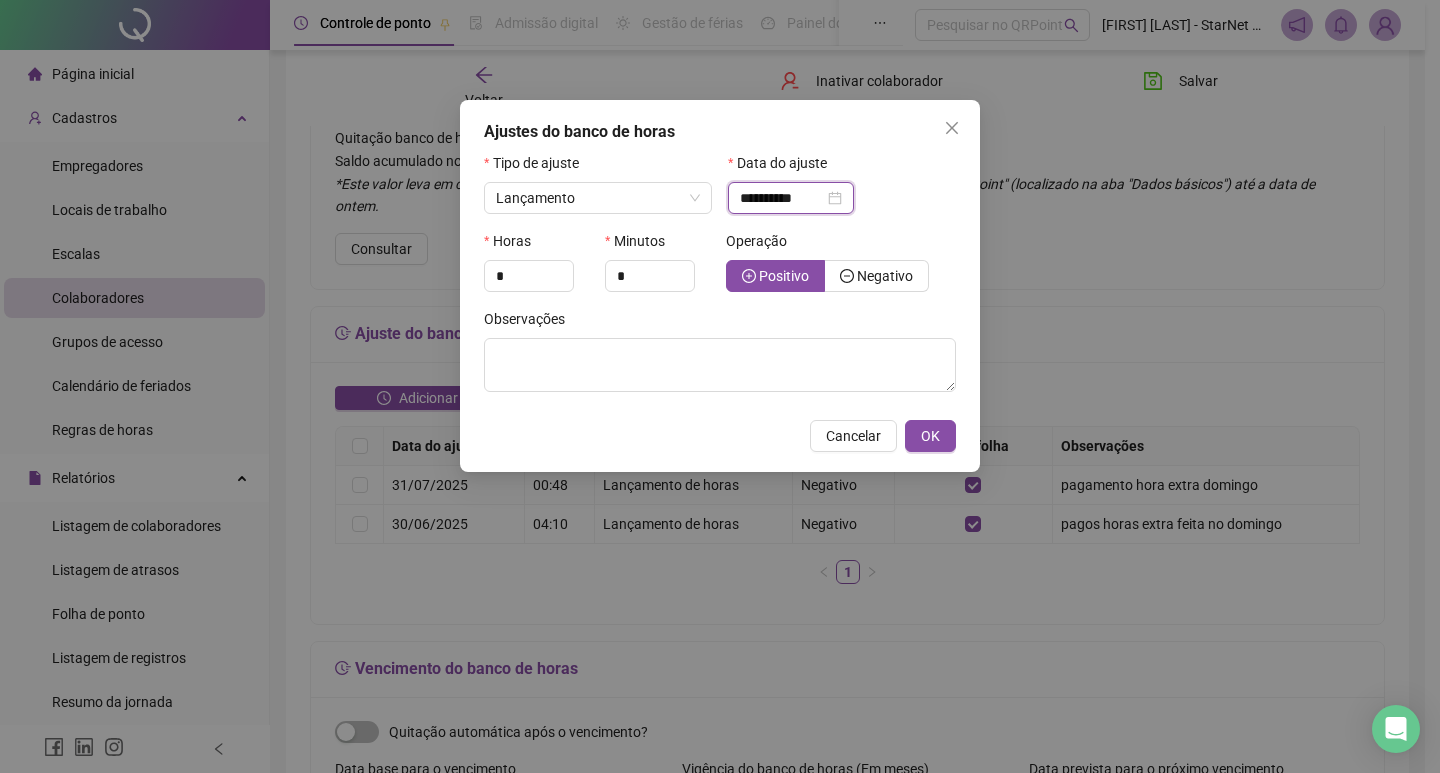 click on "**********" at bounding box center (782, 198) 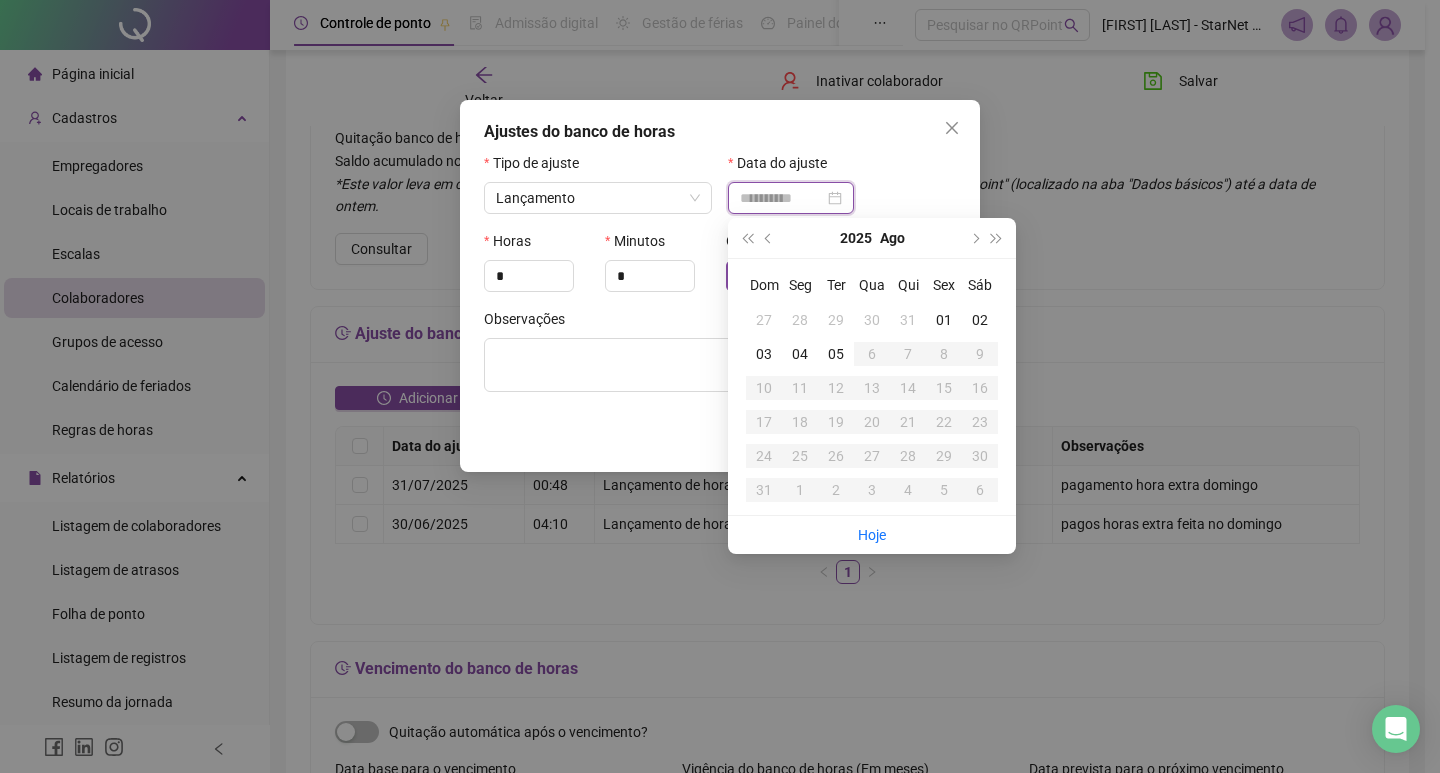 type on "**********" 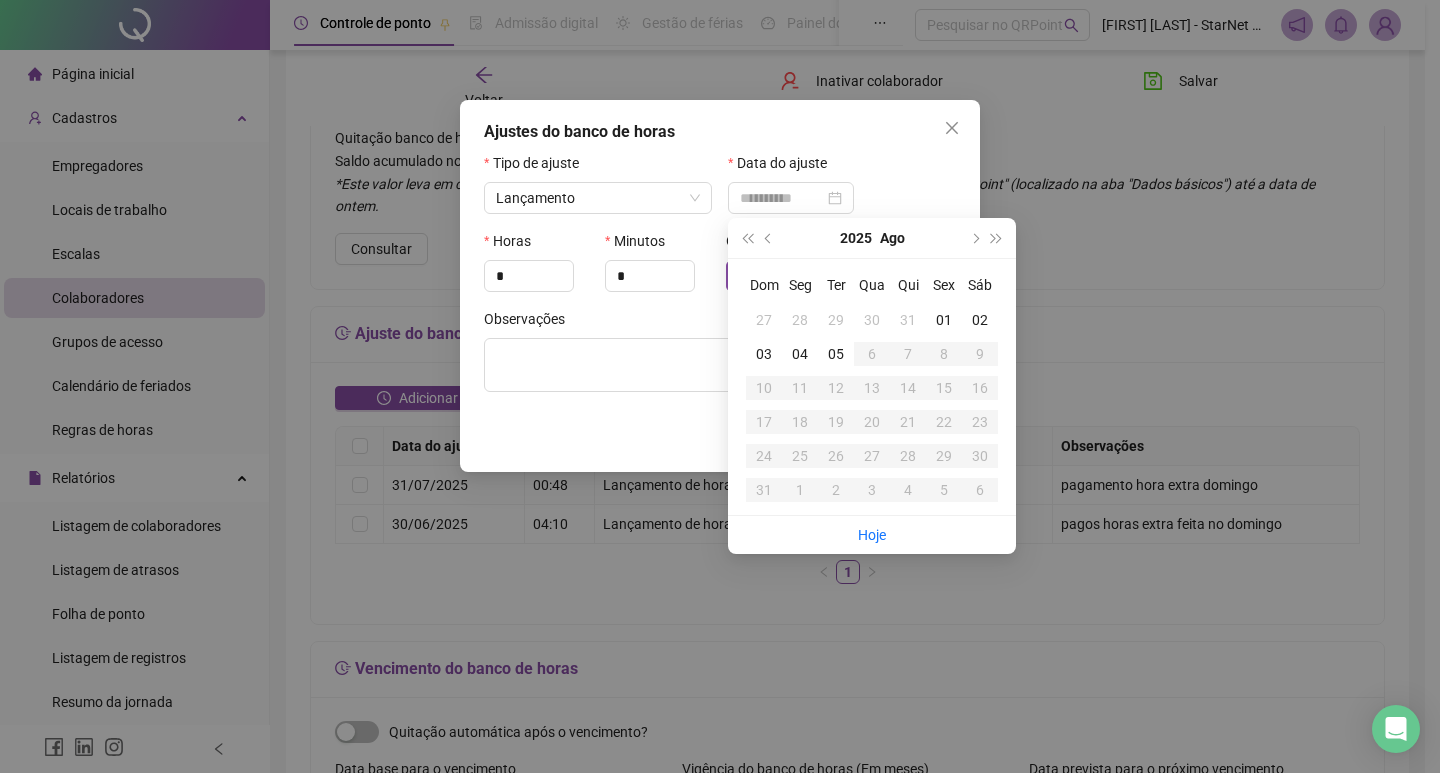 click on "31" at bounding box center [908, 320] 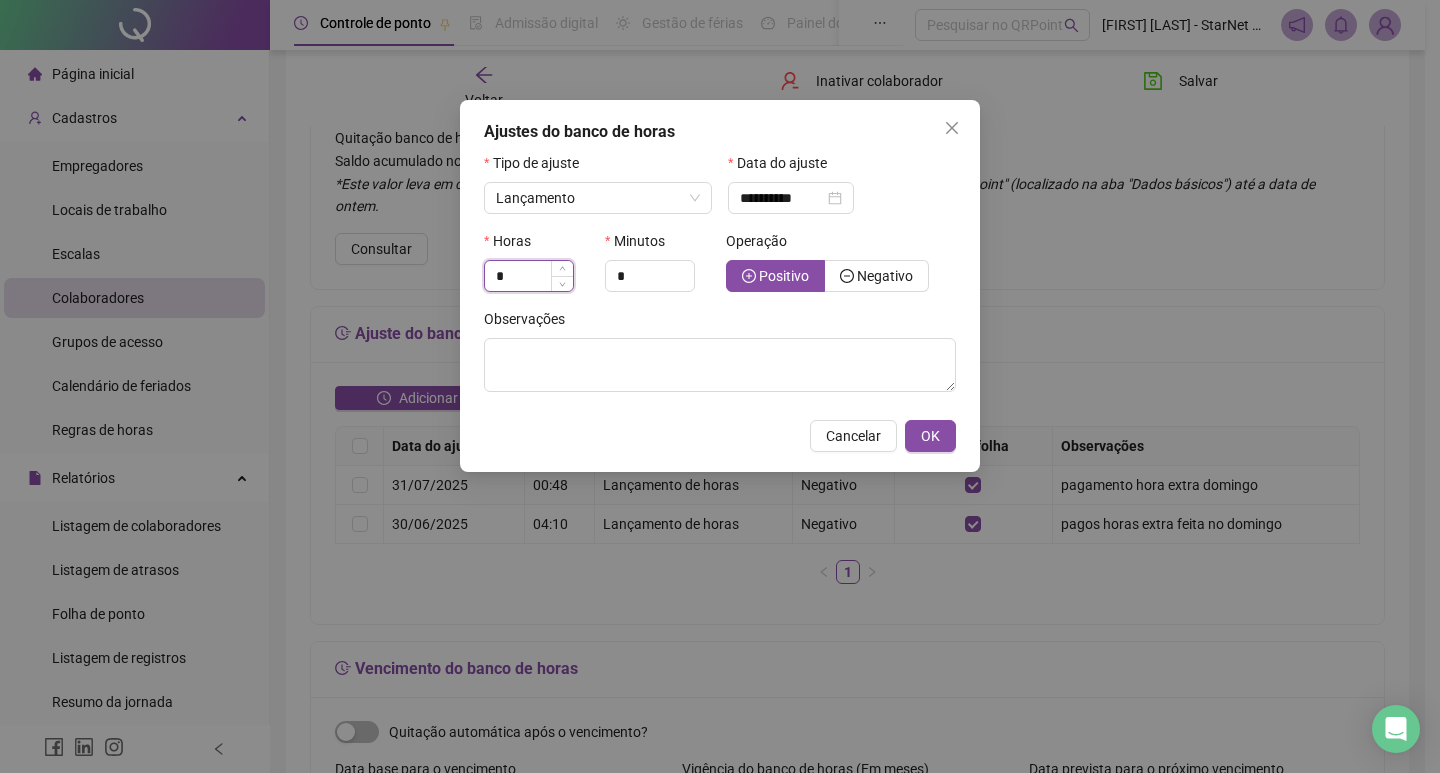 click on "*" at bounding box center (529, 276) 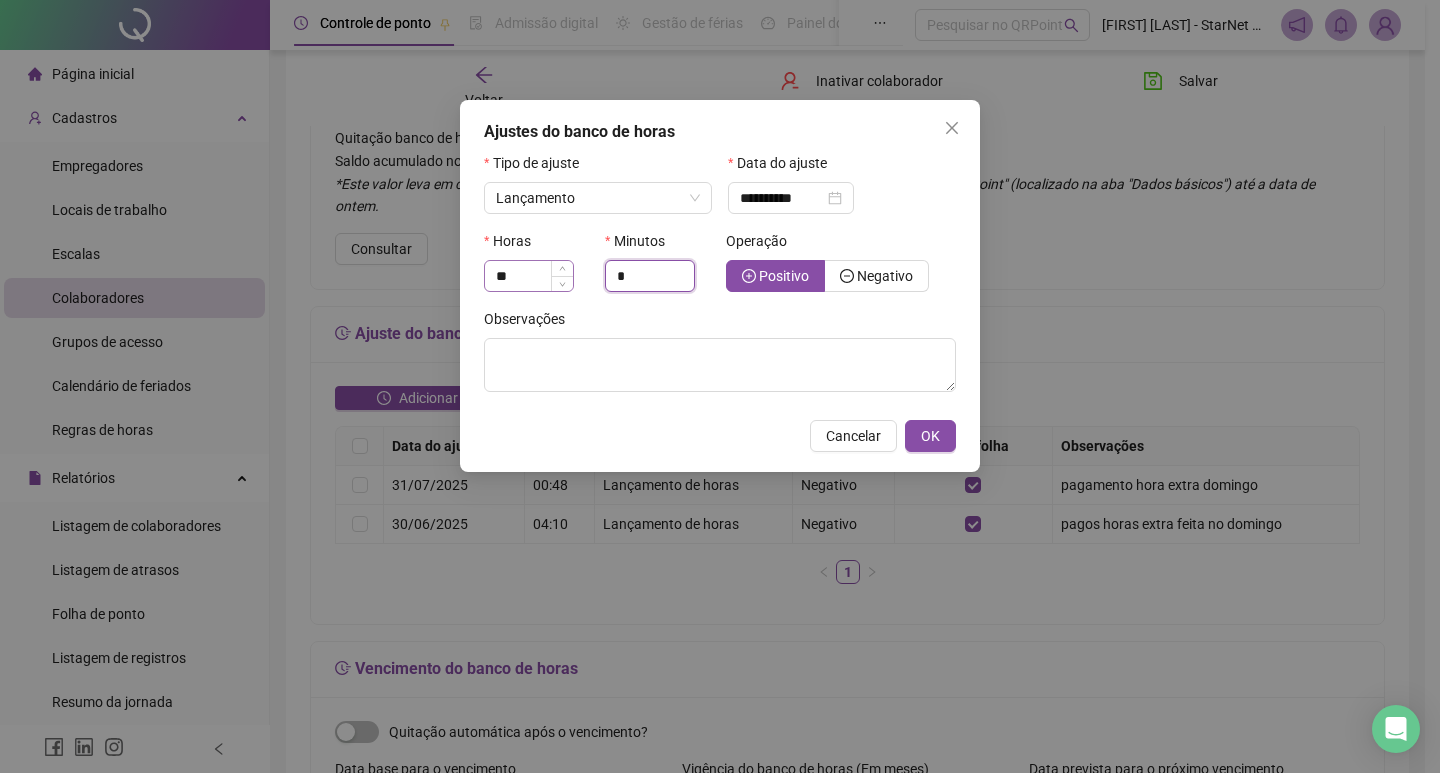 type on "*" 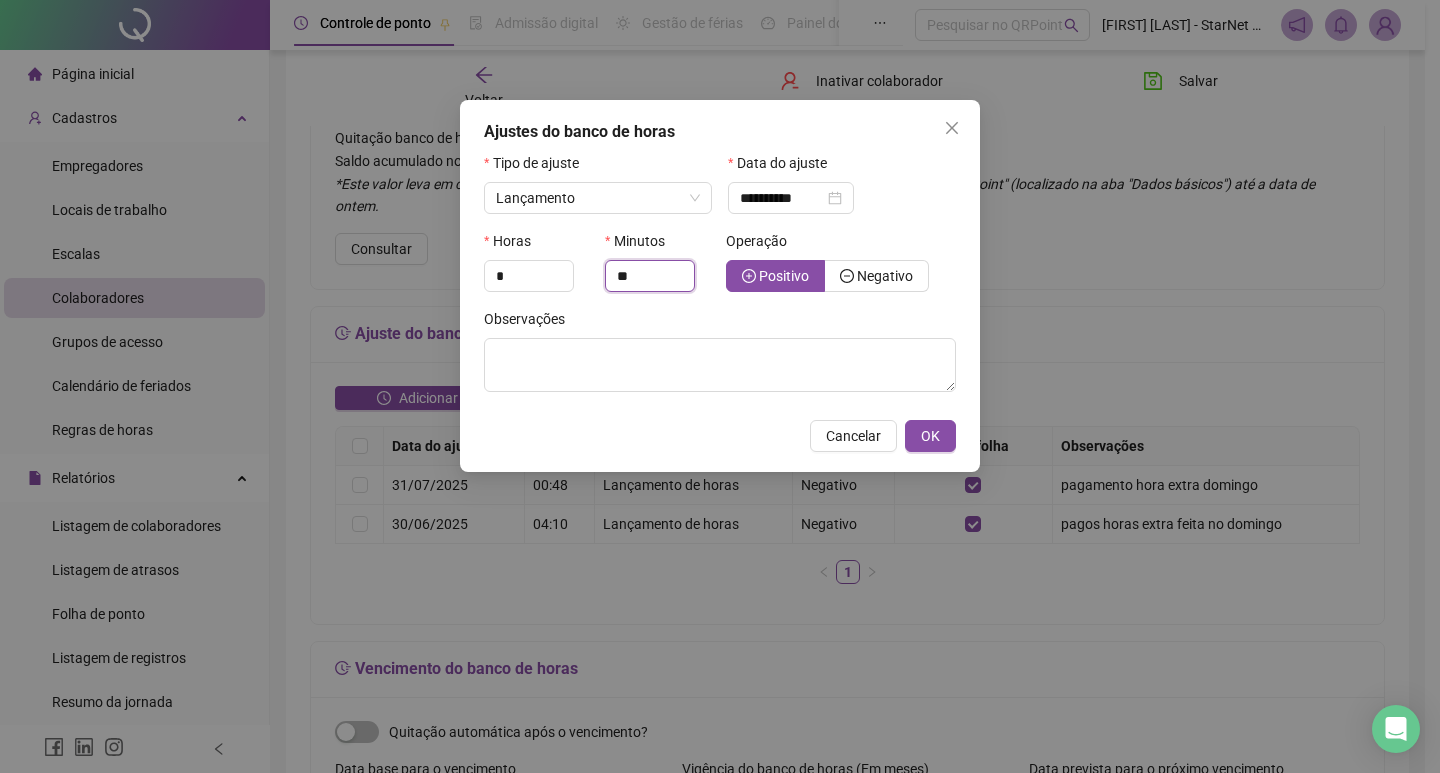 type on "**" 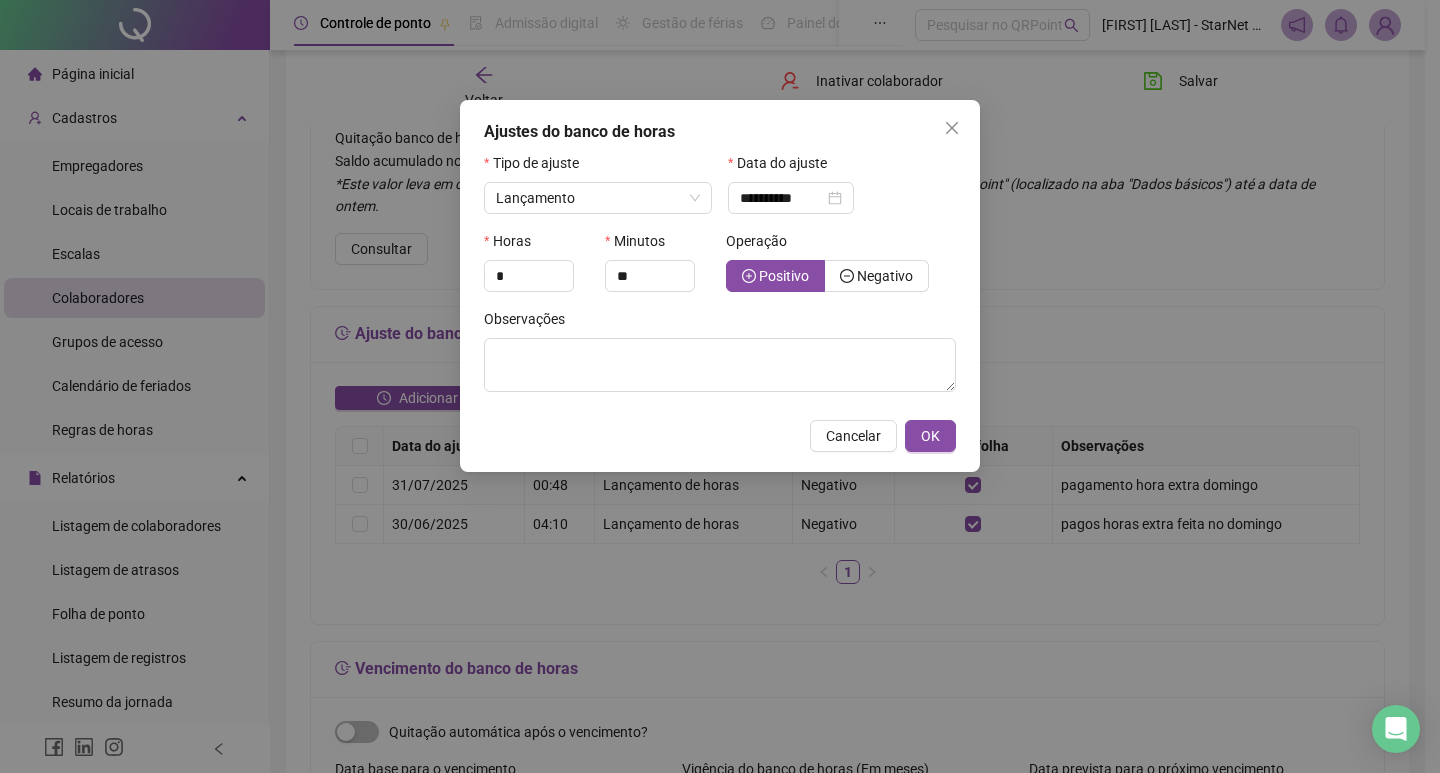 click on "Operação" at bounding box center (841, 245) 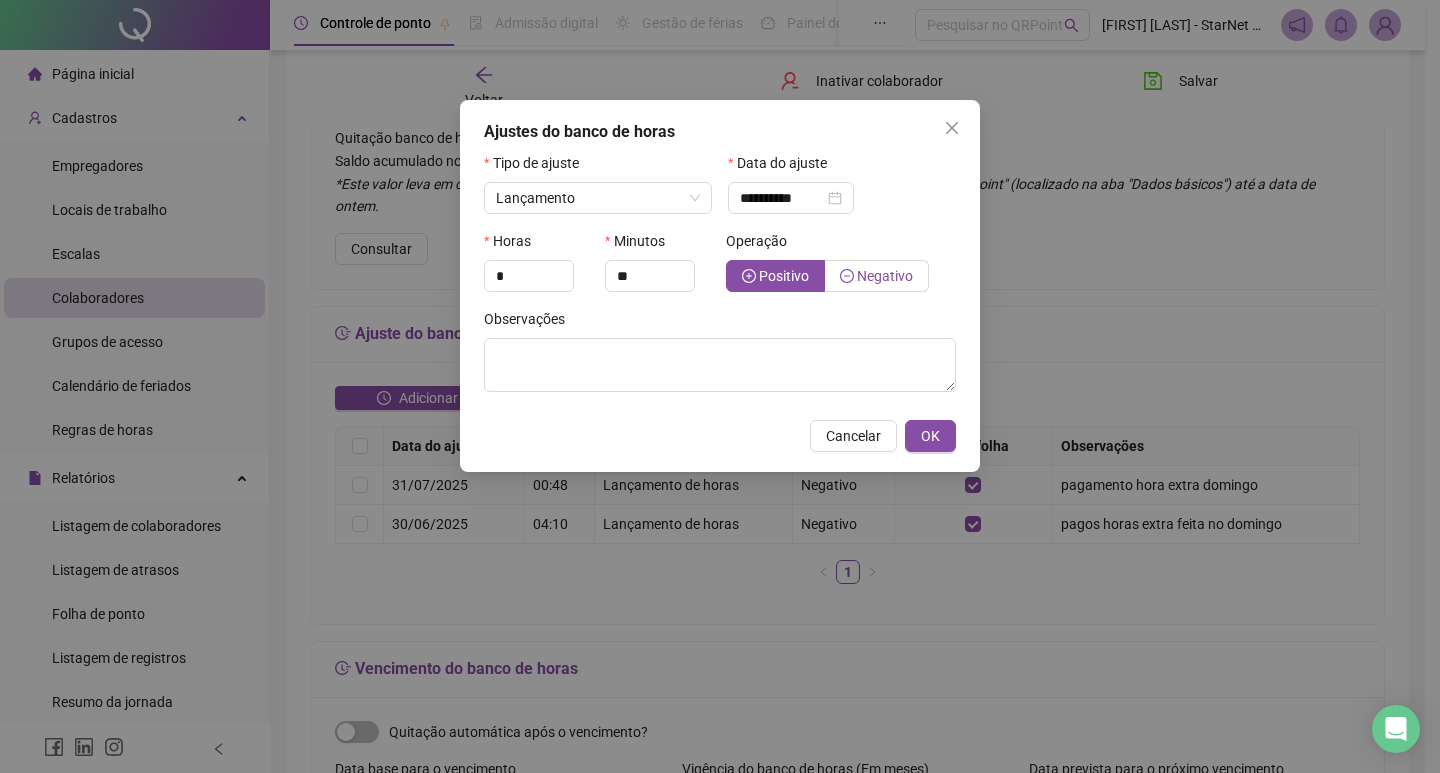 click on "Negativo" at bounding box center [885, 276] 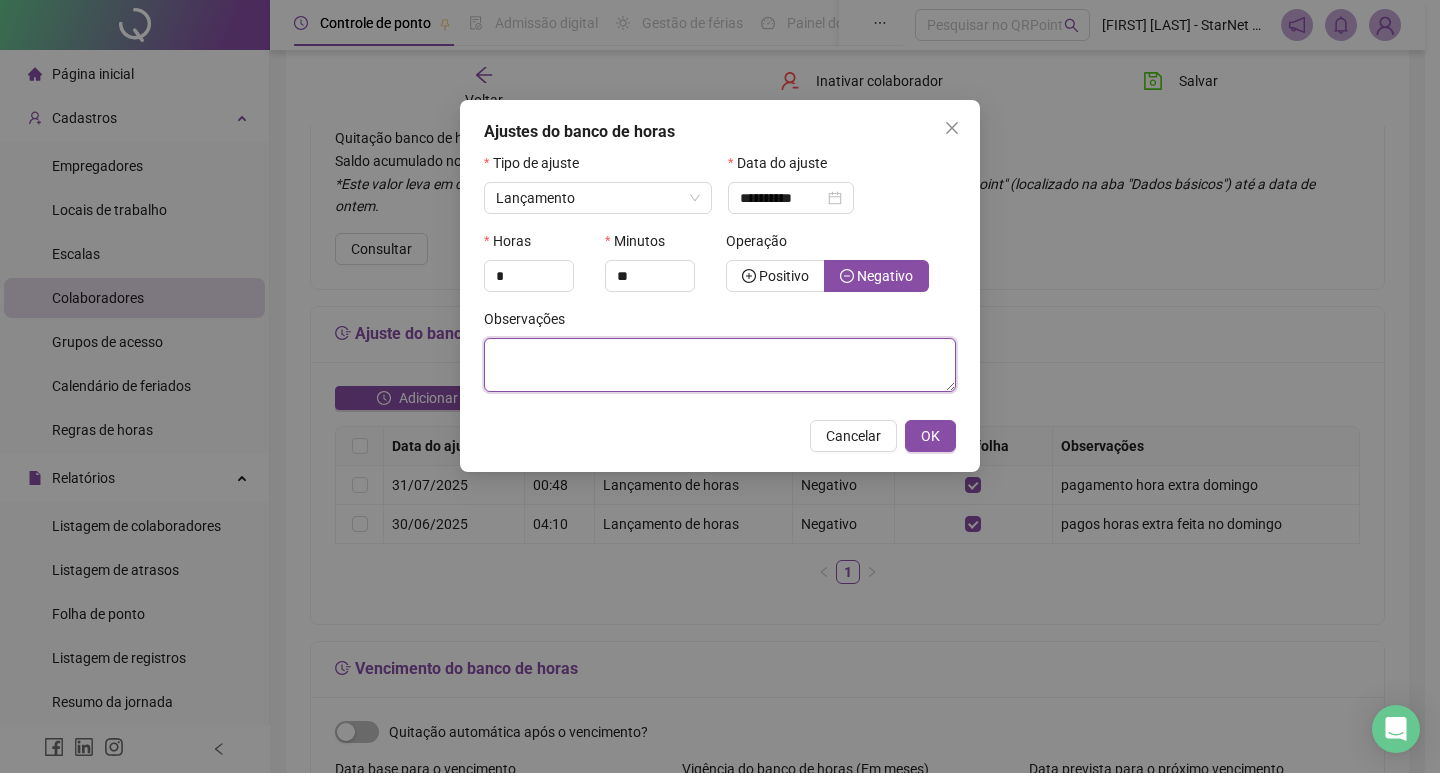 paste on "**********" 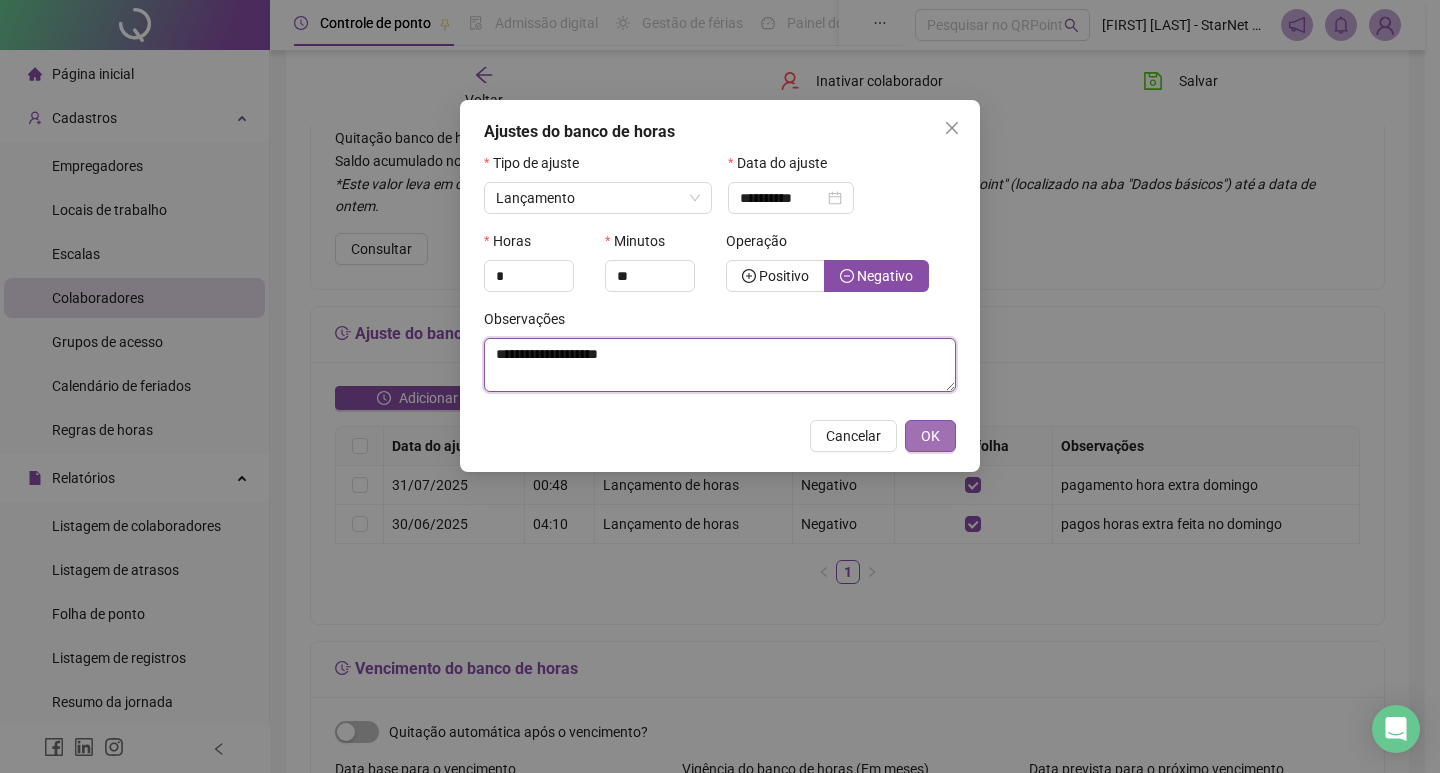 type on "**********" 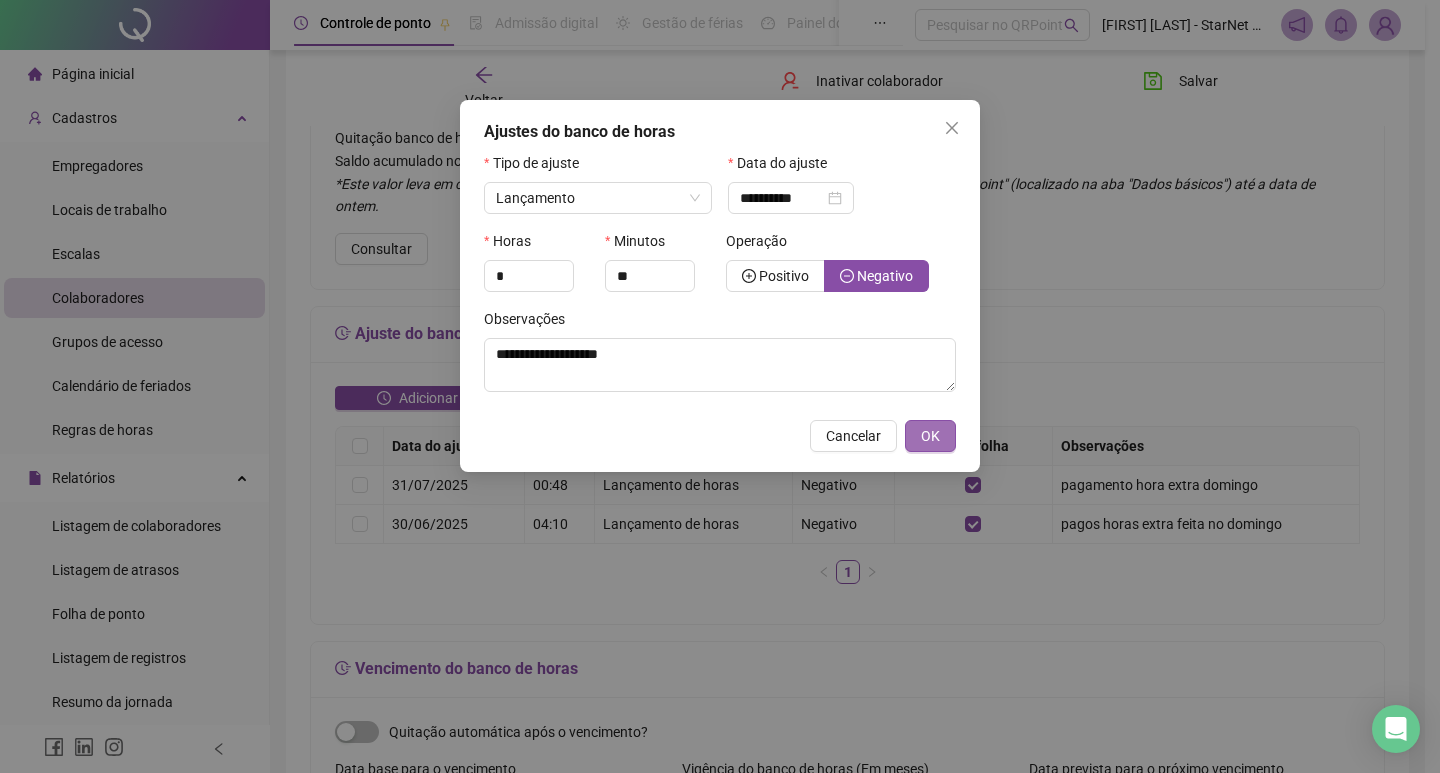 click on "OK" at bounding box center [930, 436] 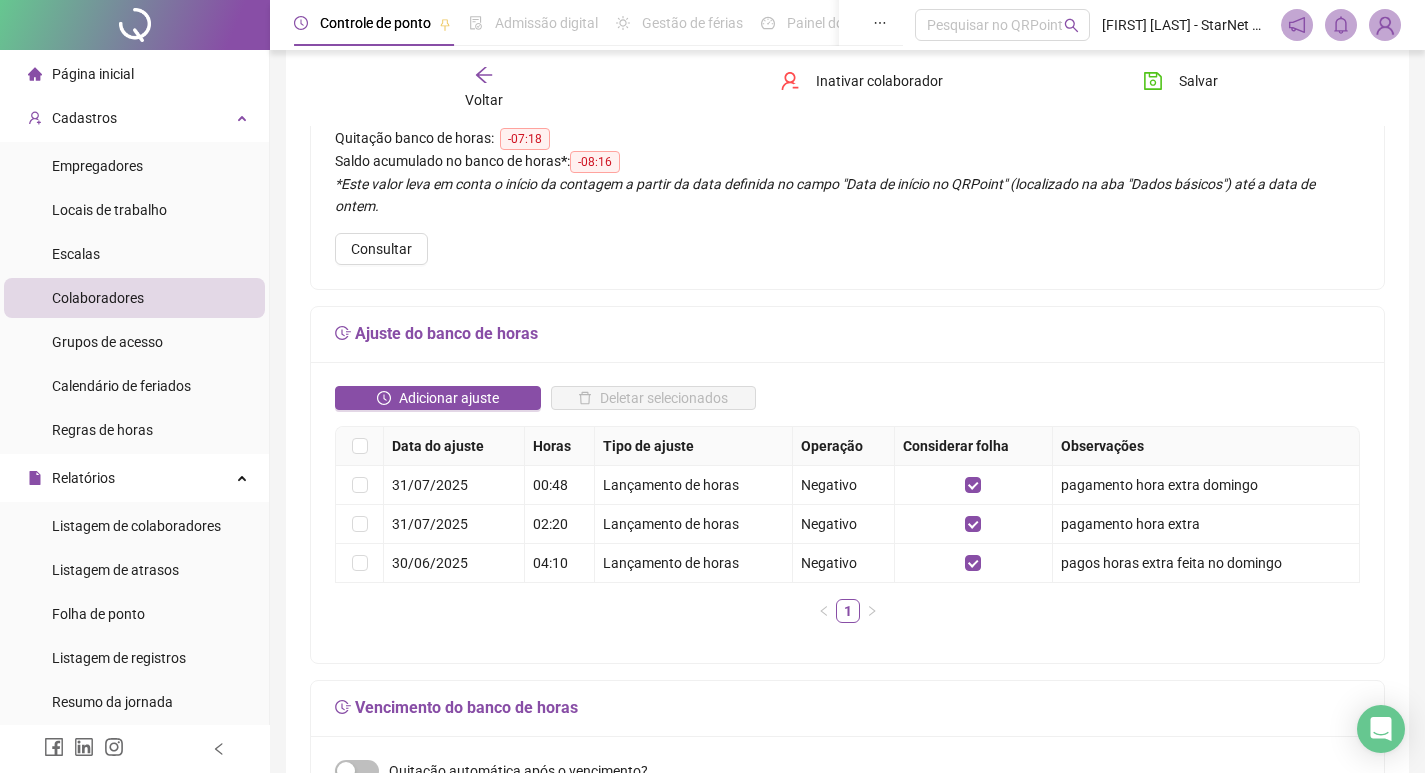 click 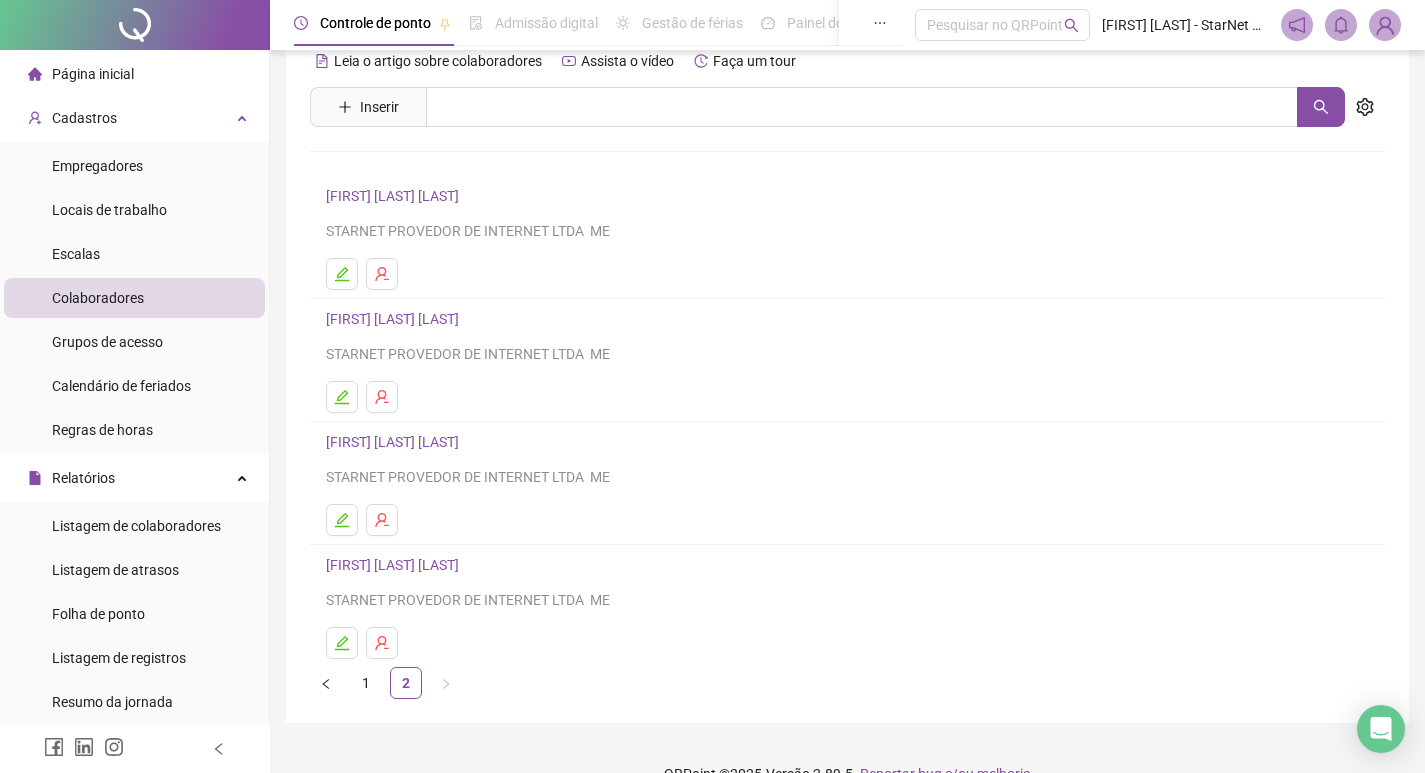 scroll, scrollTop: 0, scrollLeft: 0, axis: both 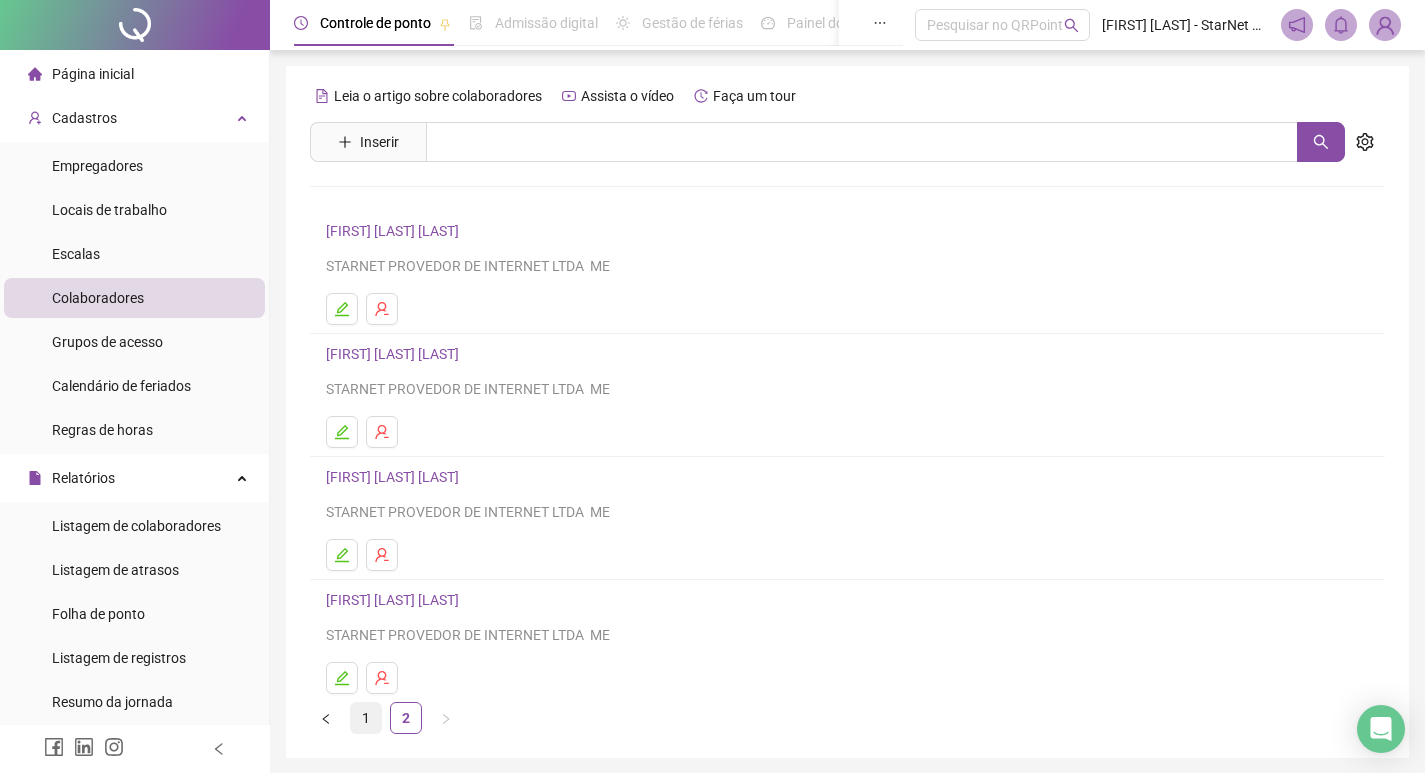 click on "1" at bounding box center (366, 718) 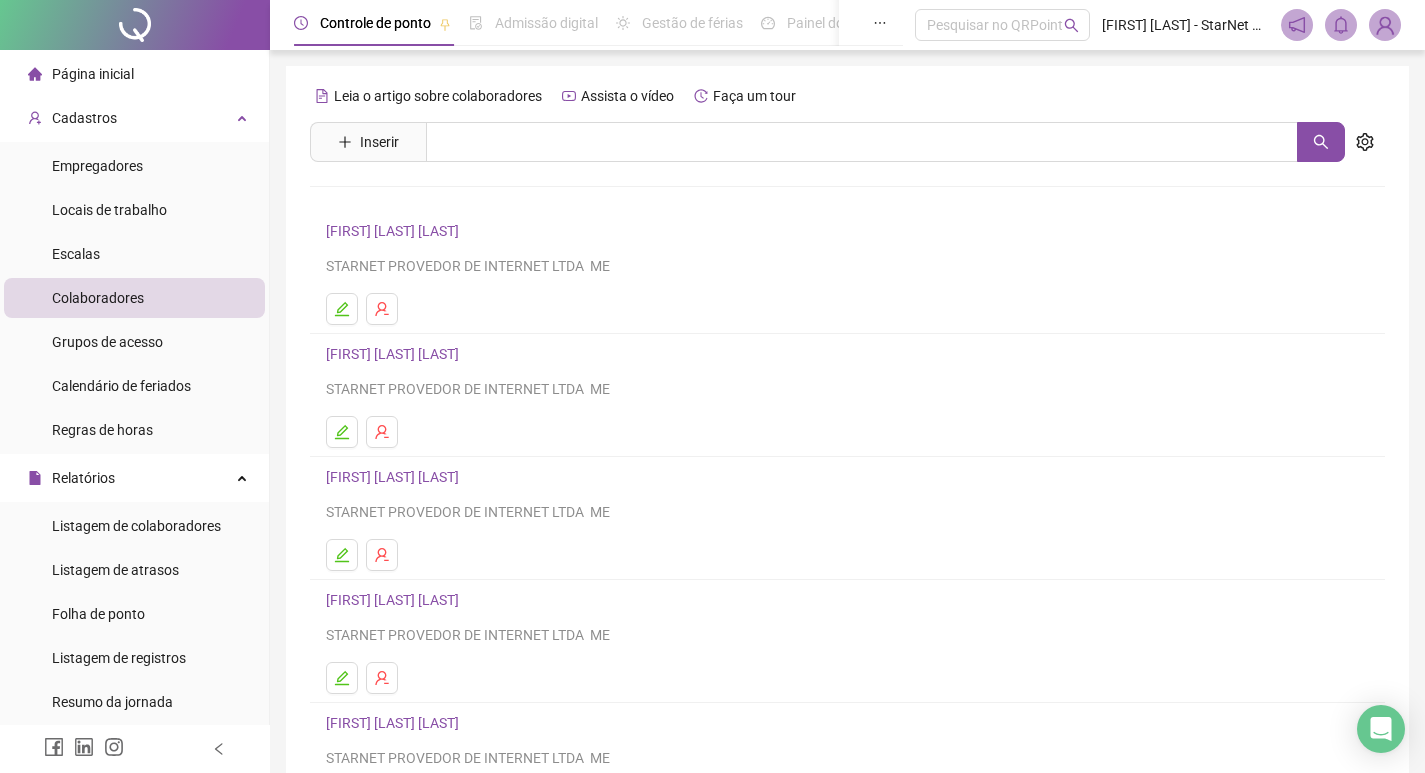 scroll, scrollTop: 100, scrollLeft: 0, axis: vertical 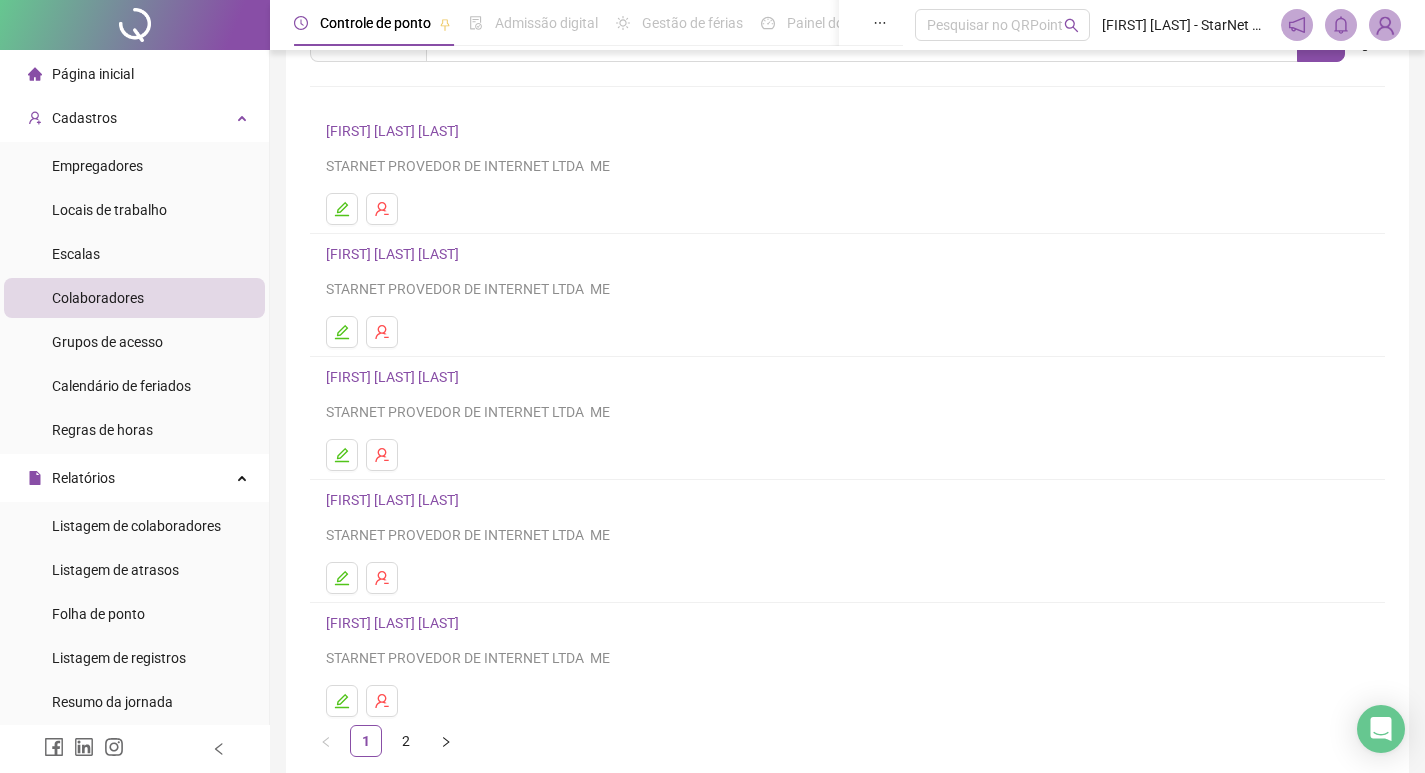 click on "[FIRST] [LAST] [LAST]" at bounding box center [395, 377] 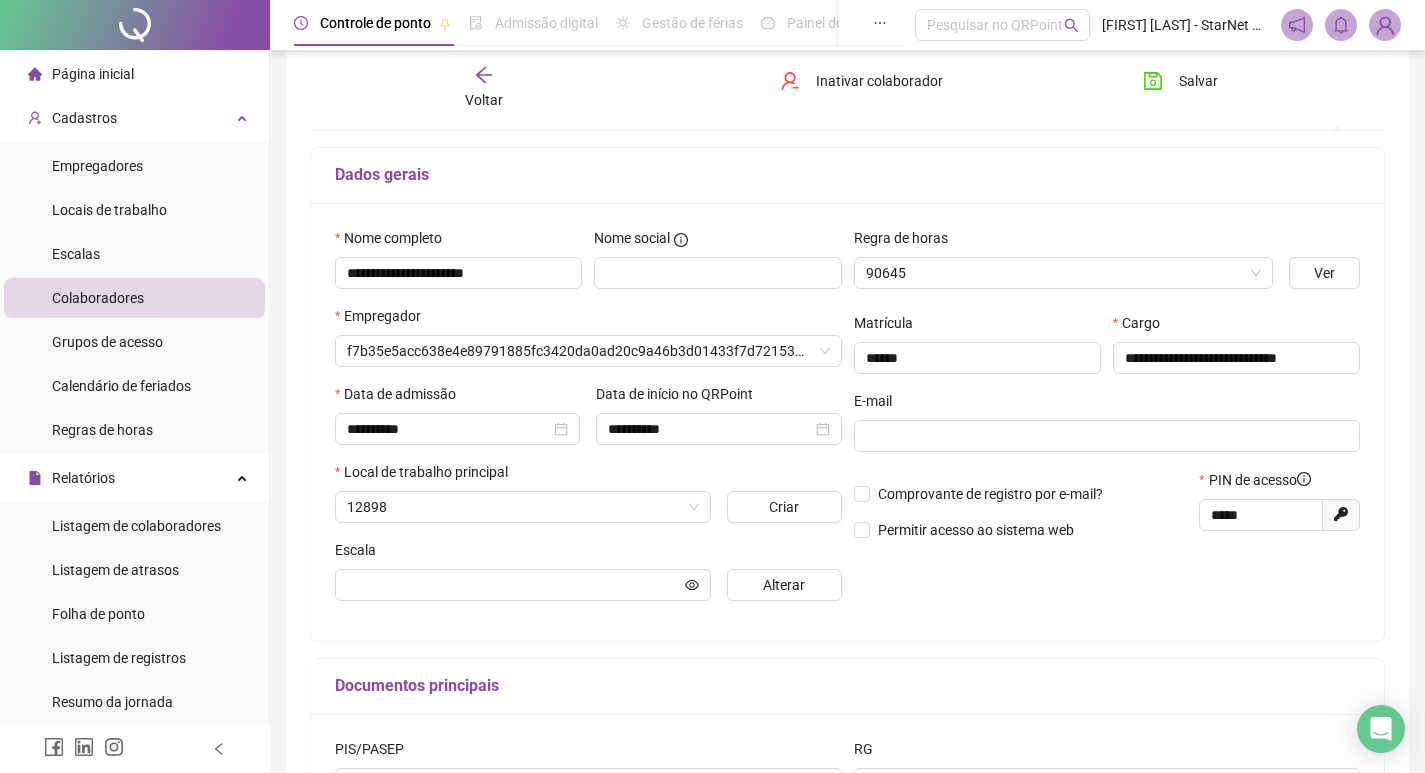 scroll, scrollTop: 110, scrollLeft: 0, axis: vertical 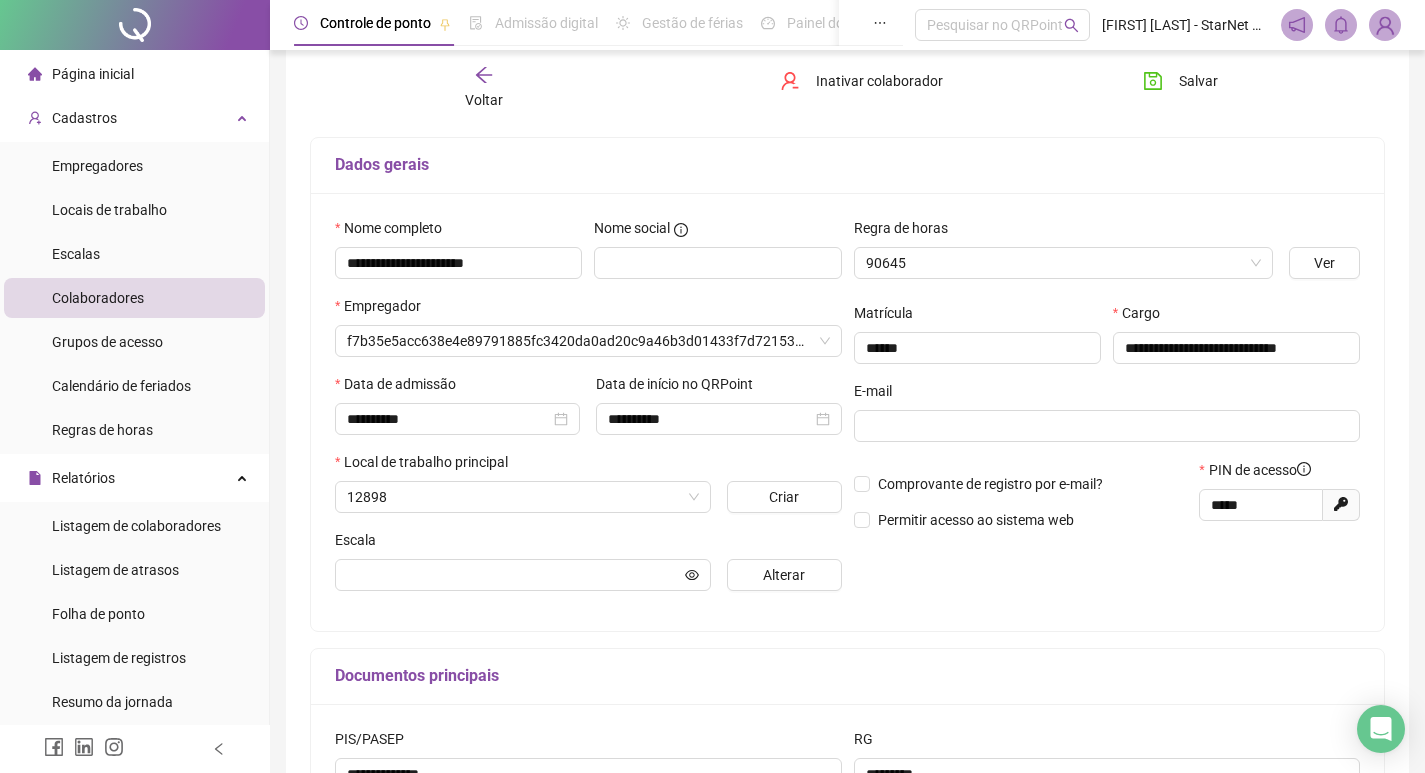 type on "**********" 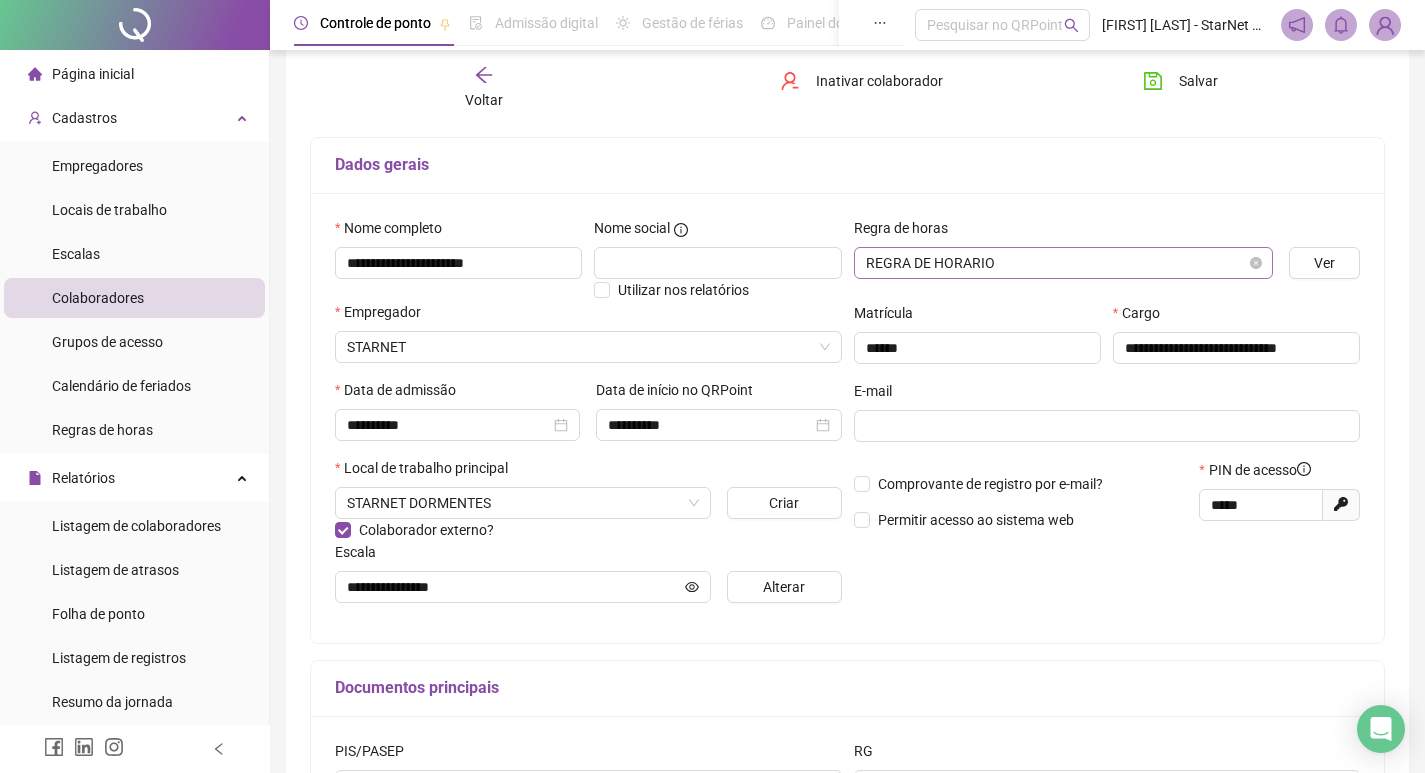scroll, scrollTop: 0, scrollLeft: 0, axis: both 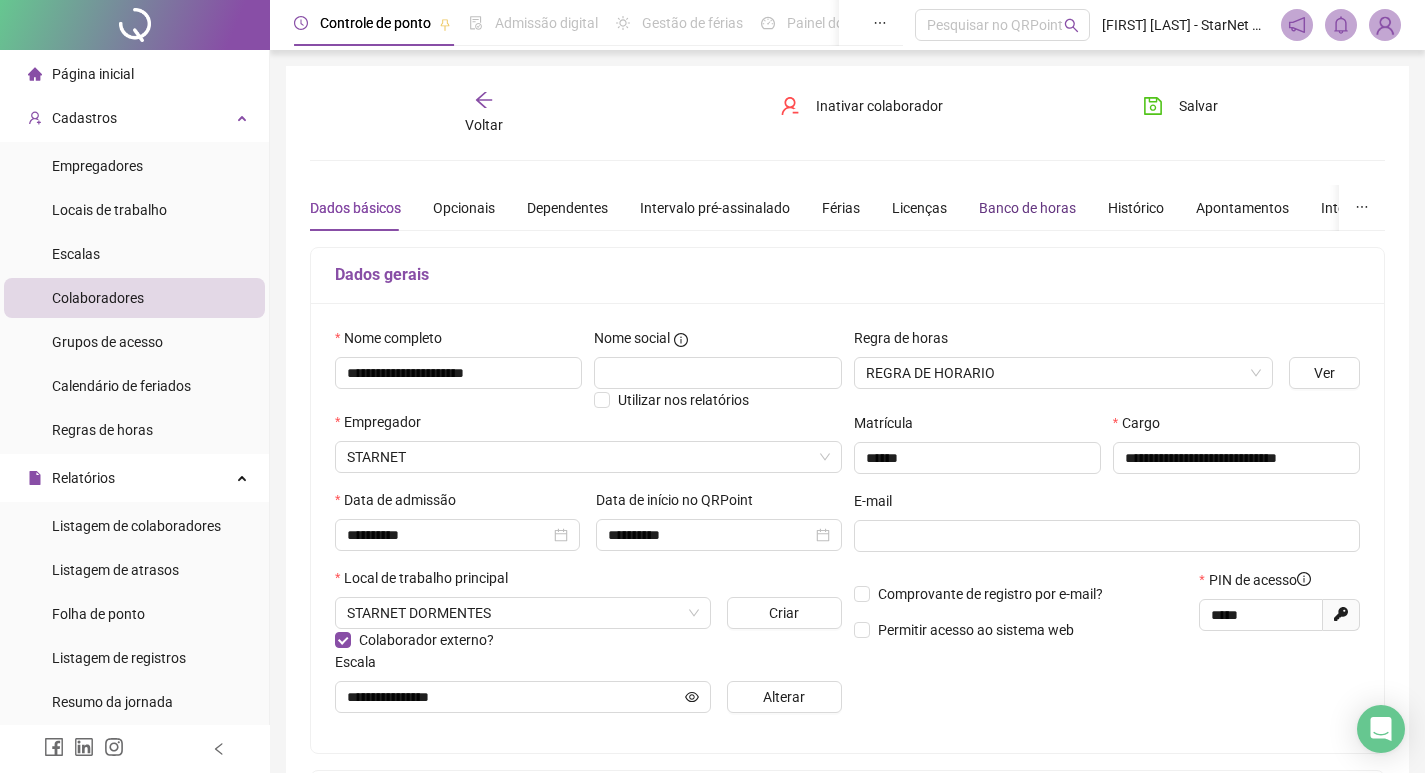 click on "Banco de horas" at bounding box center [1027, 208] 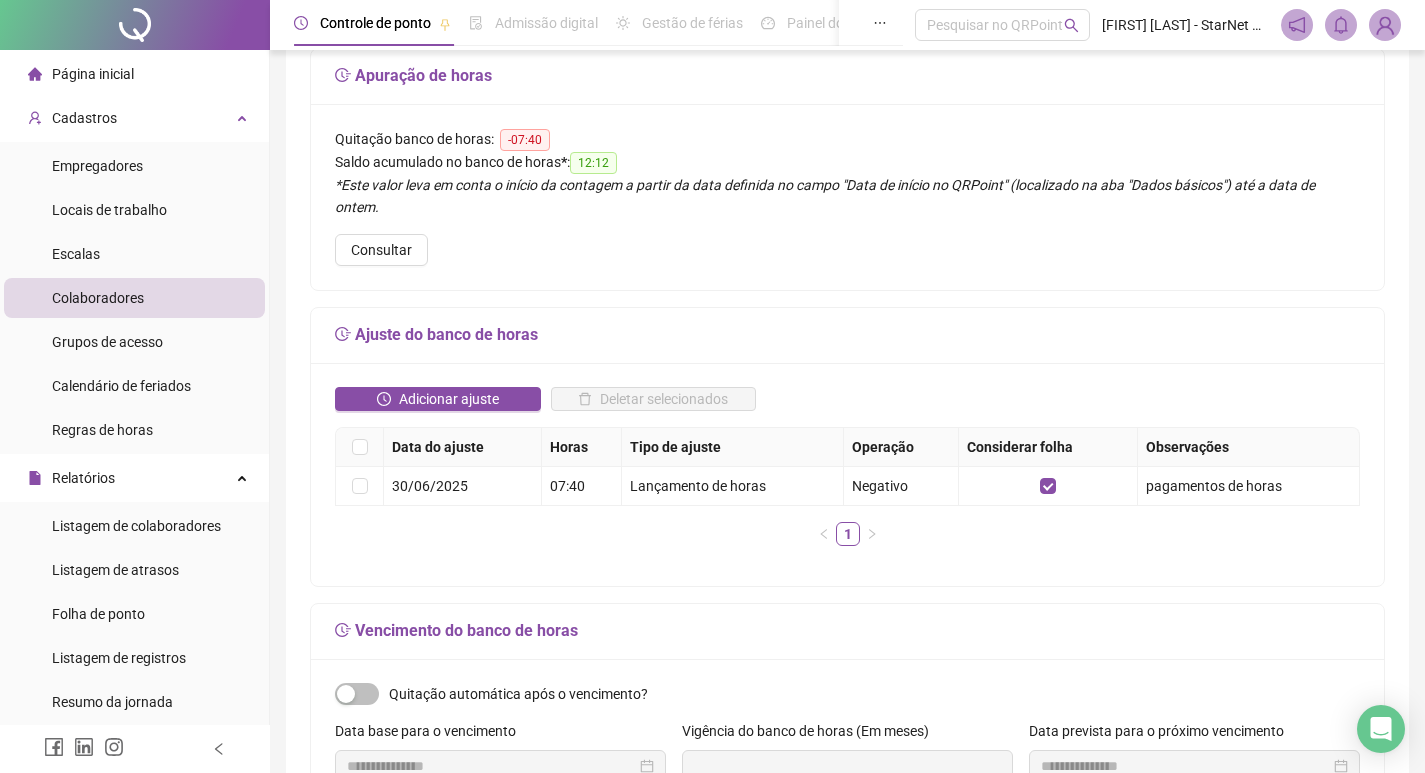 scroll, scrollTop: 200, scrollLeft: 0, axis: vertical 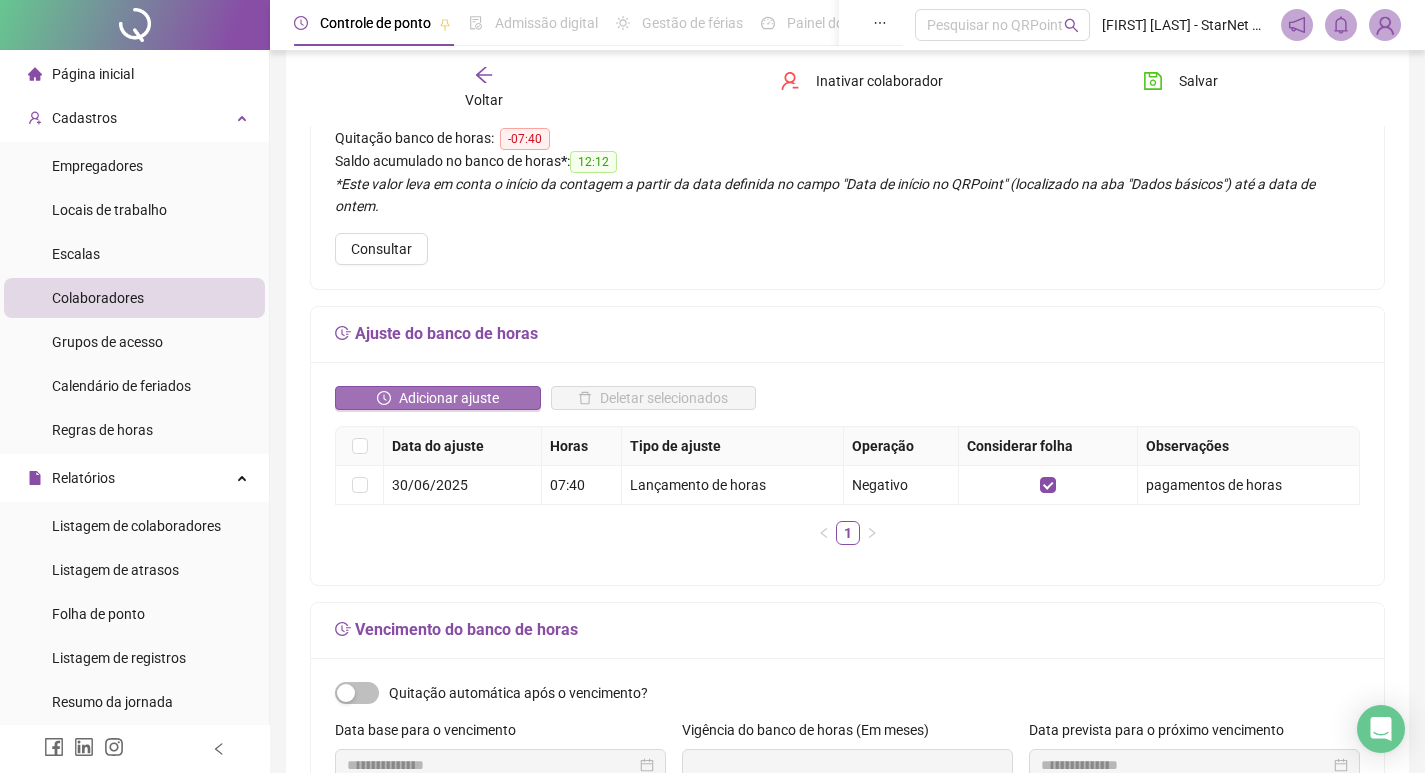 click on "Adicionar ajuste" at bounding box center (438, 398) 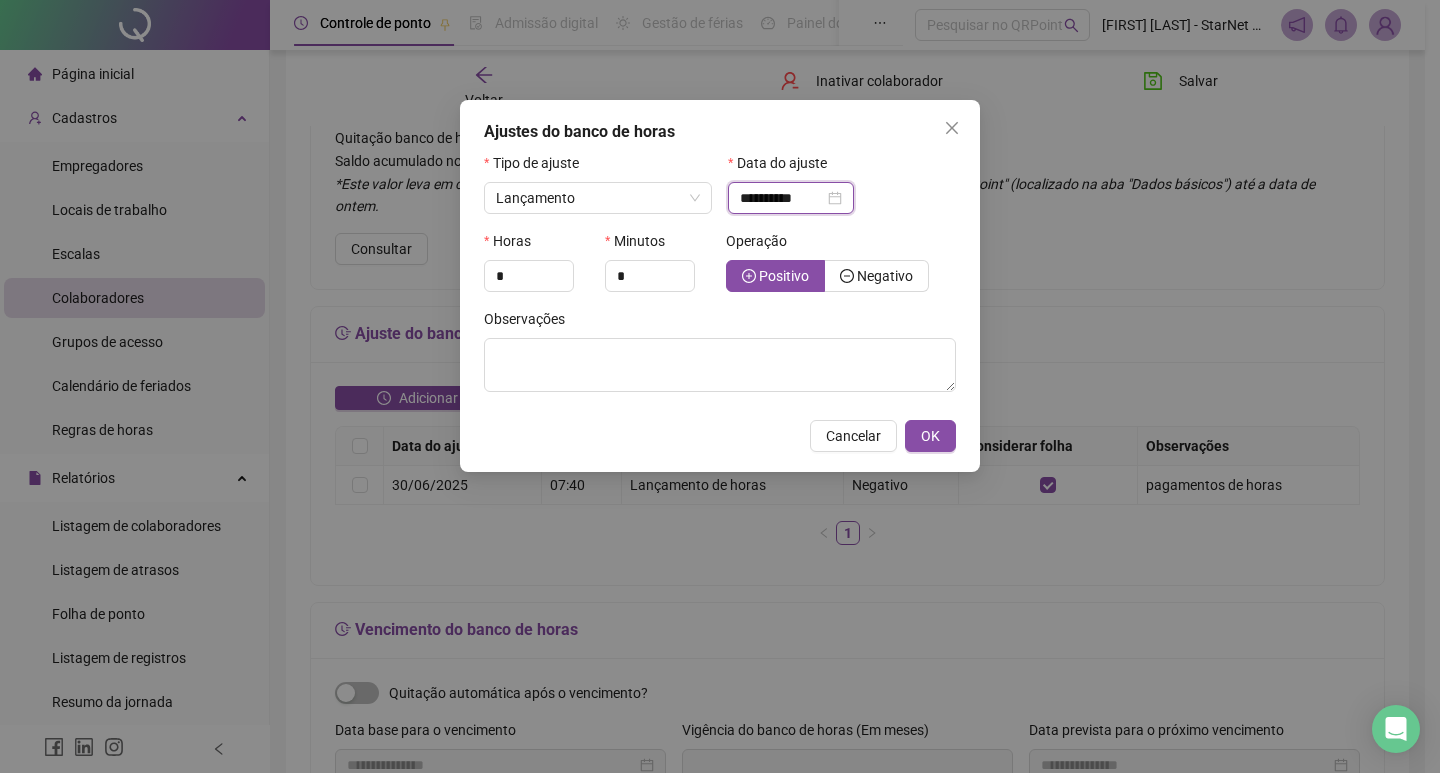 click on "**********" at bounding box center [782, 198] 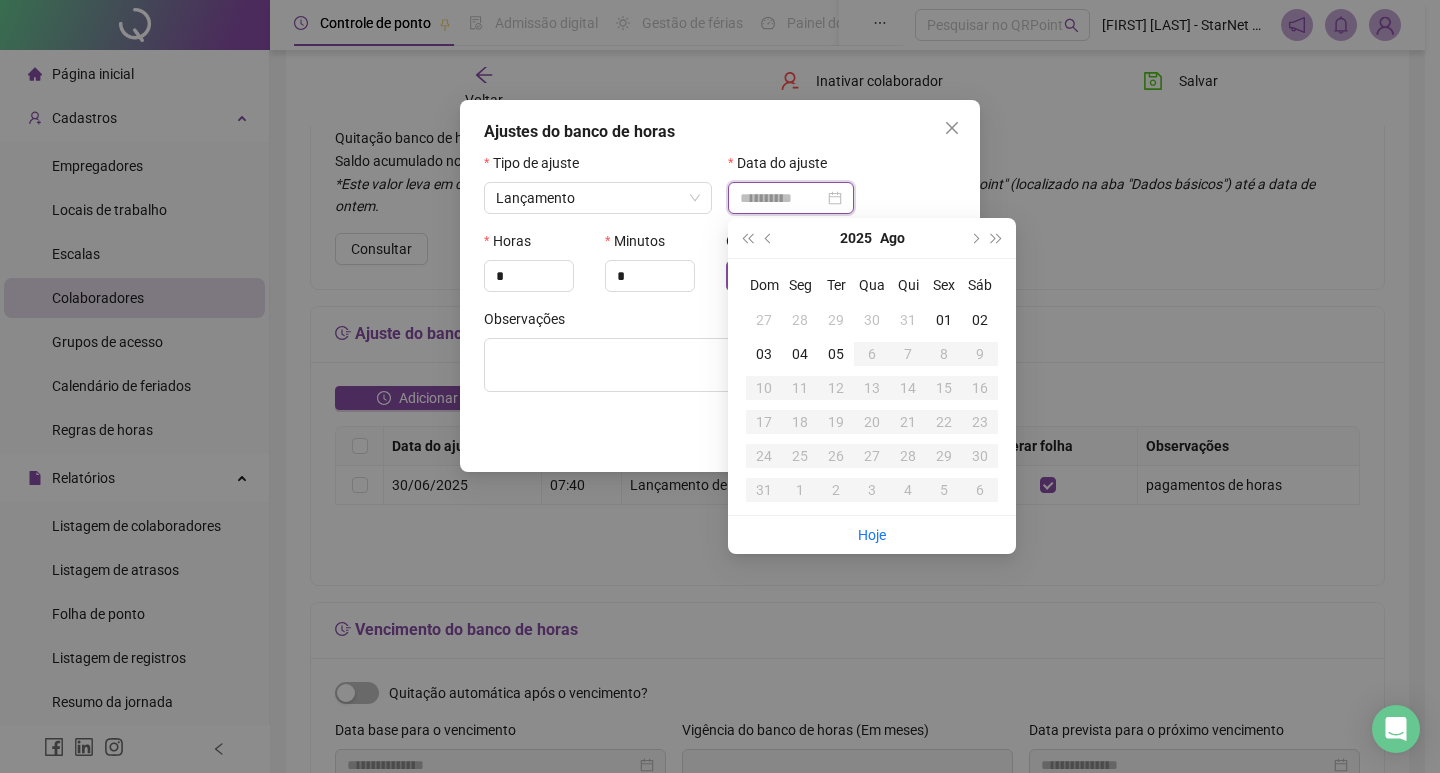 type on "**********" 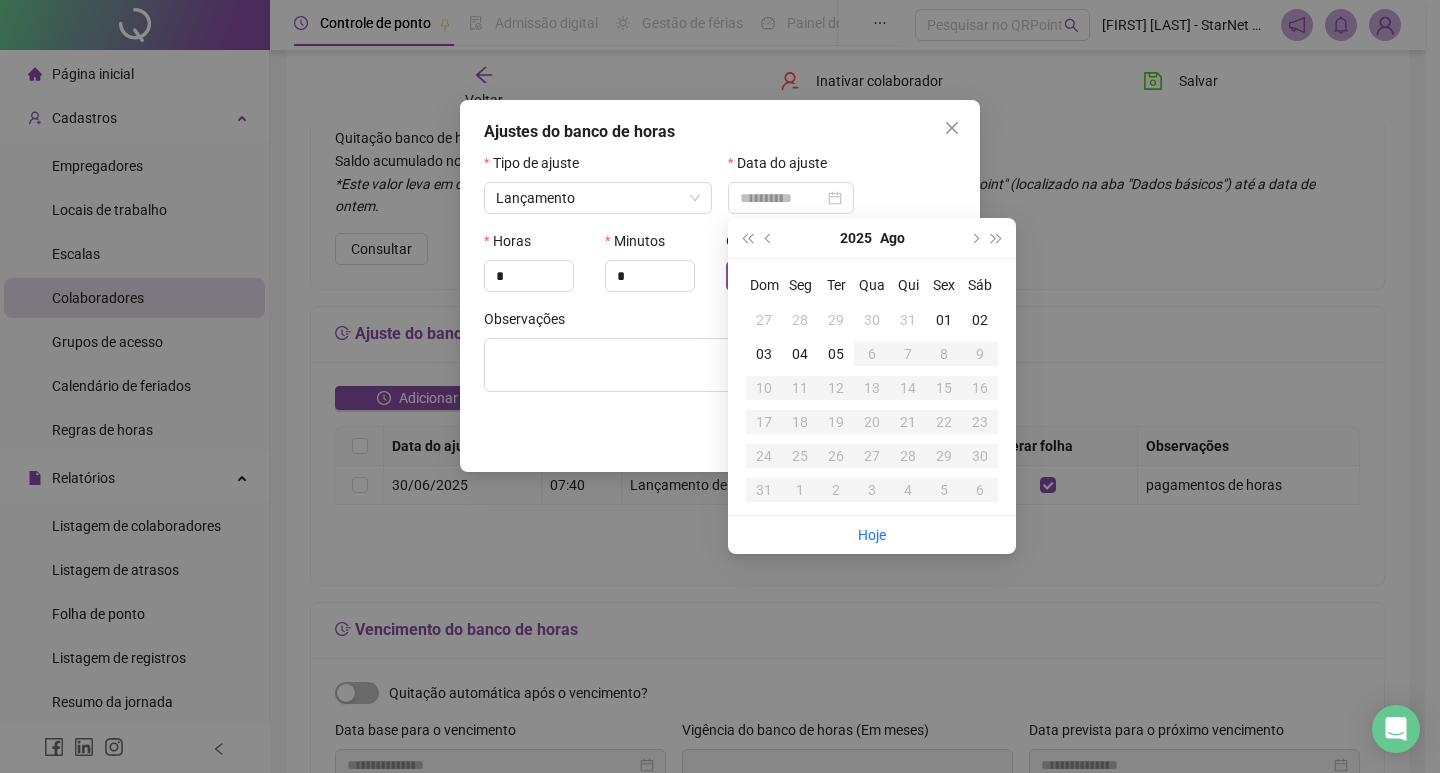 click on "31" at bounding box center [908, 320] 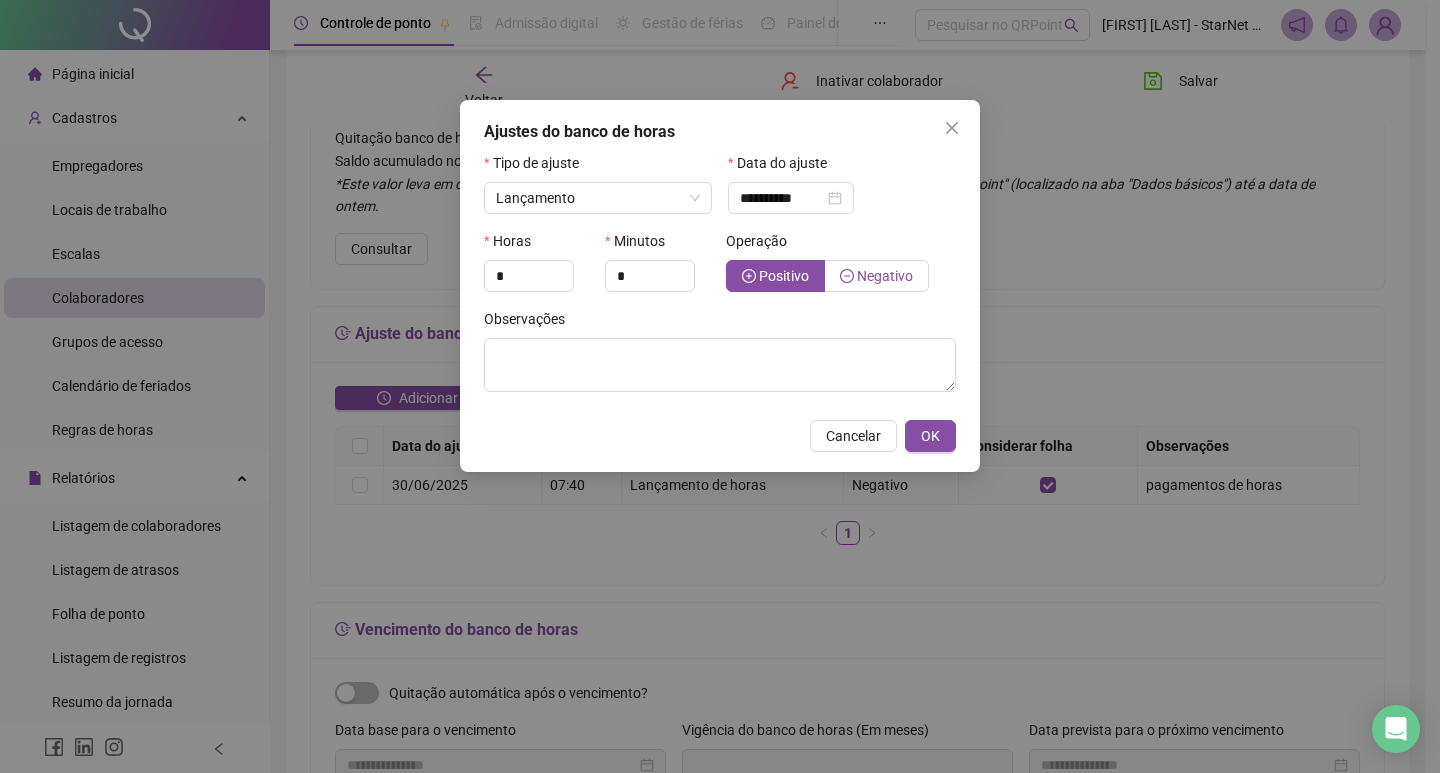 click 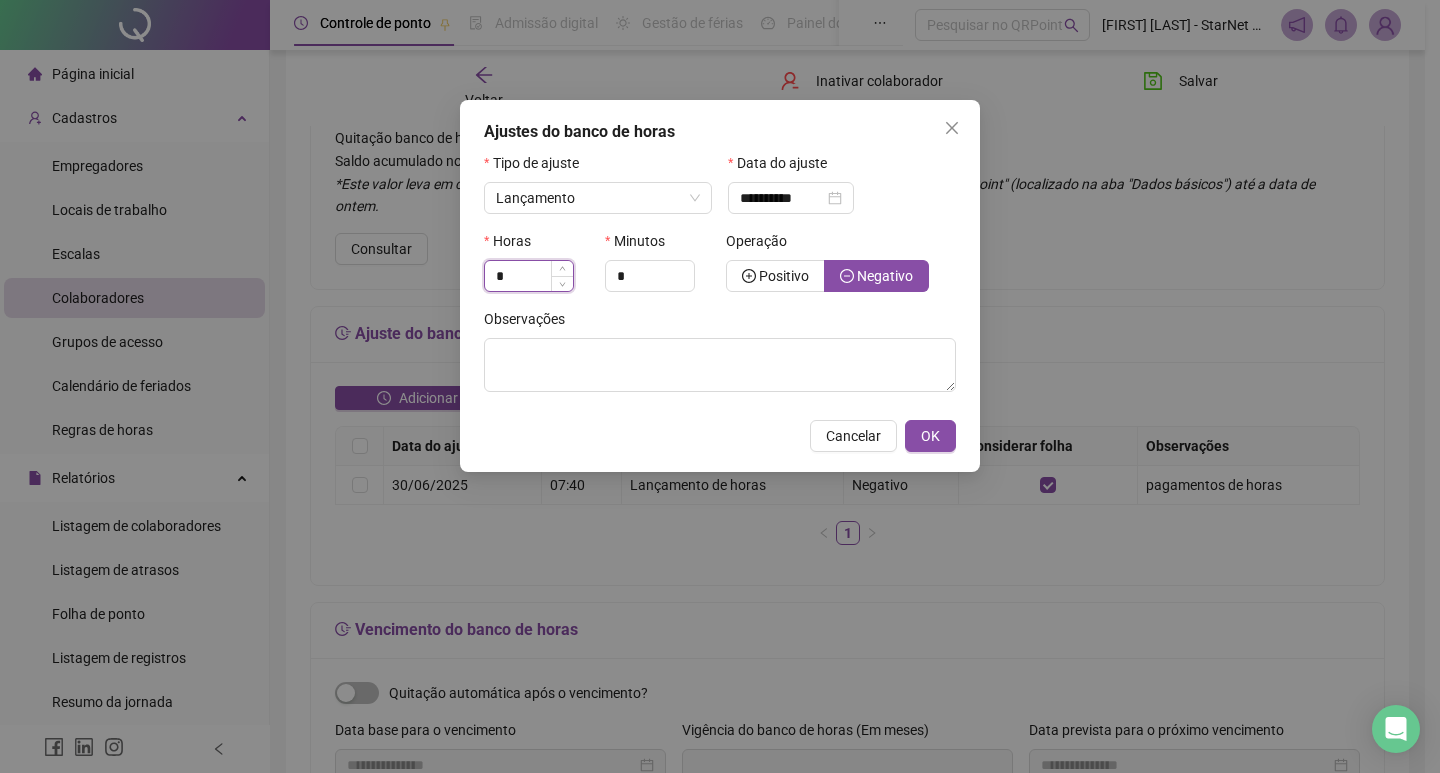 click on "*" at bounding box center (529, 276) 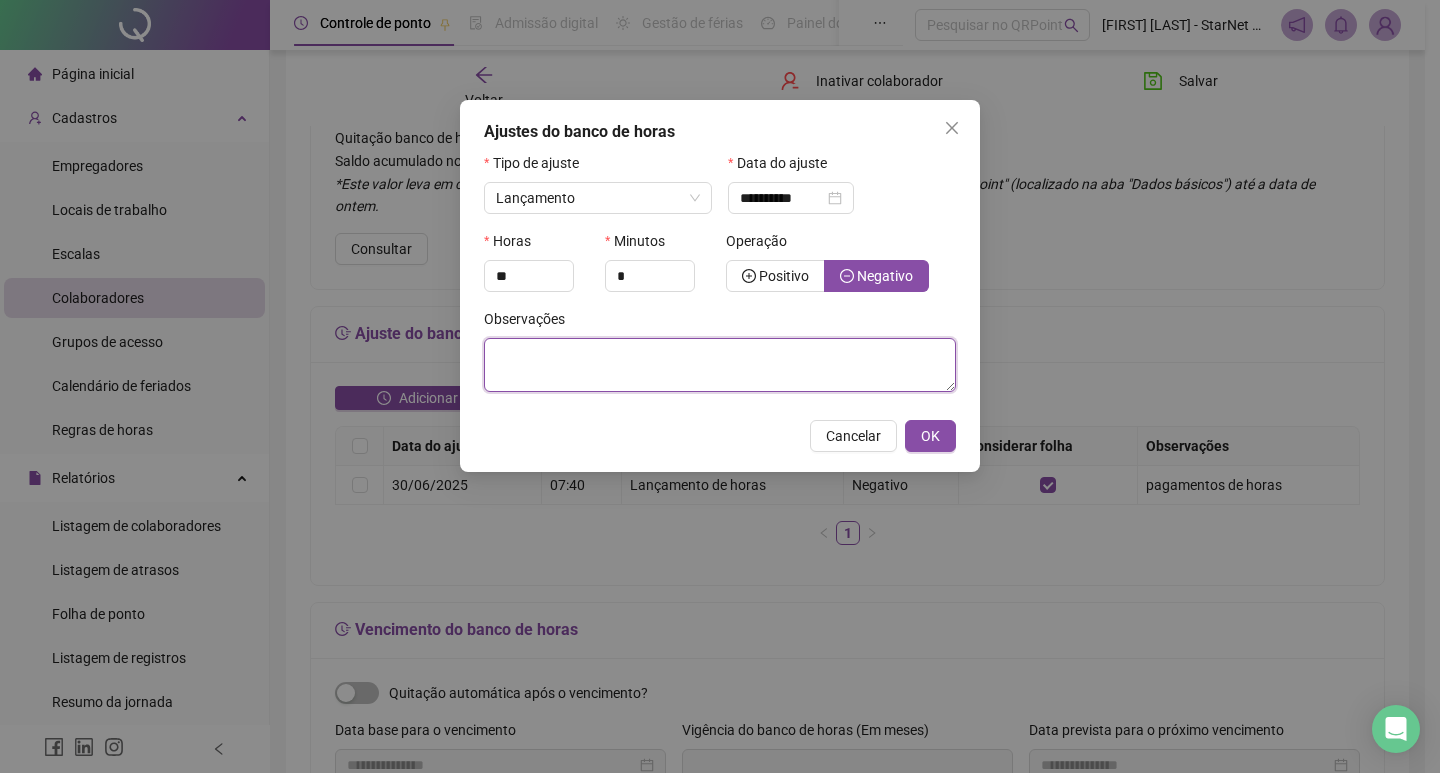 type on "*" 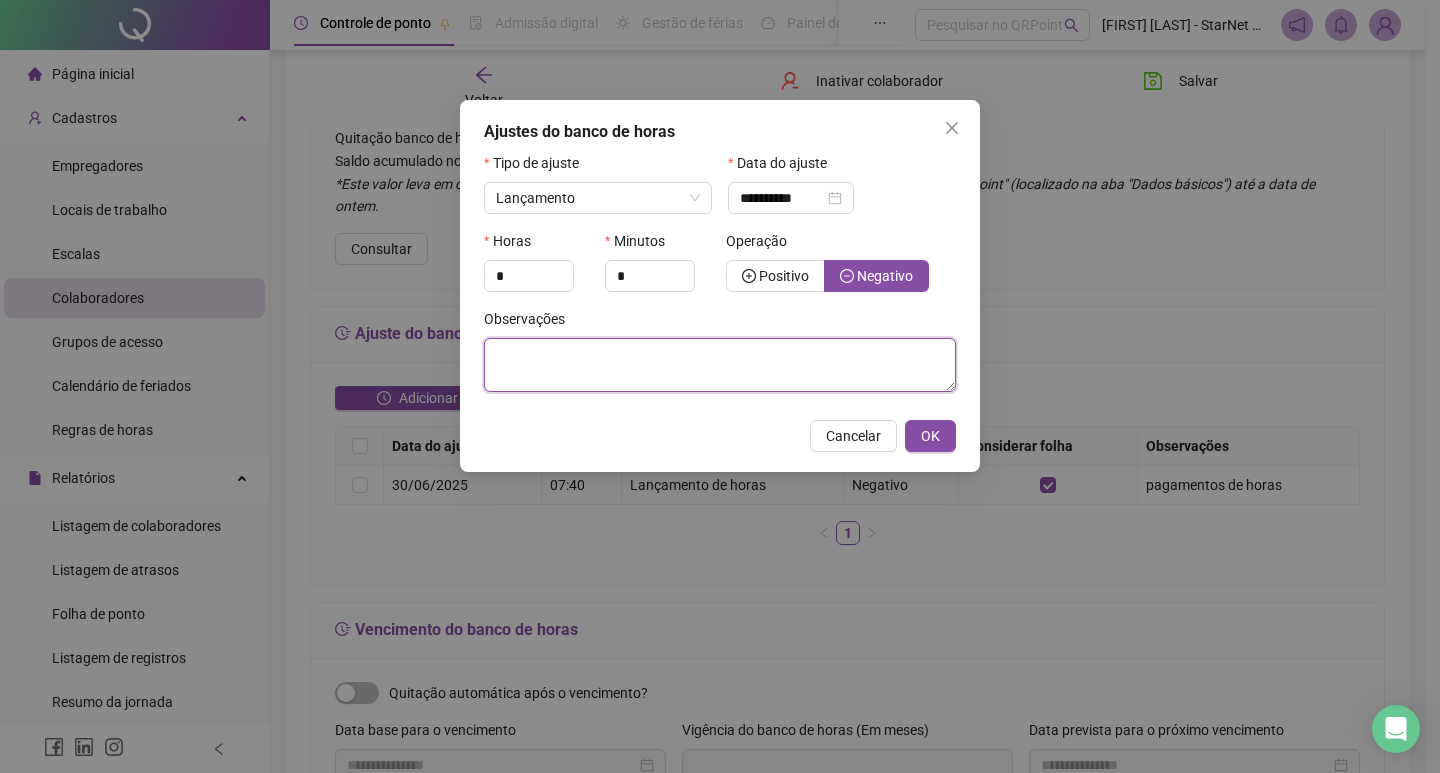 paste on "**********" 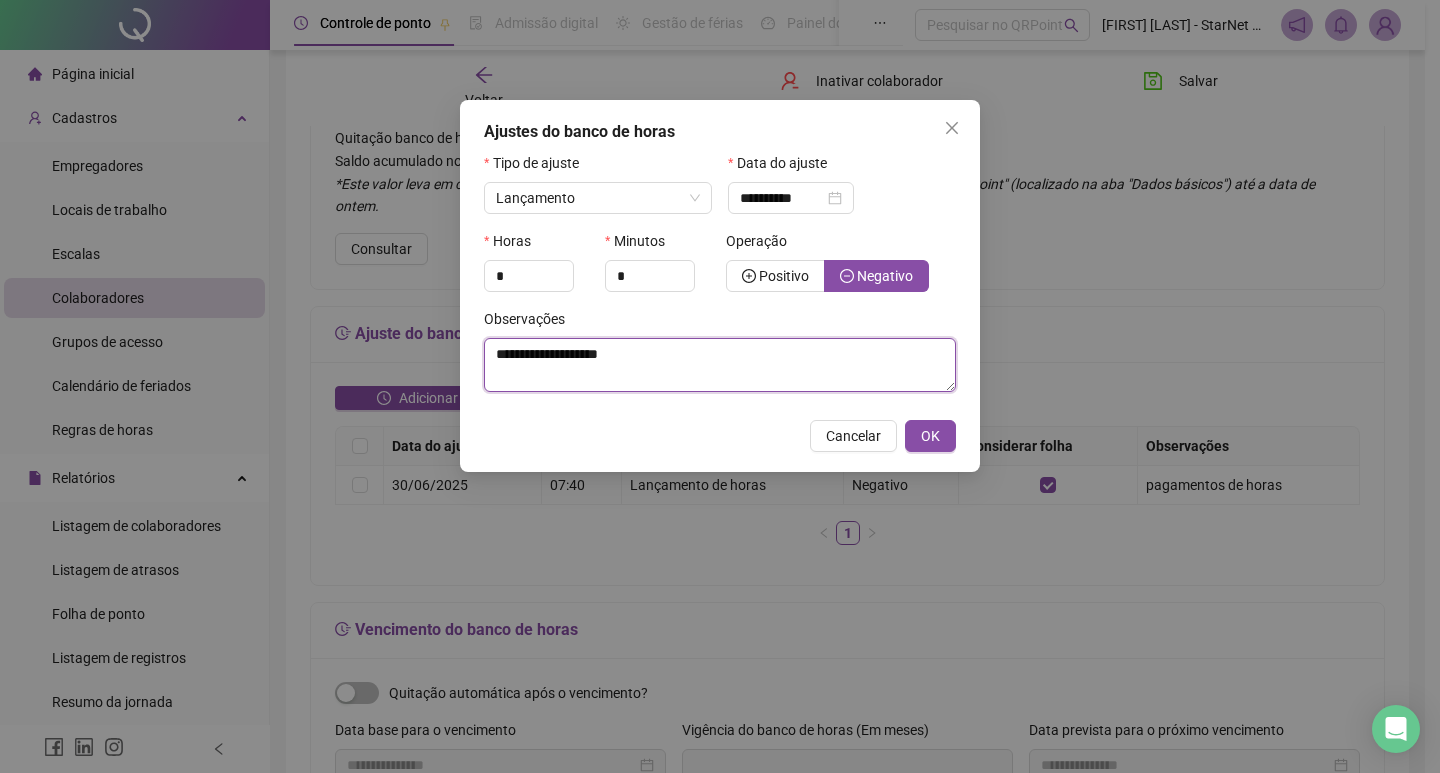 type on "**********" 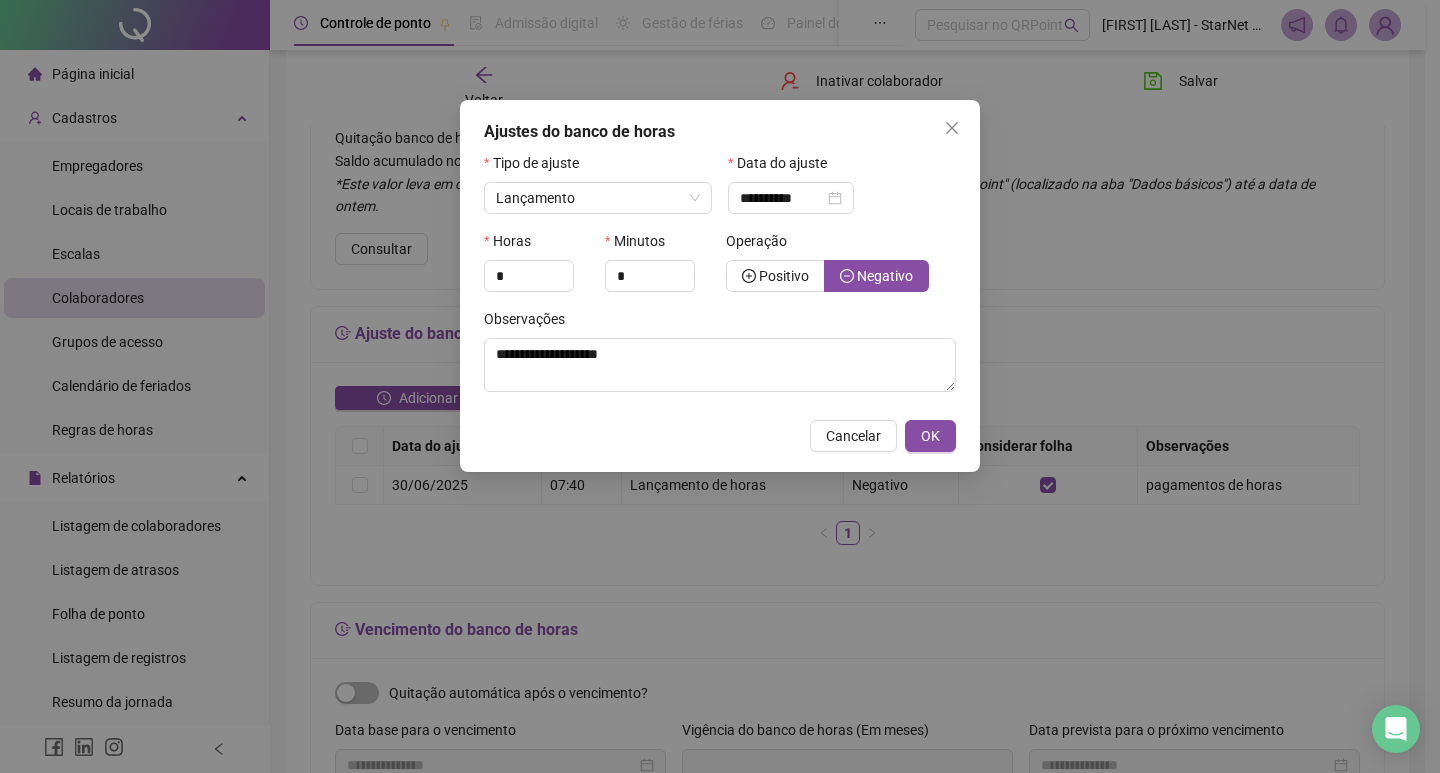 click on "Cancelar OK" at bounding box center (720, 436) 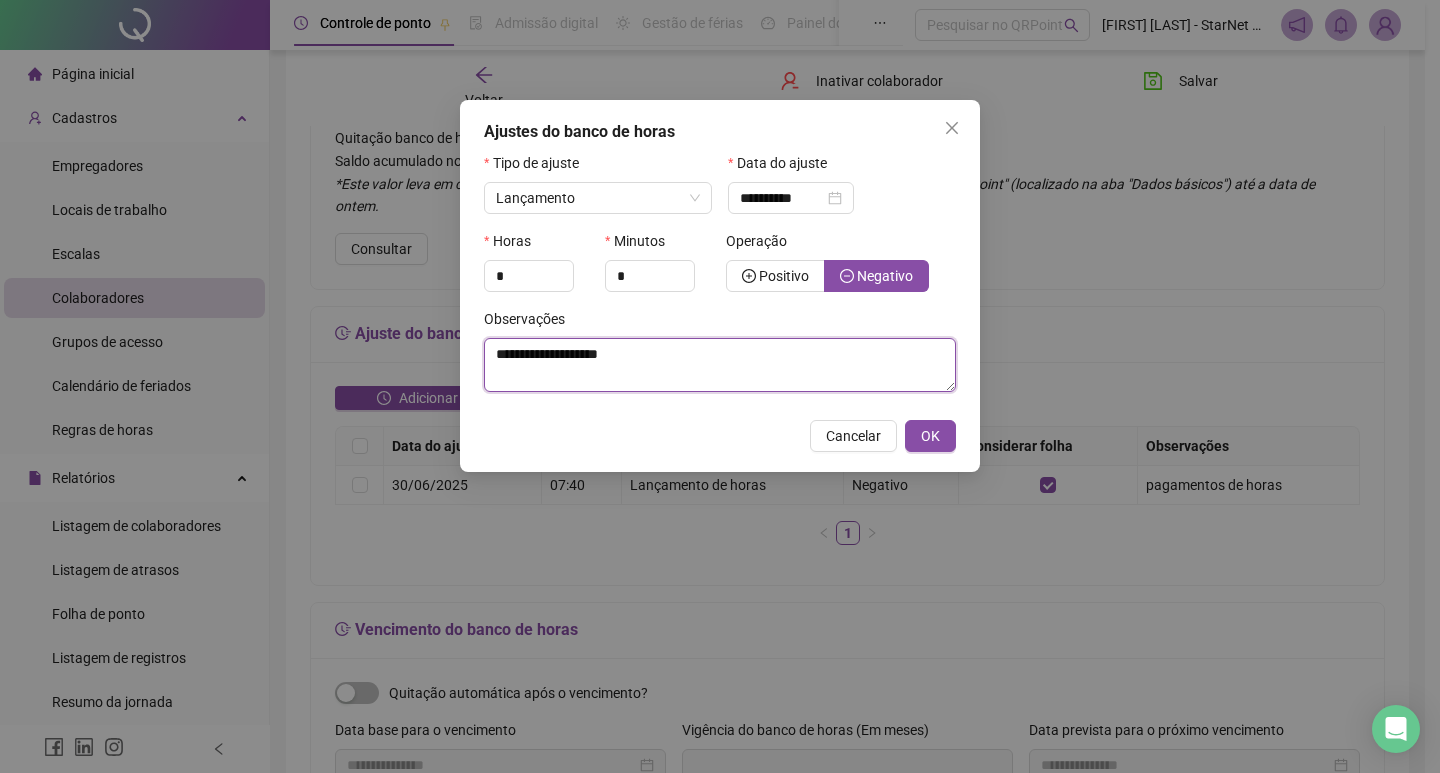 drag, startPoint x: 629, startPoint y: 374, endPoint x: 542, endPoint y: 369, distance: 87.14356 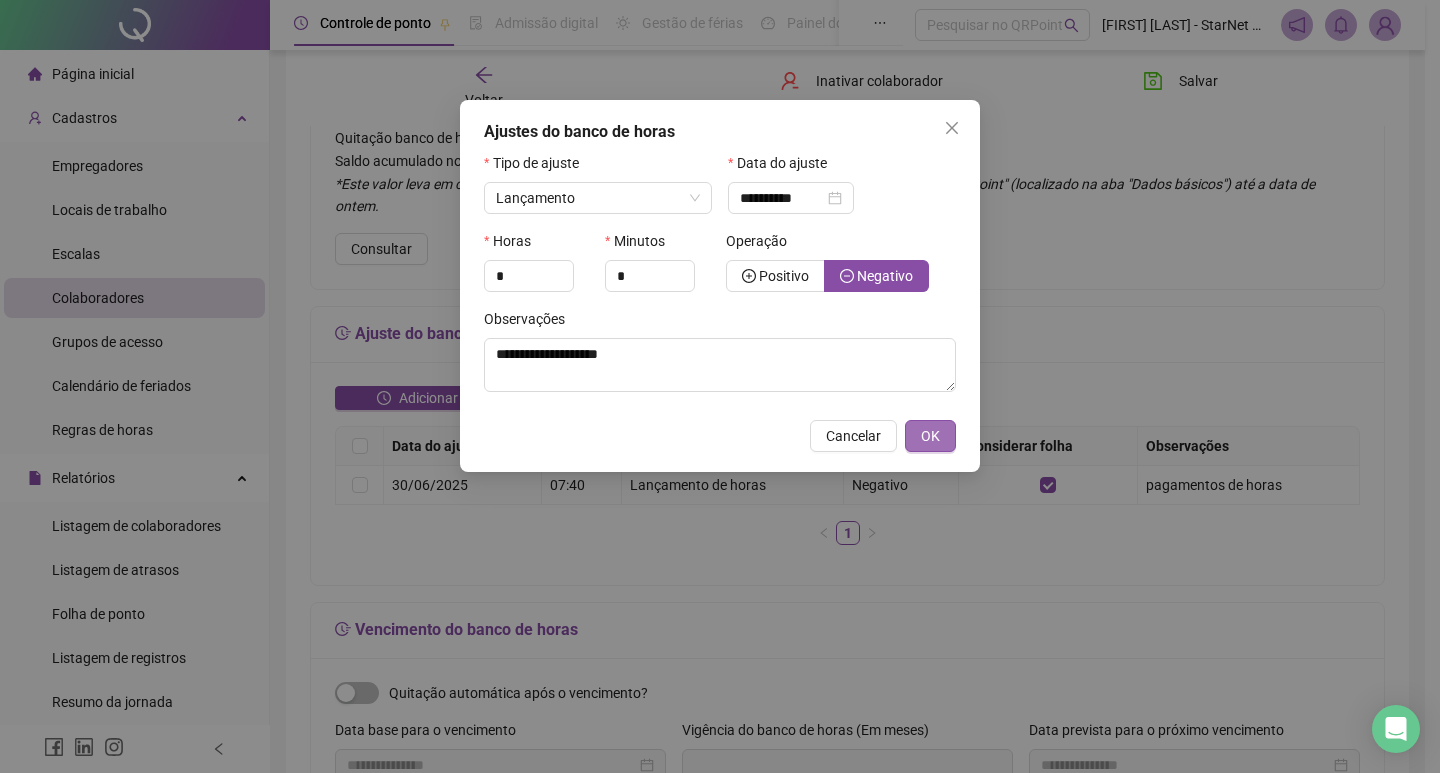click on "OK" at bounding box center [930, 436] 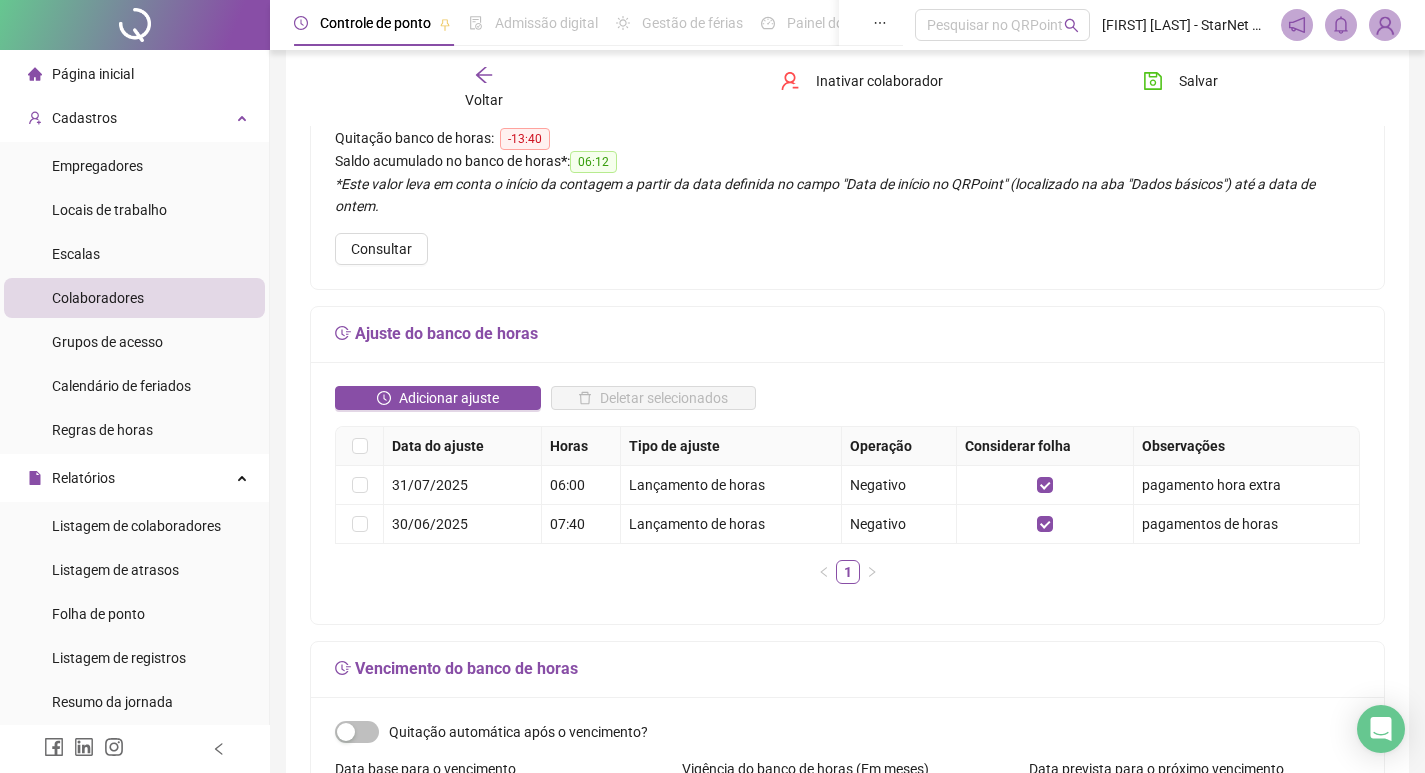 click 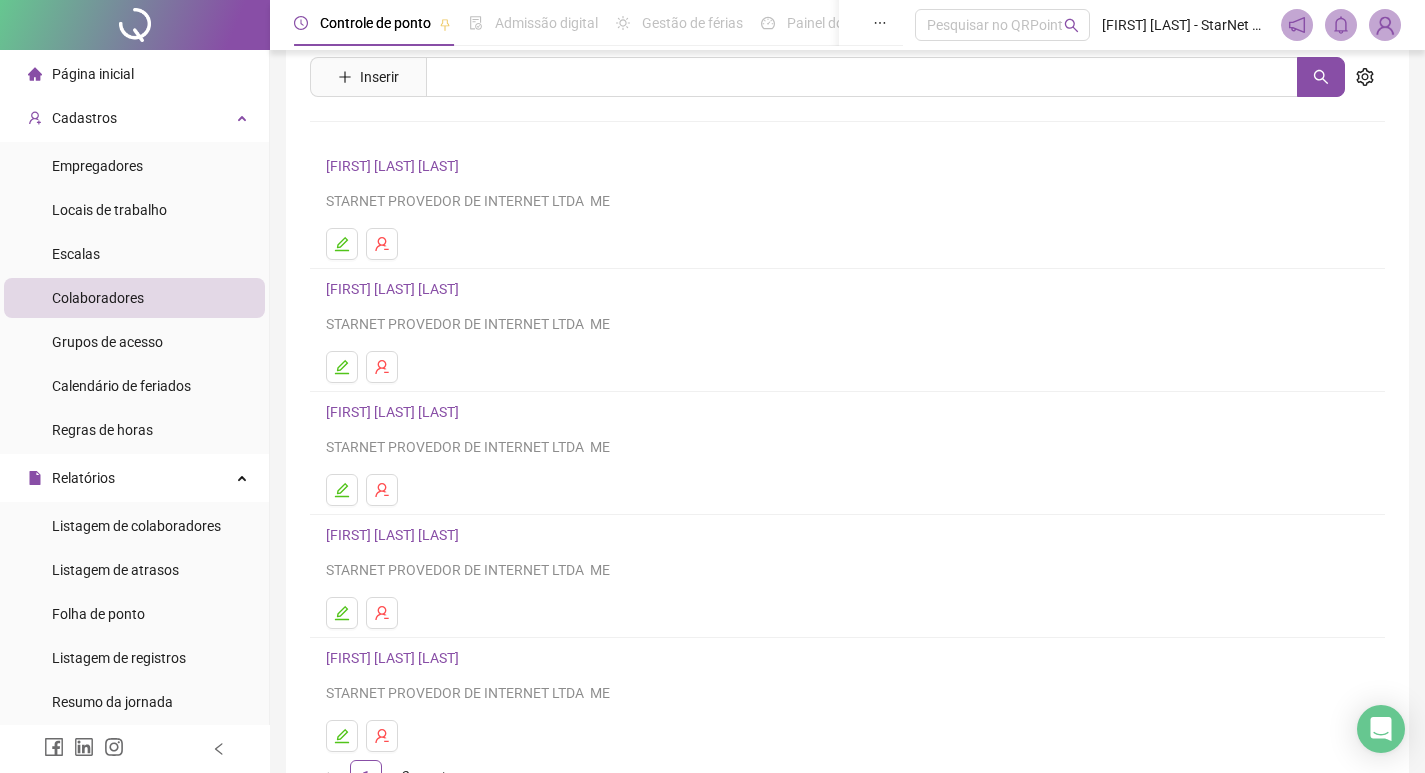 scroll, scrollTop: 100, scrollLeft: 0, axis: vertical 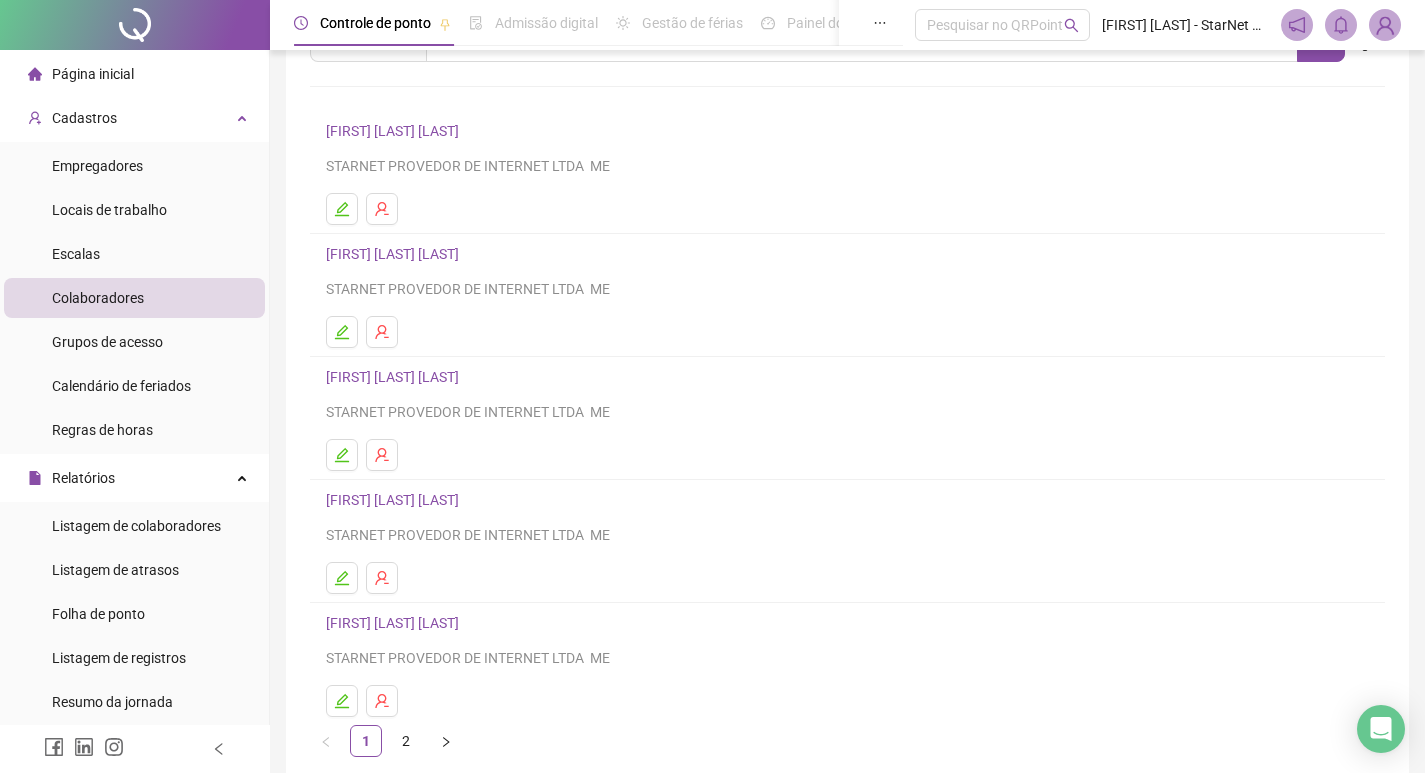 click on "[FIRST] [LAST] [LAST]" at bounding box center (395, 500) 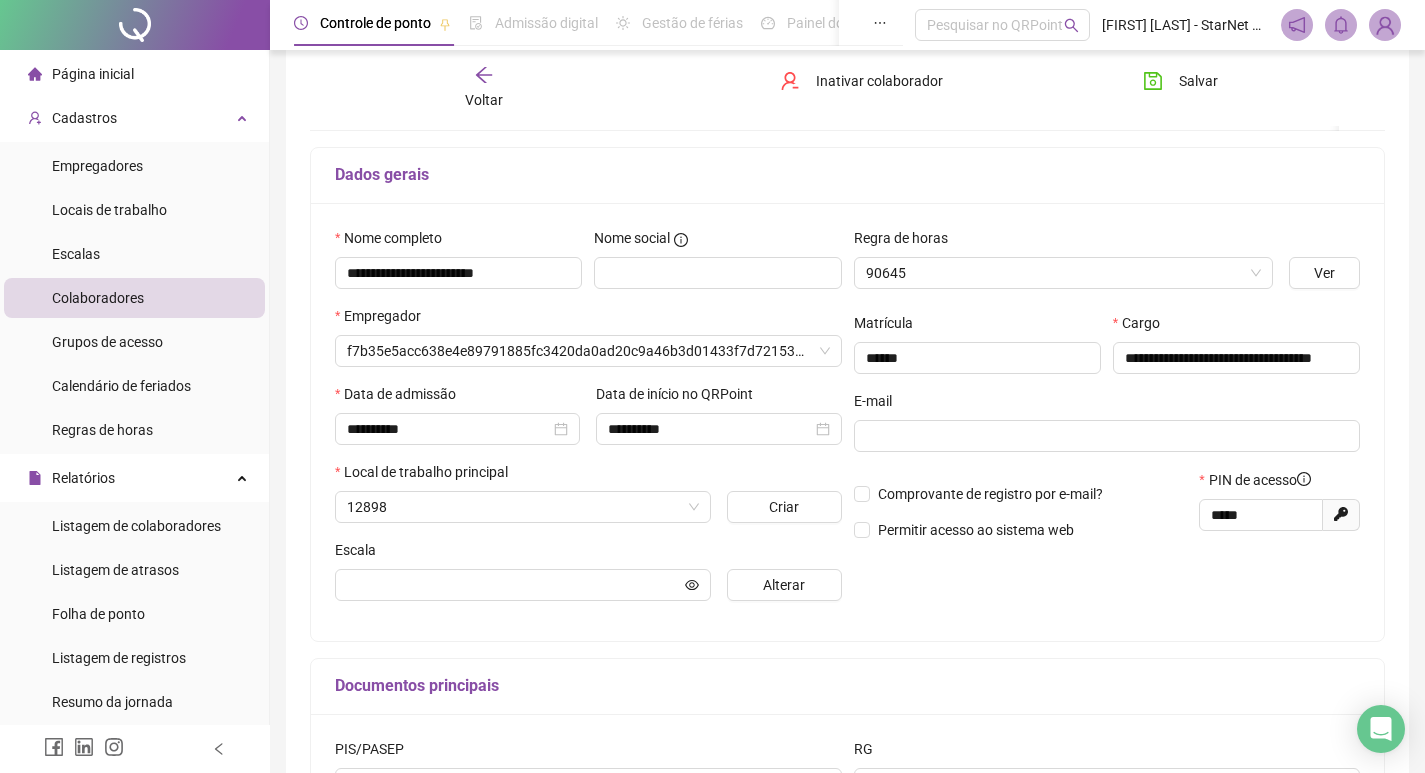 scroll, scrollTop: 110, scrollLeft: 0, axis: vertical 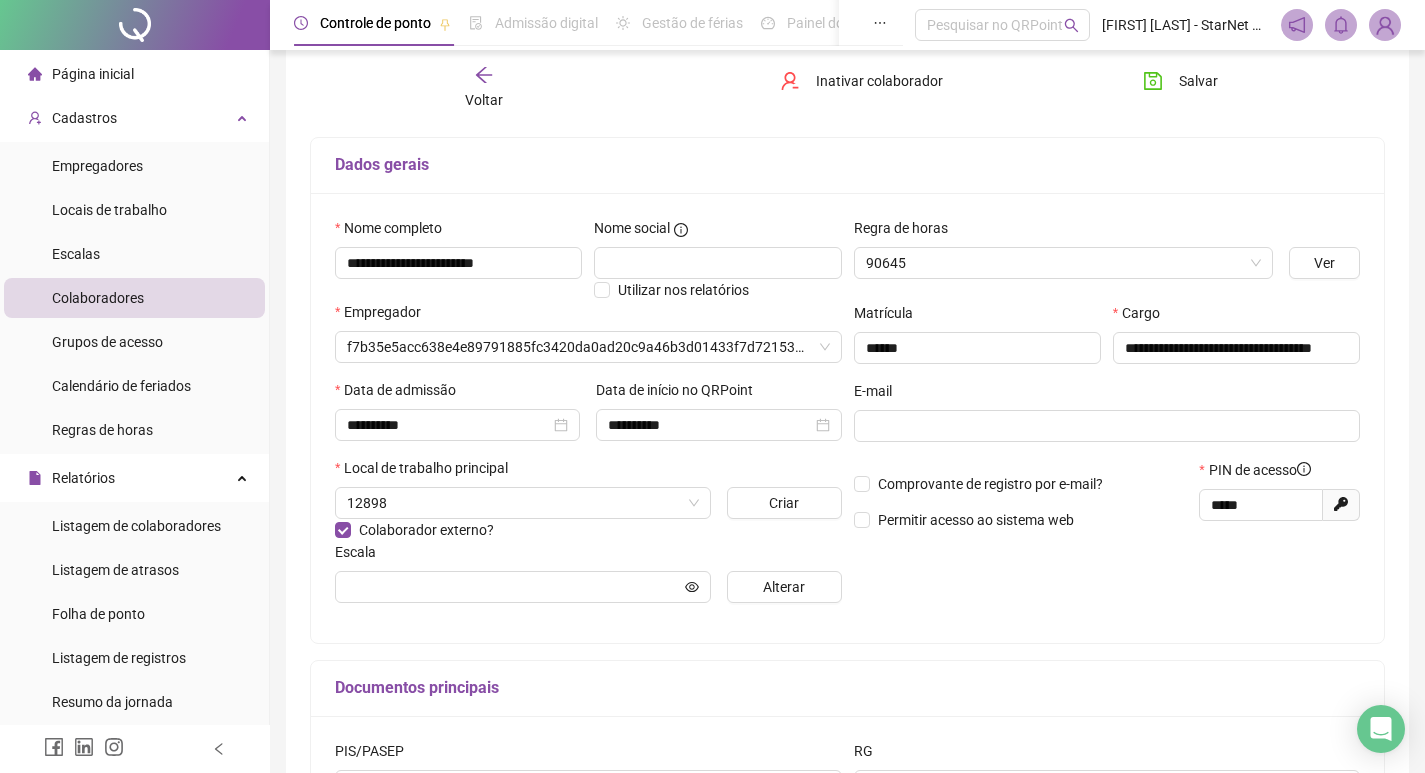 type on "**********" 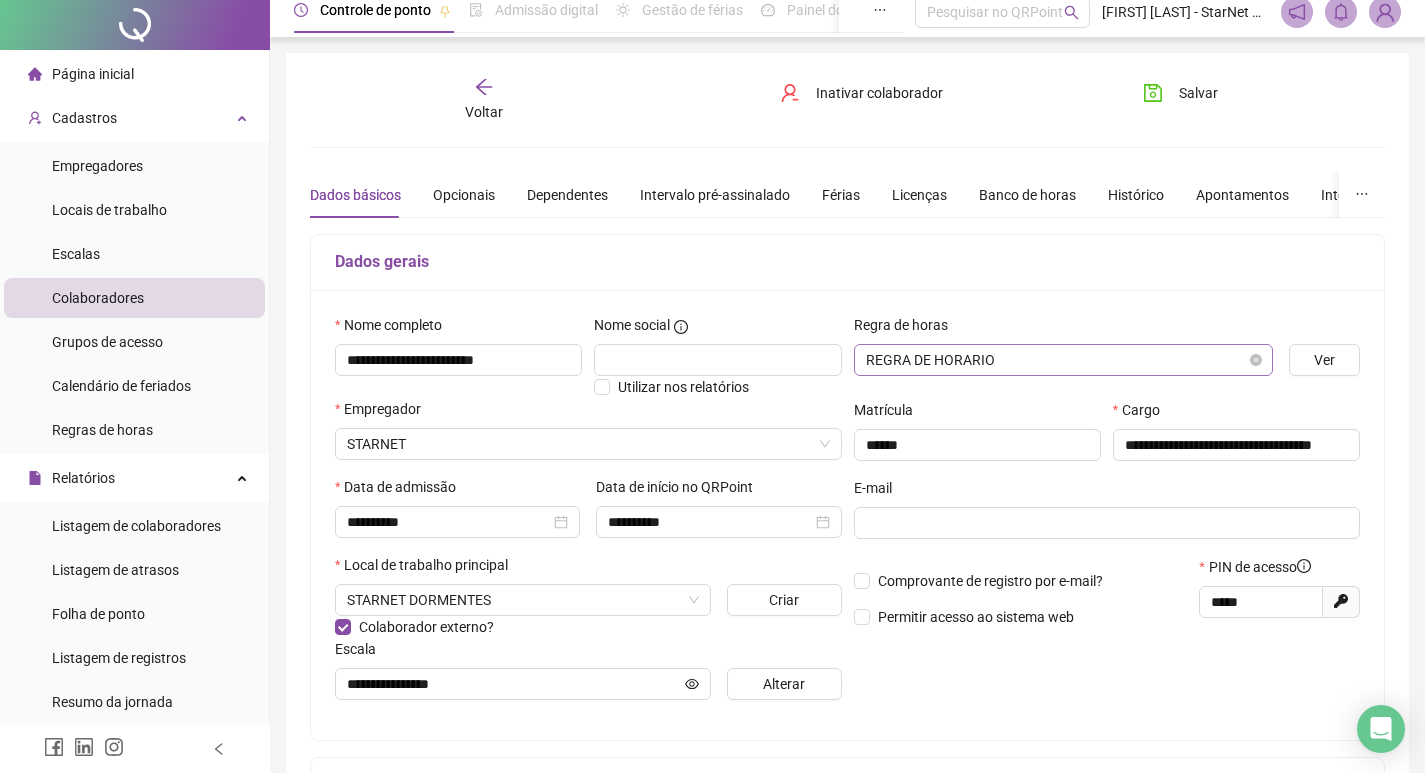 scroll, scrollTop: 0, scrollLeft: 0, axis: both 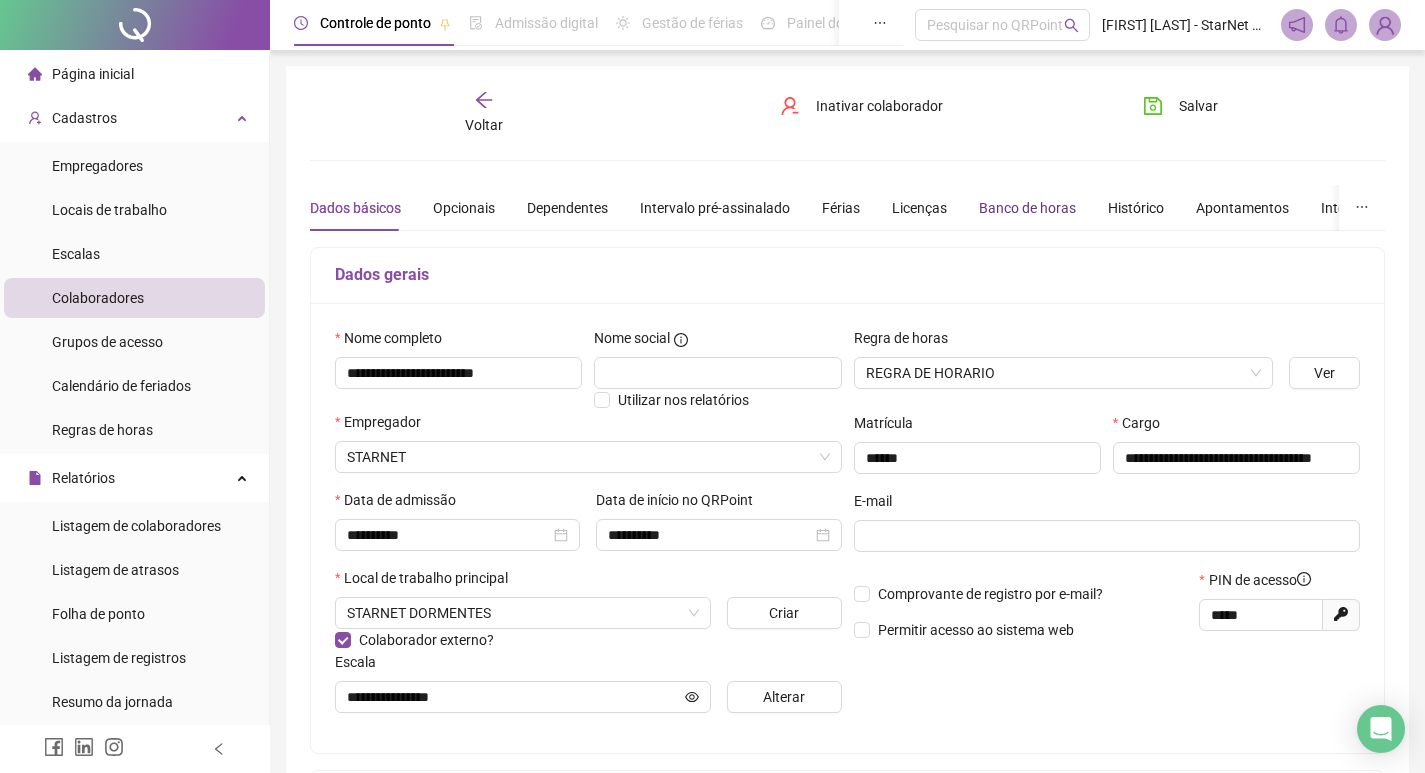 click on "Banco de horas" at bounding box center (1027, 208) 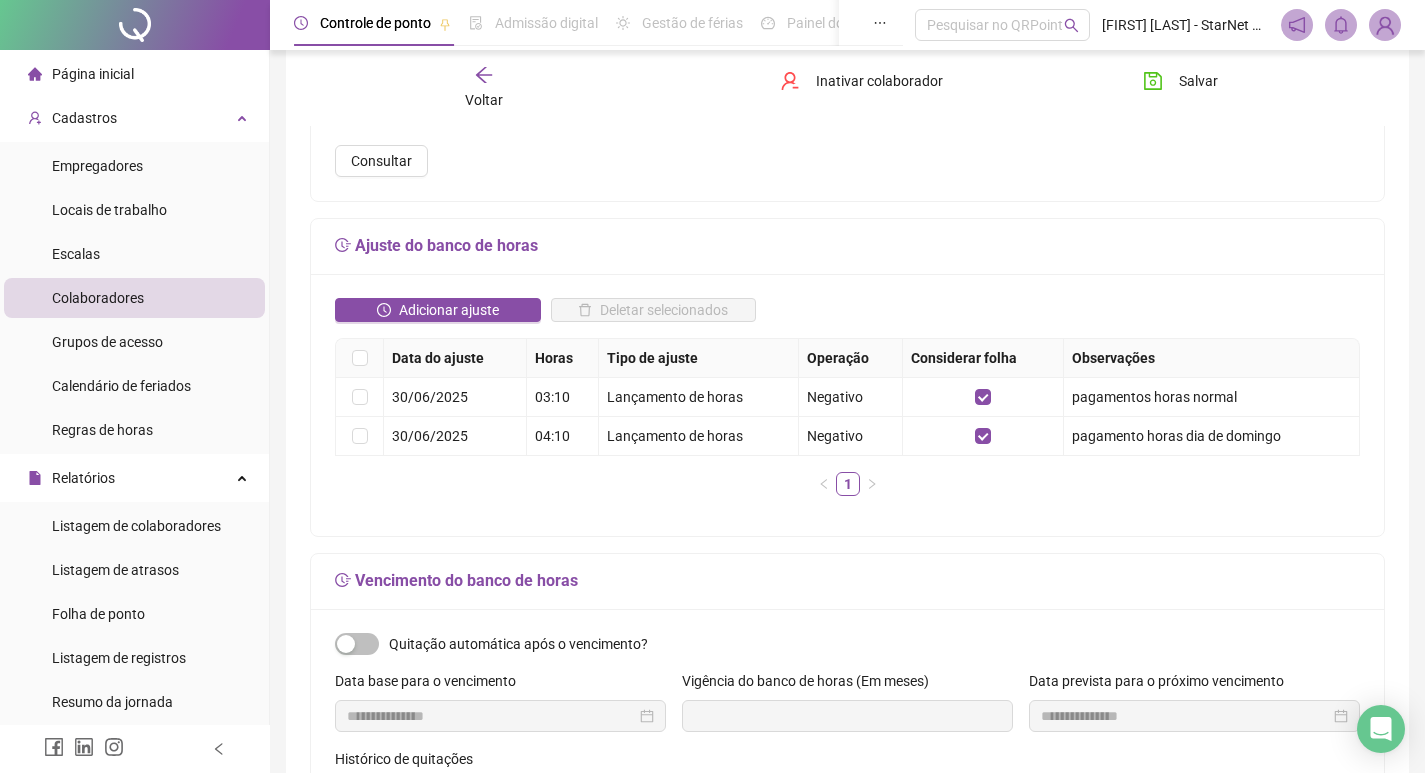 scroll, scrollTop: 300, scrollLeft: 0, axis: vertical 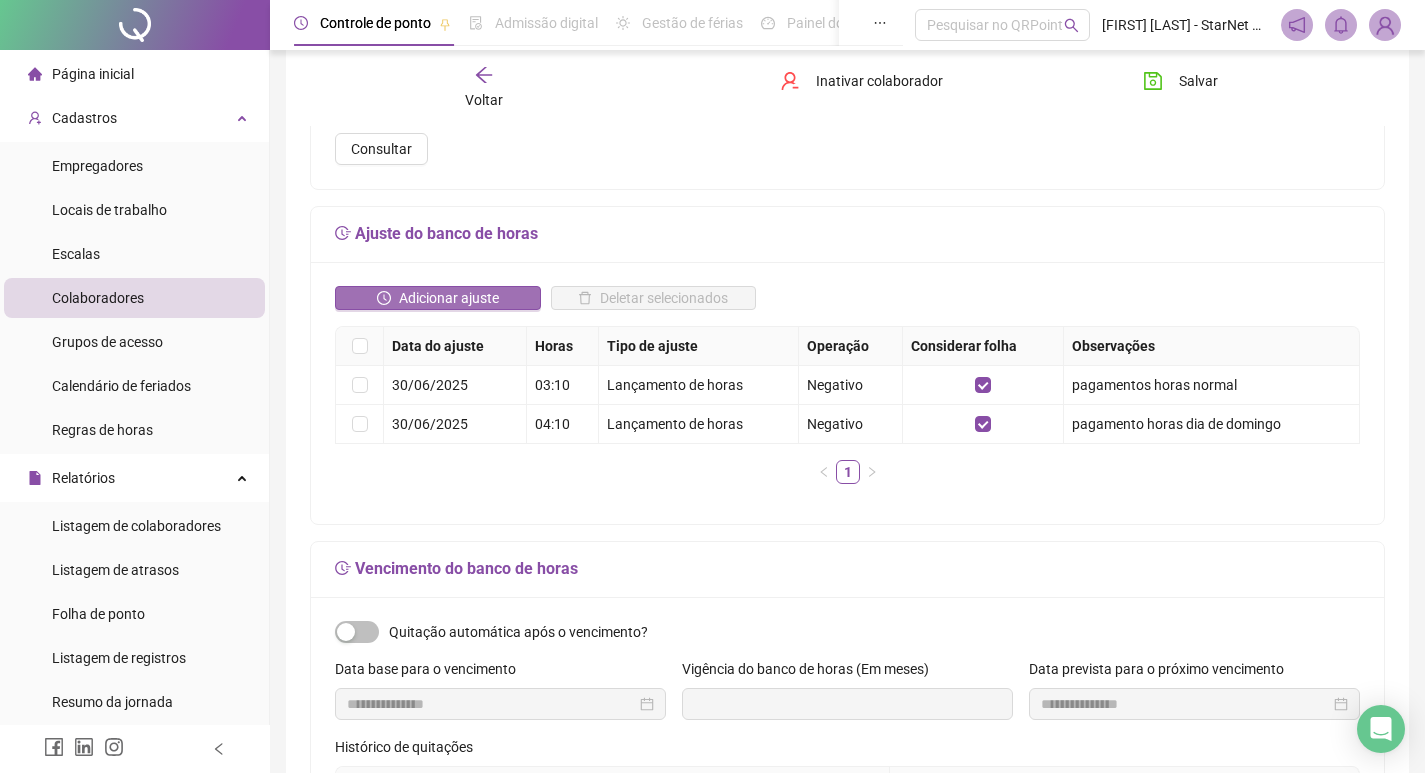 click on "Adicionar ajuste" at bounding box center (449, 298) 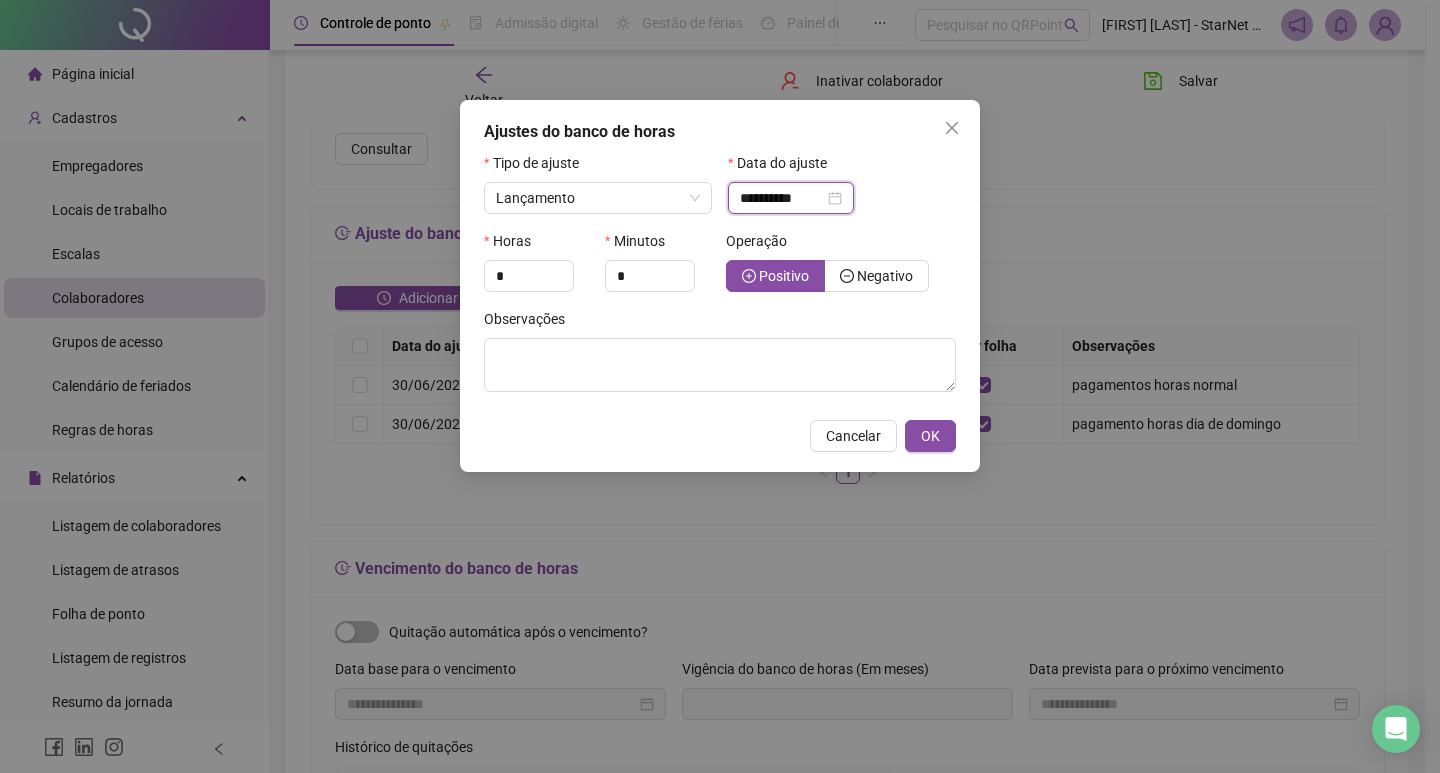 click on "**********" at bounding box center (782, 198) 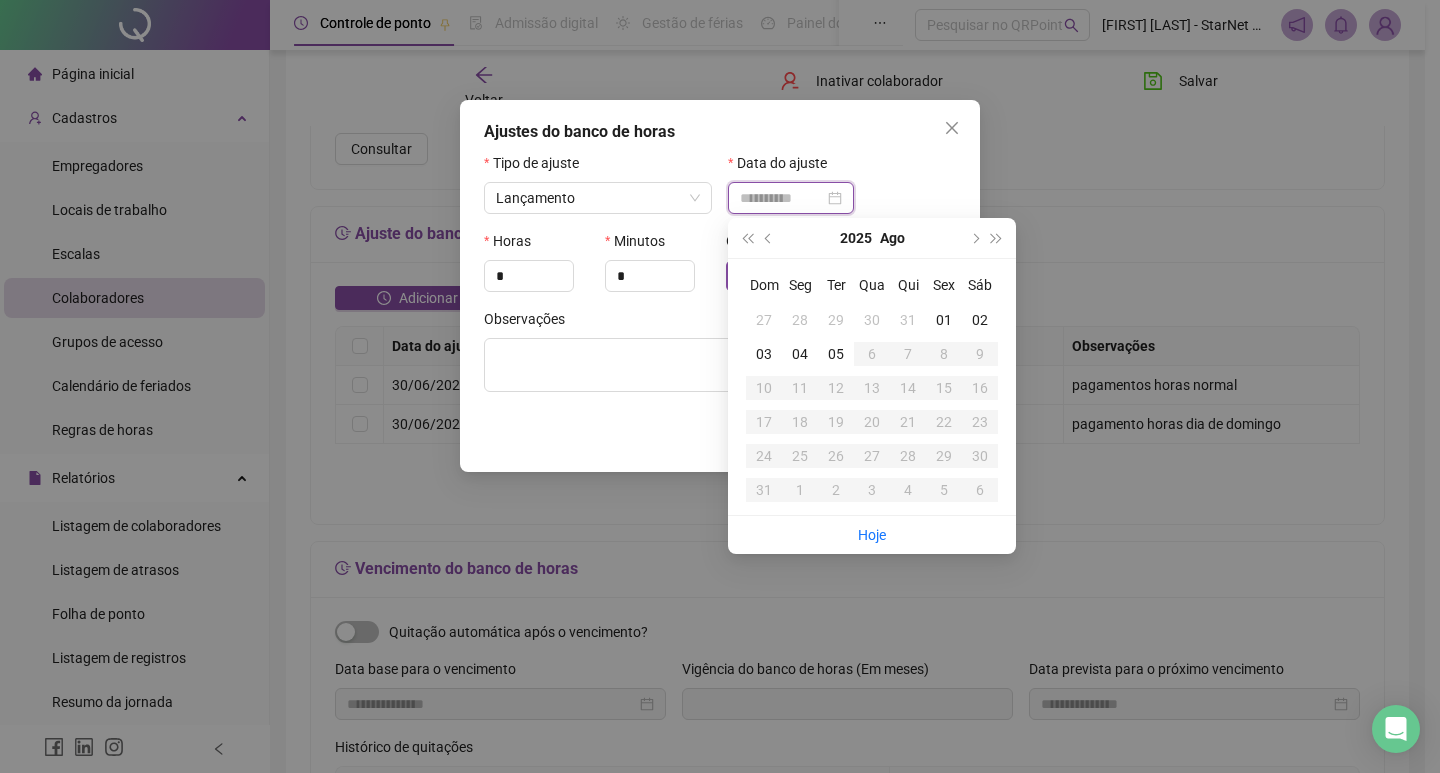 type on "**********" 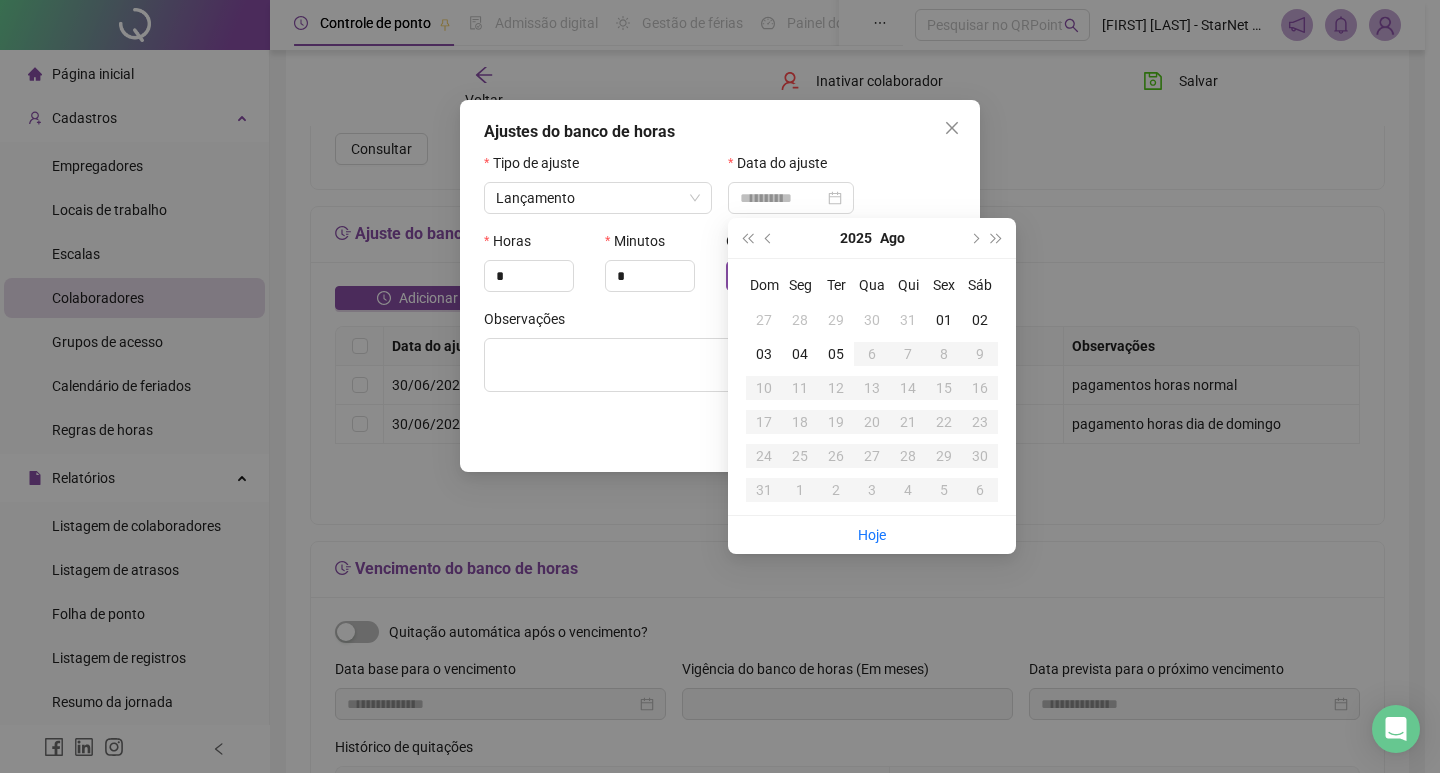 click on "31" at bounding box center [908, 320] 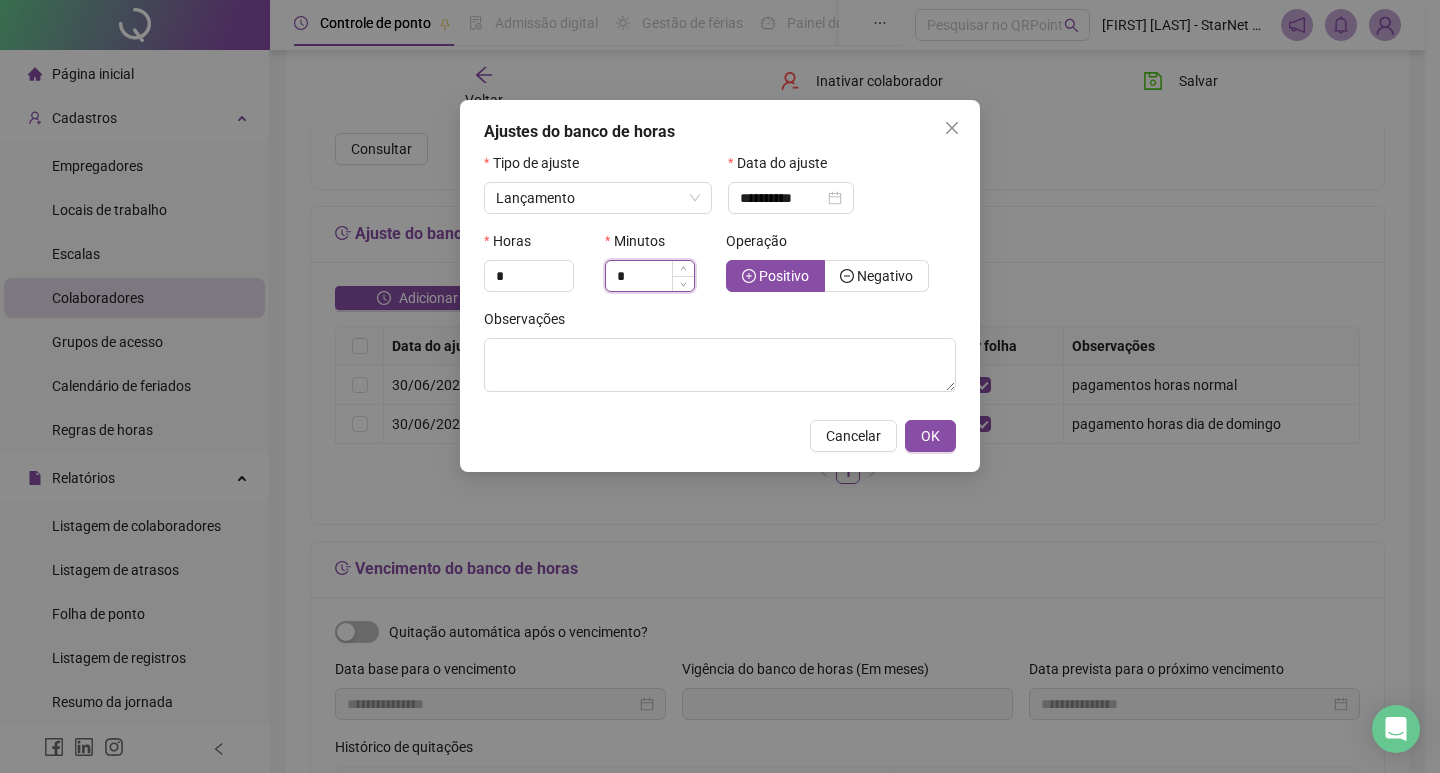 click on "*" at bounding box center (650, 276) 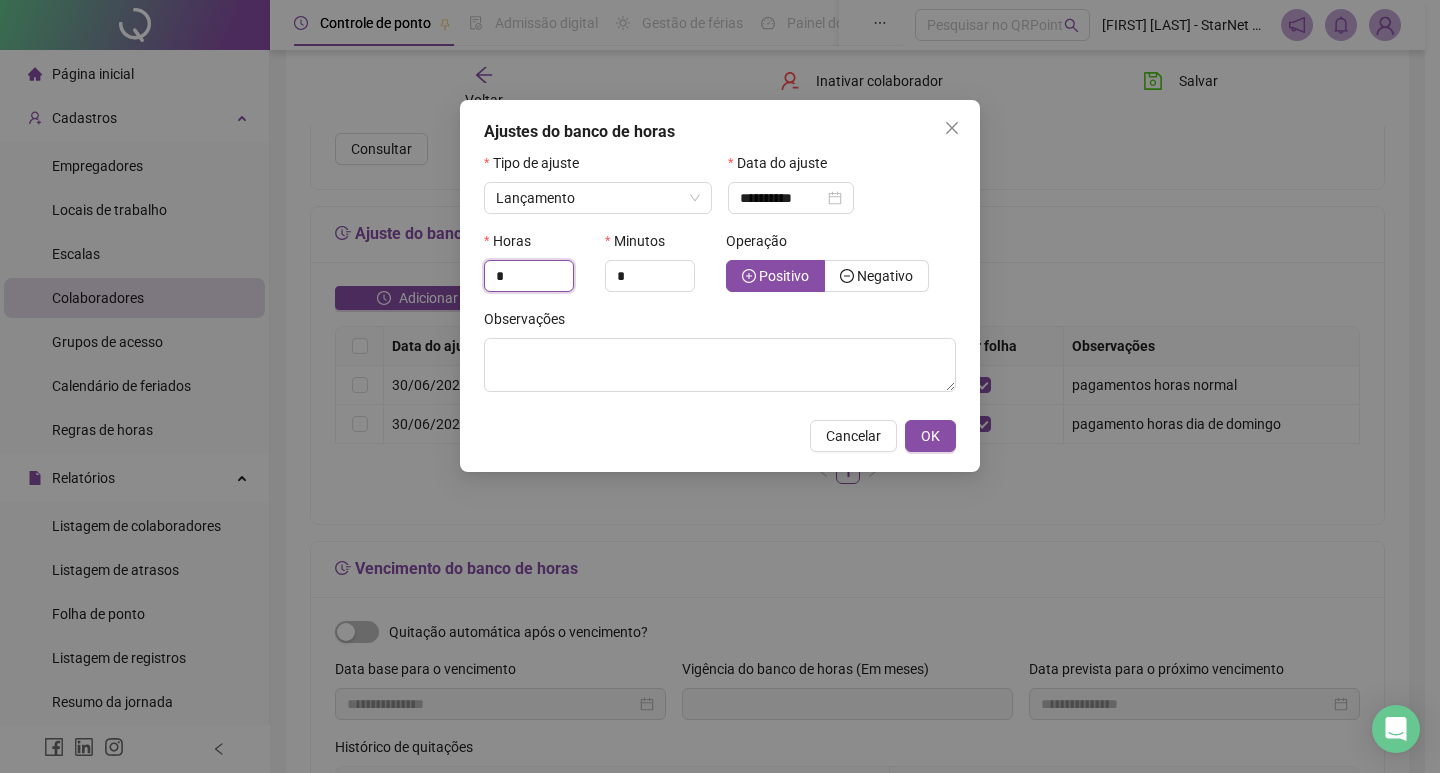 drag, startPoint x: 511, startPoint y: 272, endPoint x: 310, endPoint y: 290, distance: 201.80437 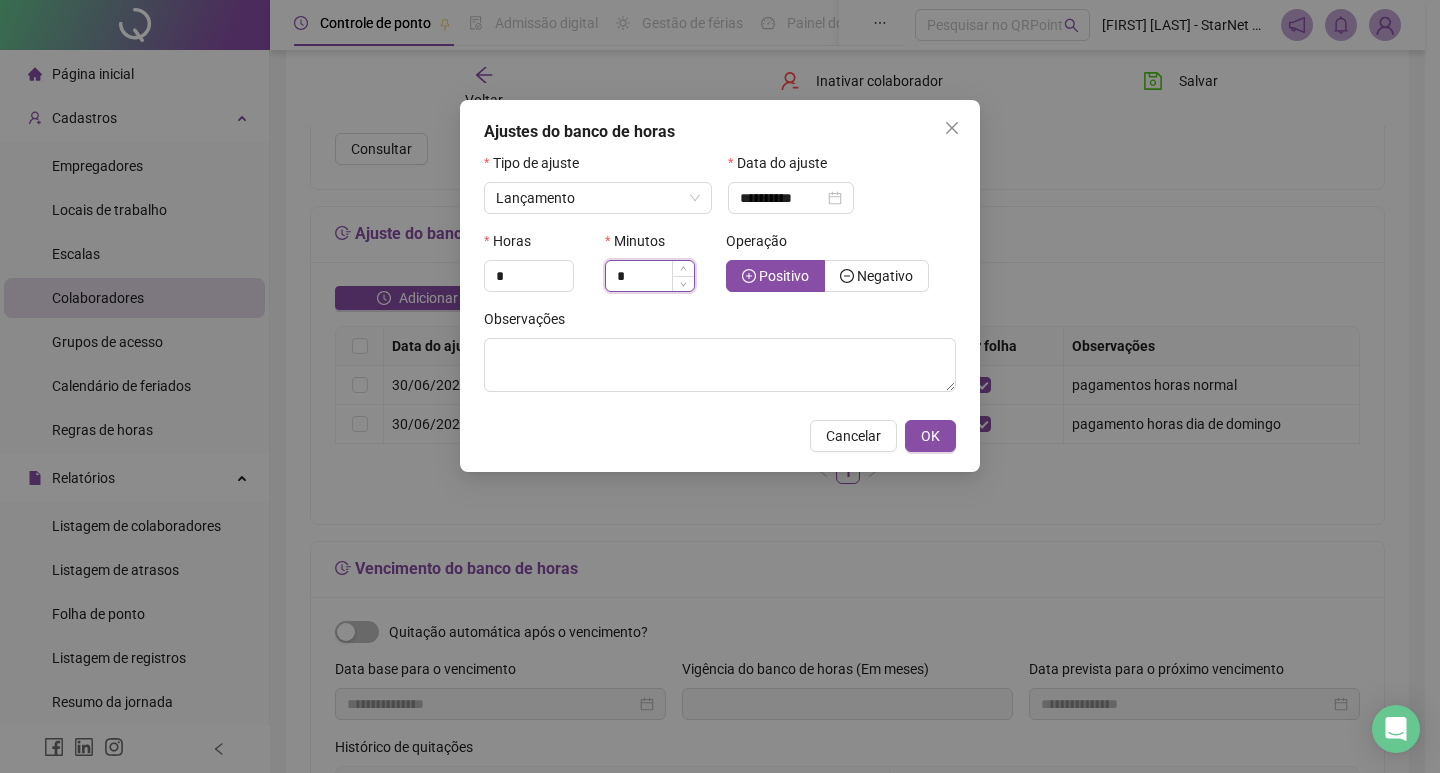 click on "*" at bounding box center [650, 276] 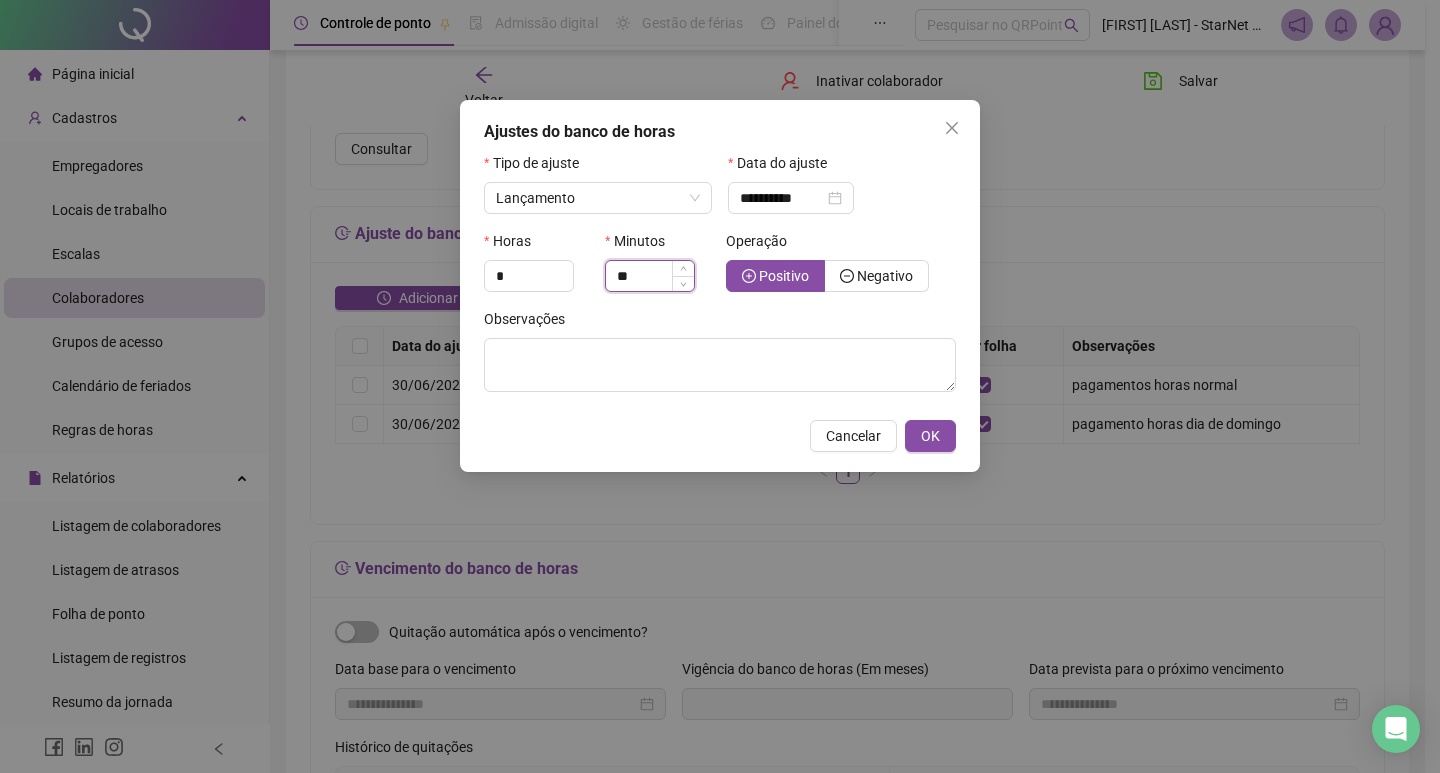 type on "*" 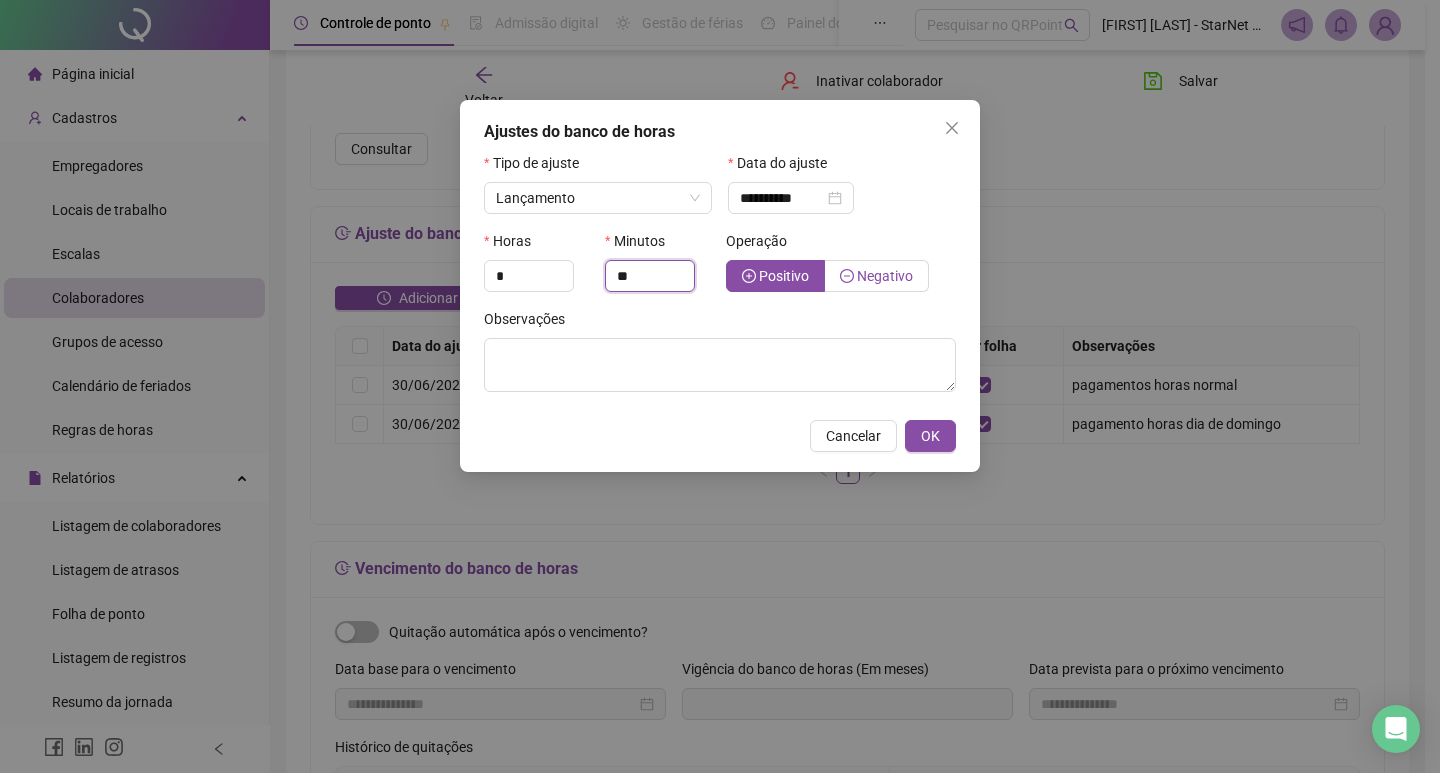 type on "**" 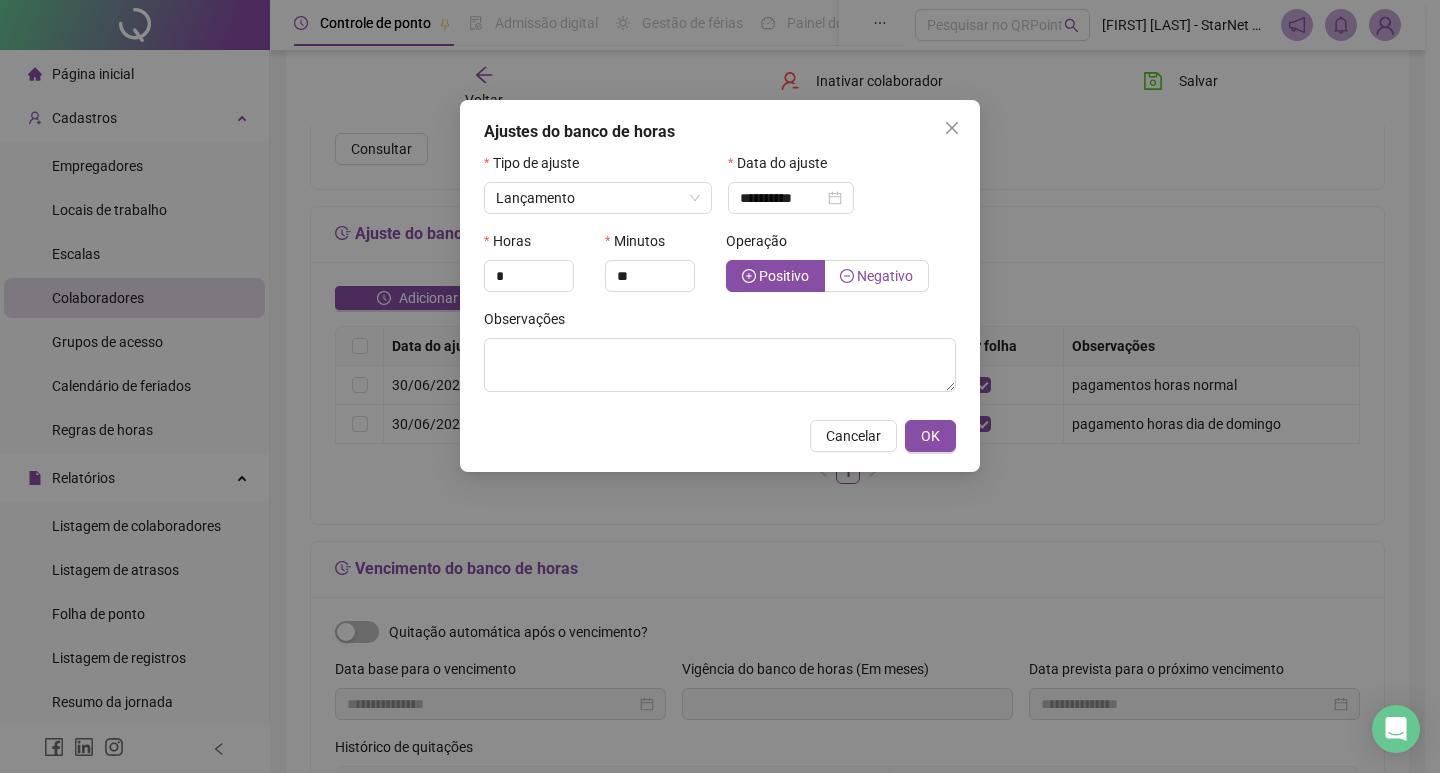 click on "Negativo" at bounding box center (877, 276) 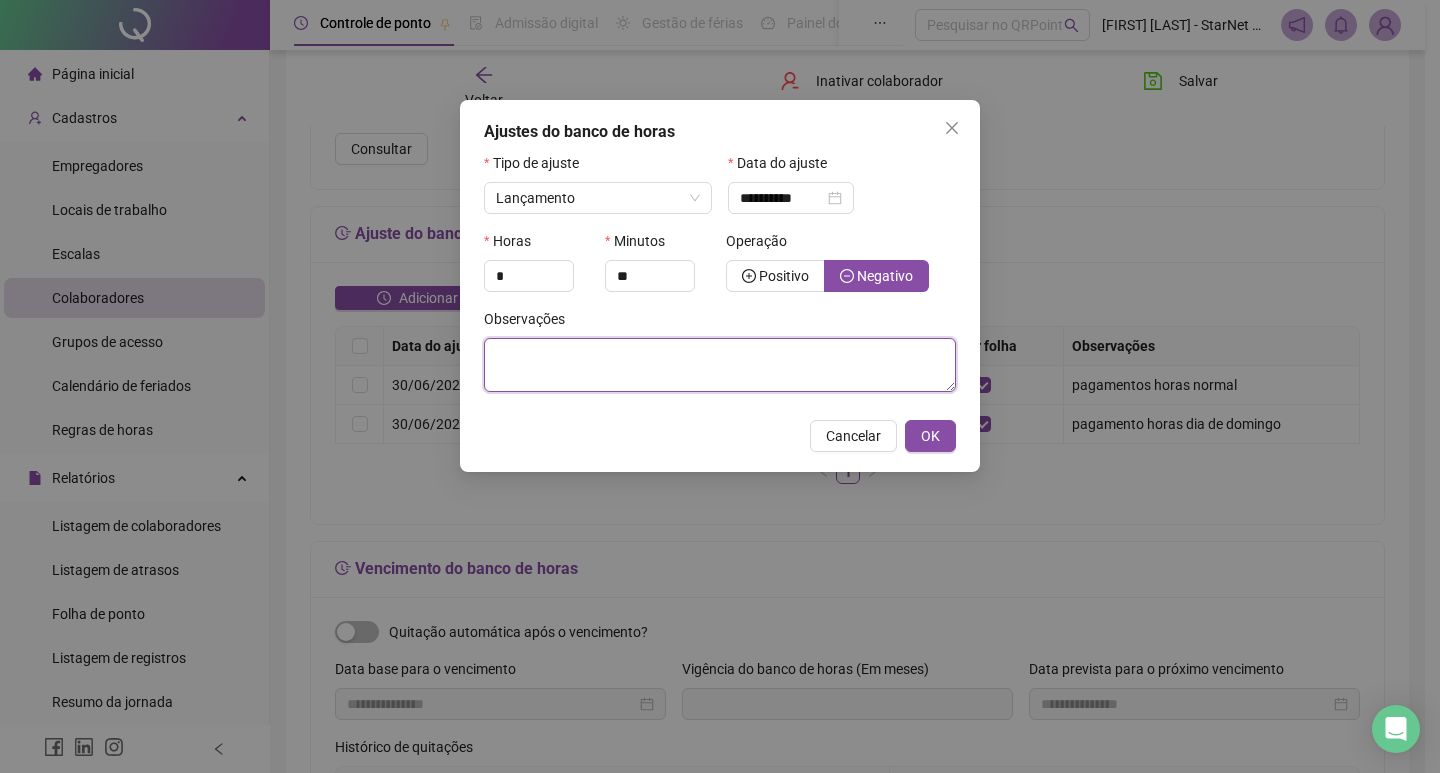 paste on "**********" 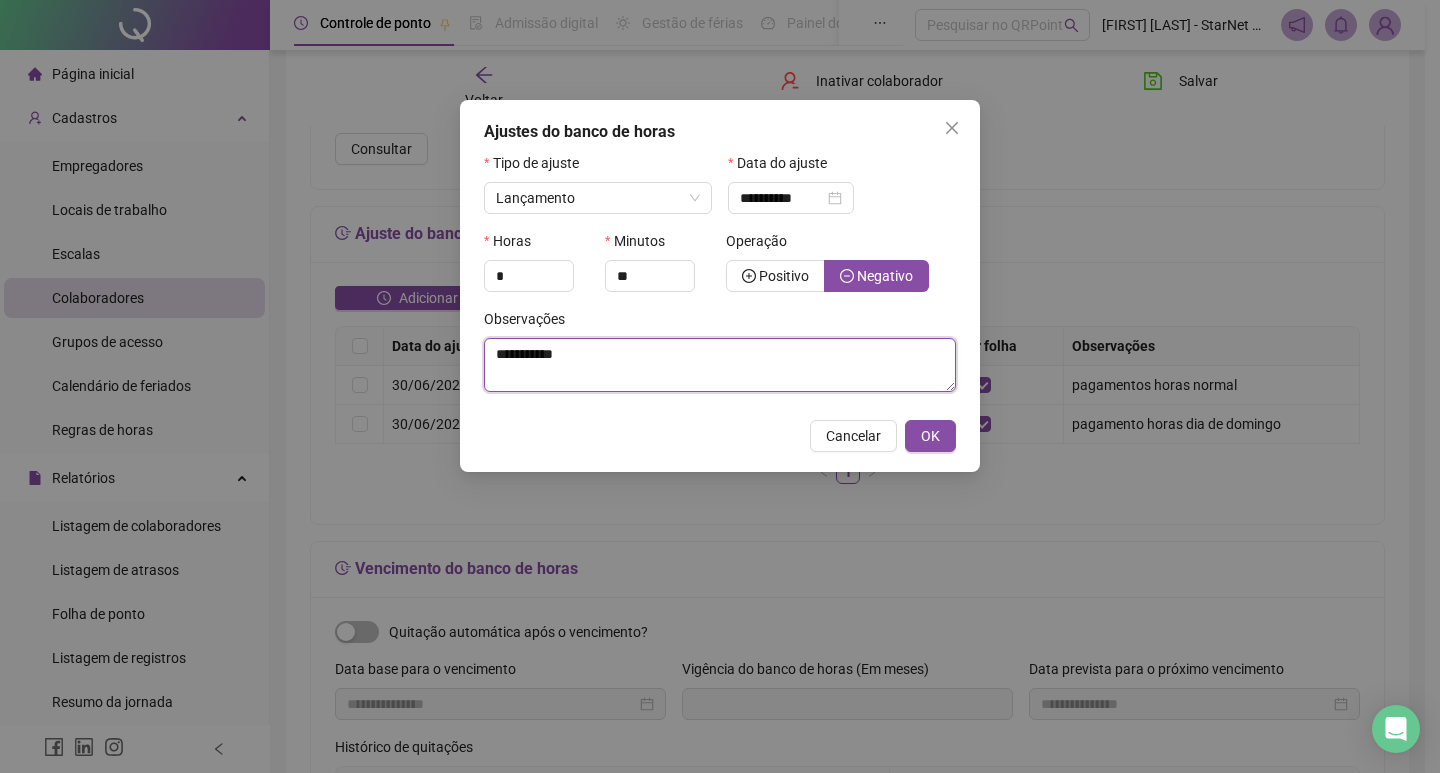 drag, startPoint x: 637, startPoint y: 340, endPoint x: 237, endPoint y: 362, distance: 400.60455 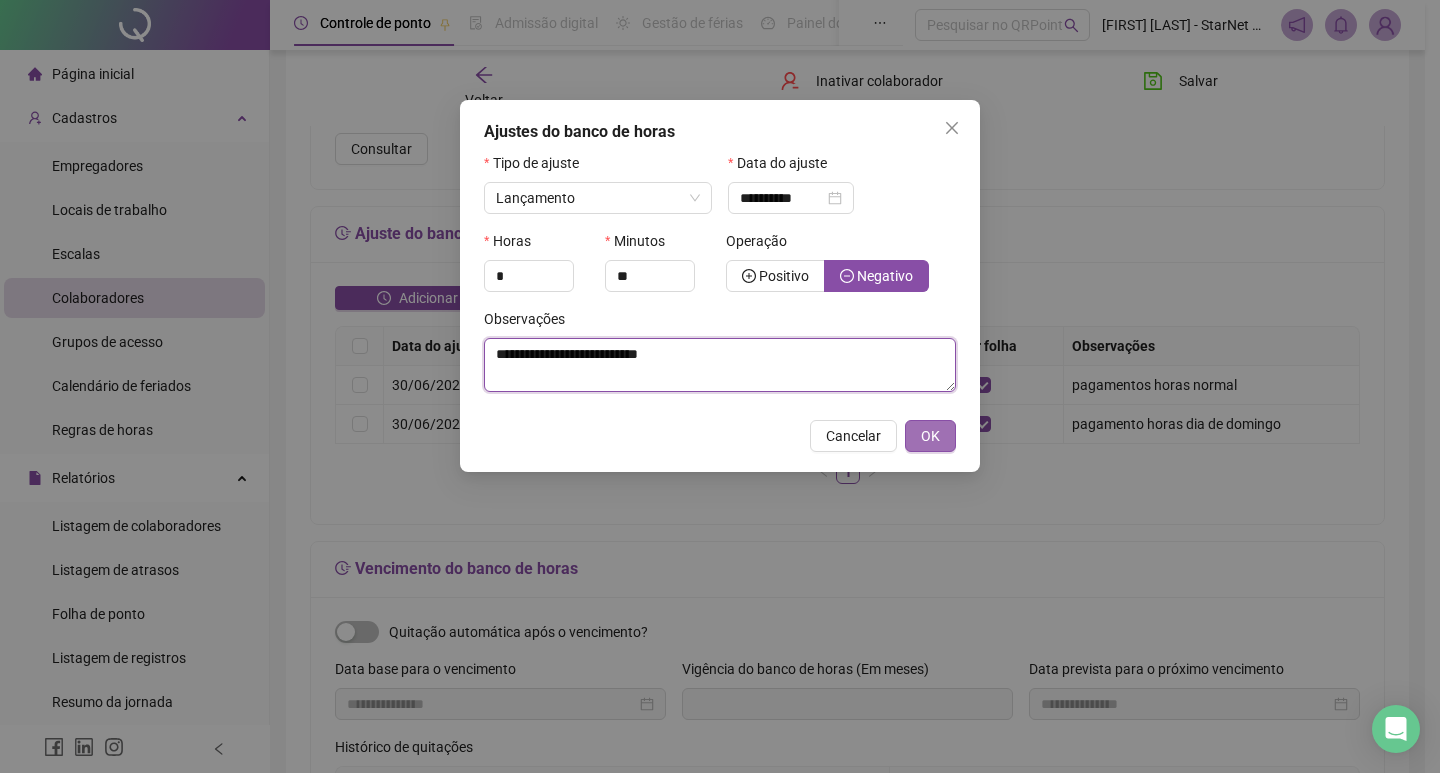 type on "**********" 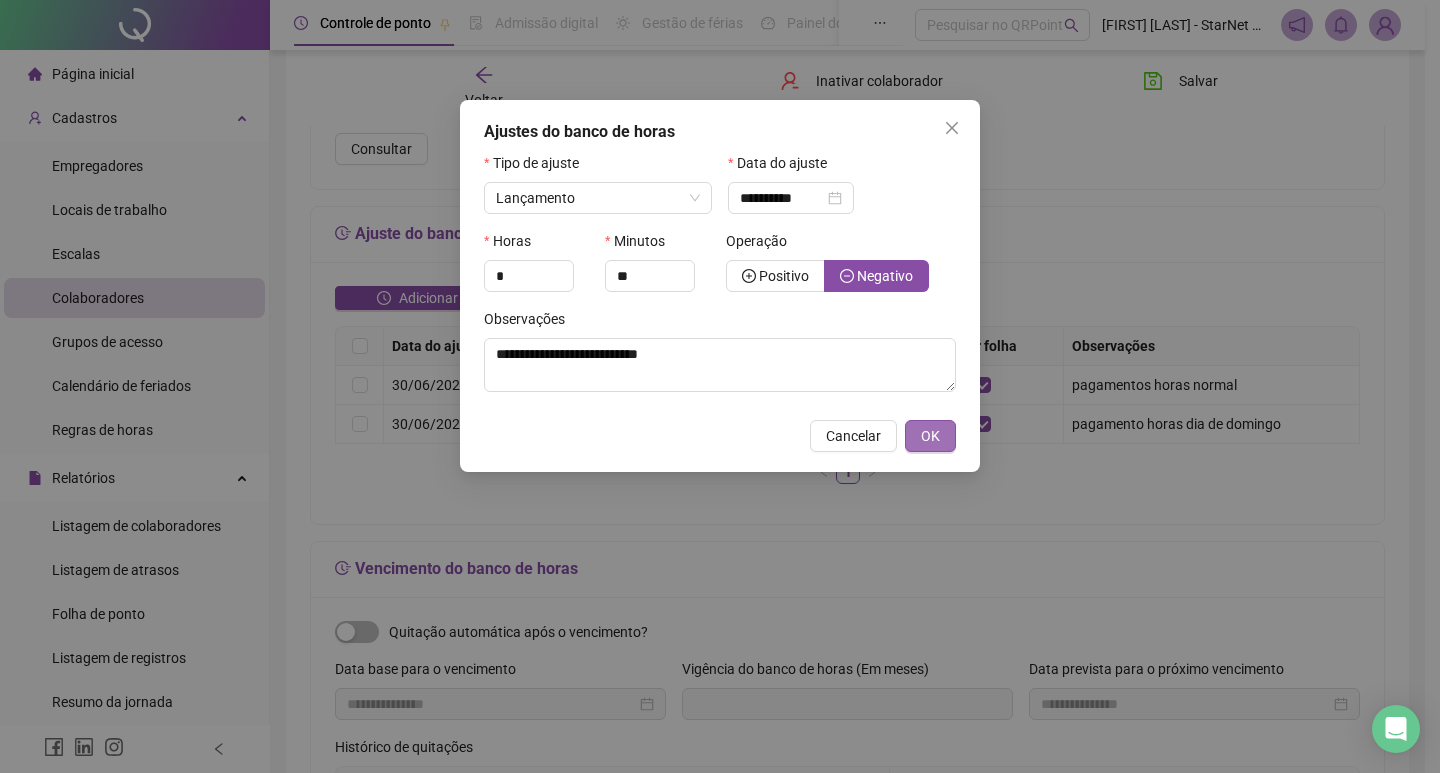 click on "OK" at bounding box center (930, 436) 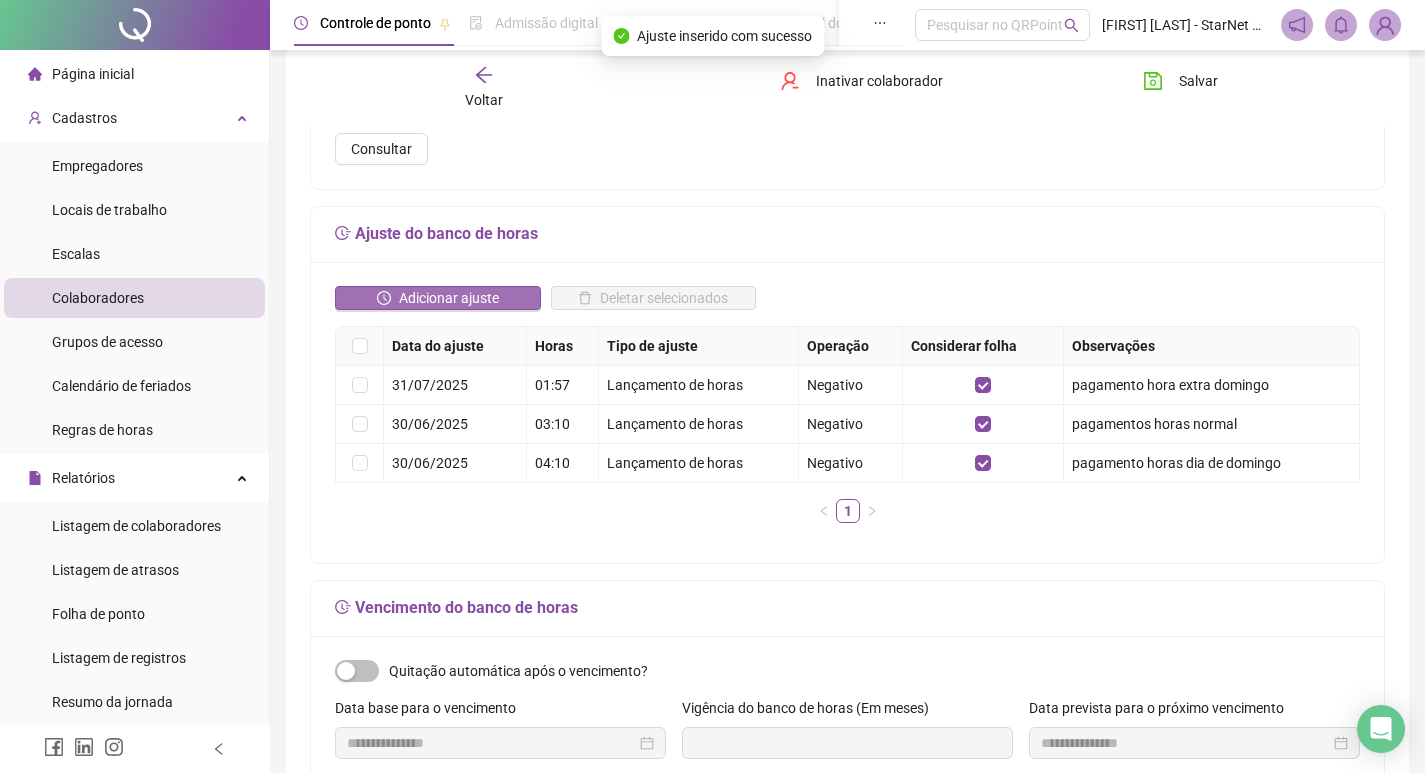 click on "Adicionar ajuste" at bounding box center [449, 298] 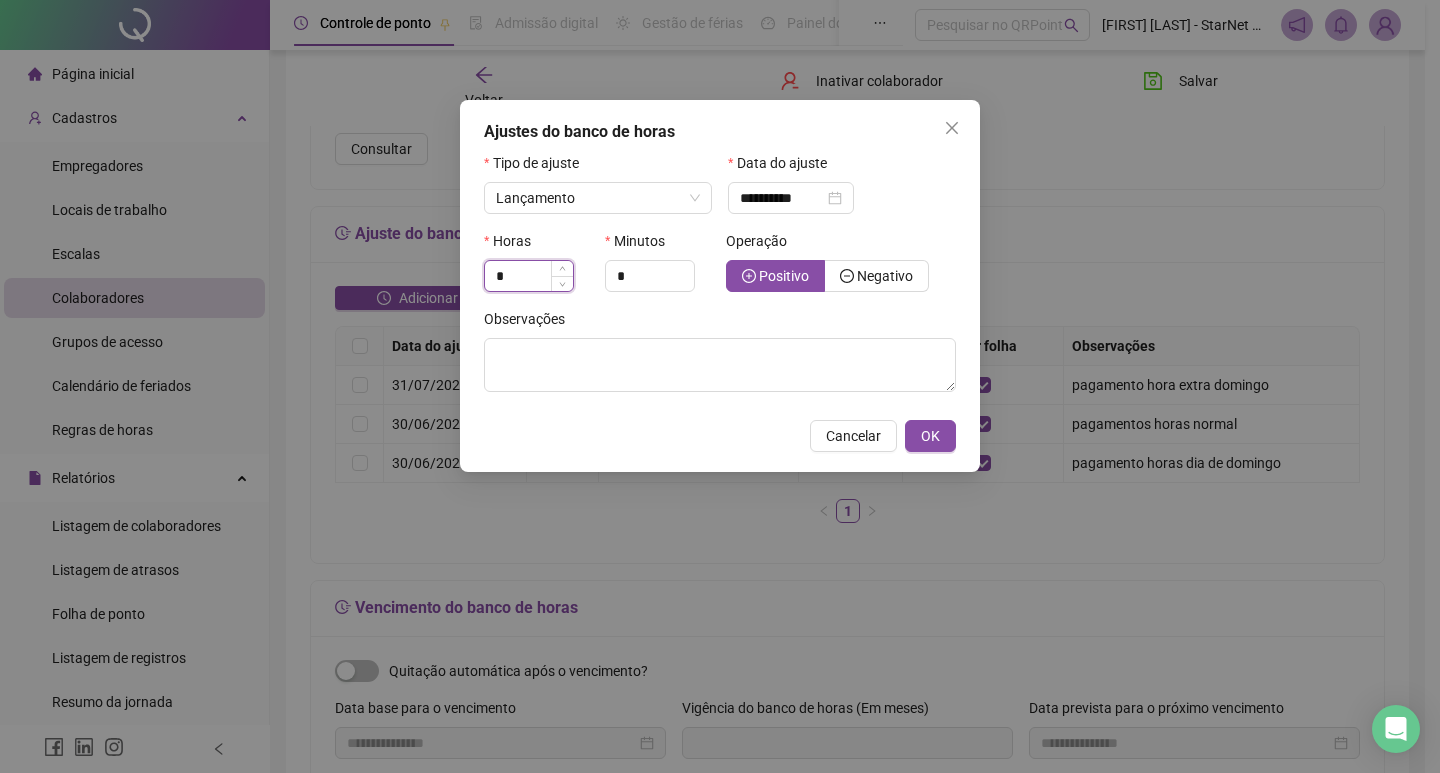 click on "*" at bounding box center (529, 276) 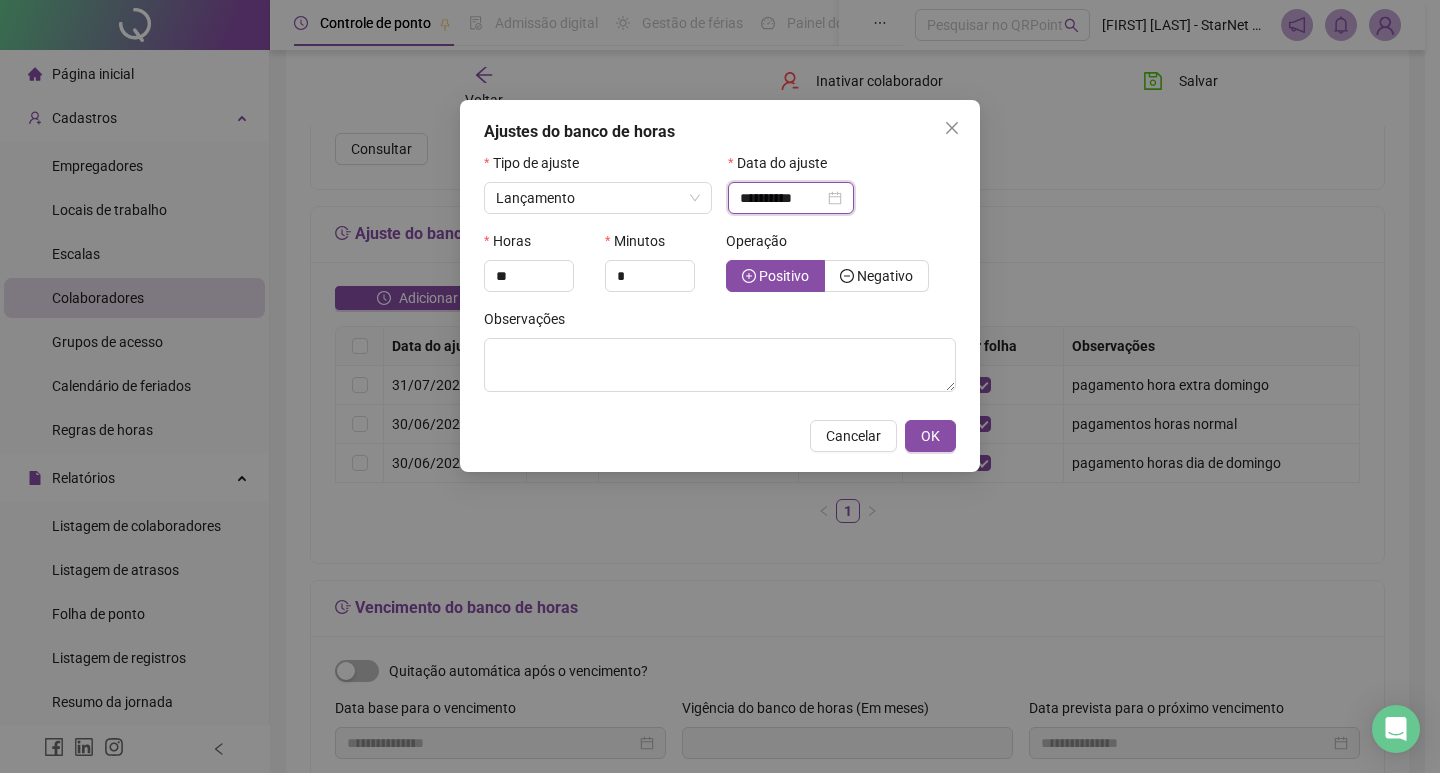 type on "*" 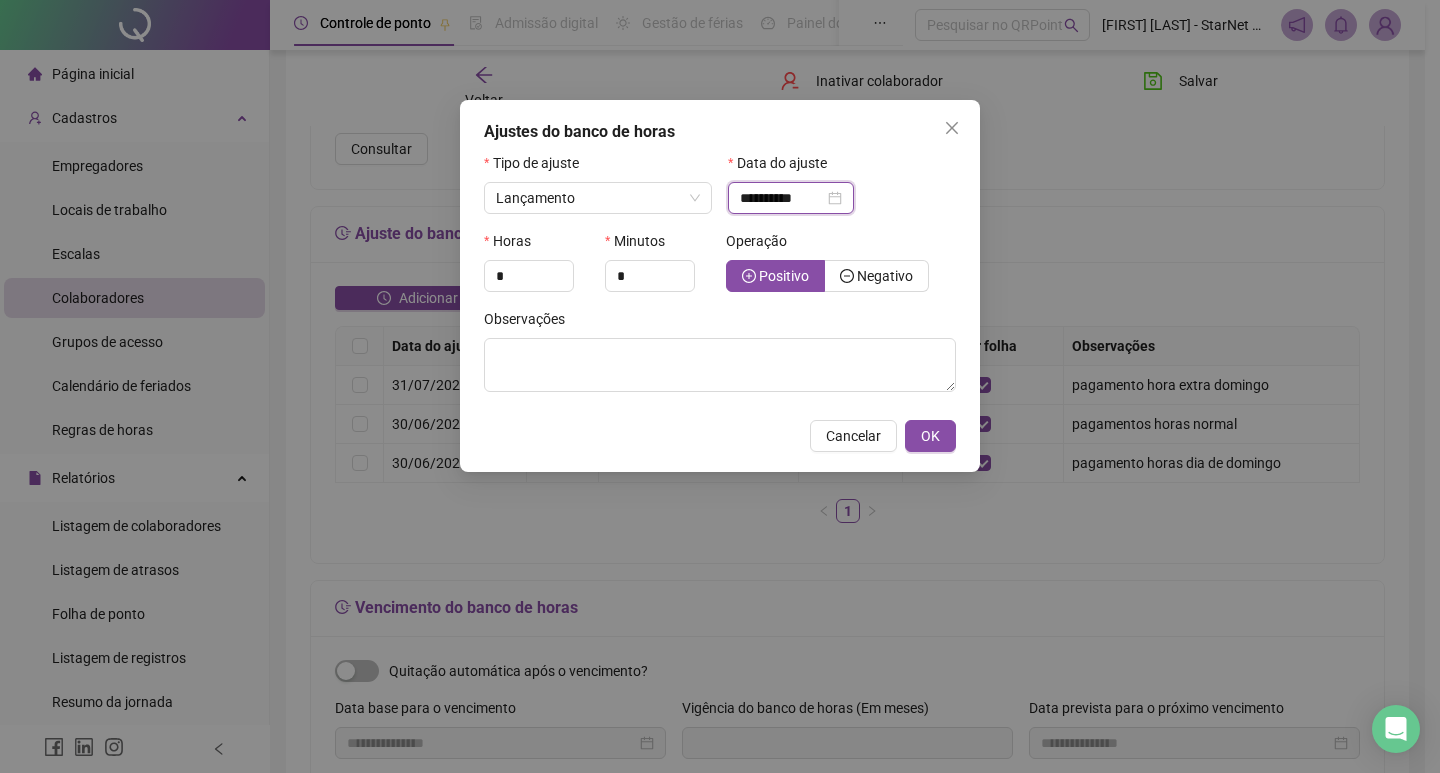 click on "**********" at bounding box center (782, 198) 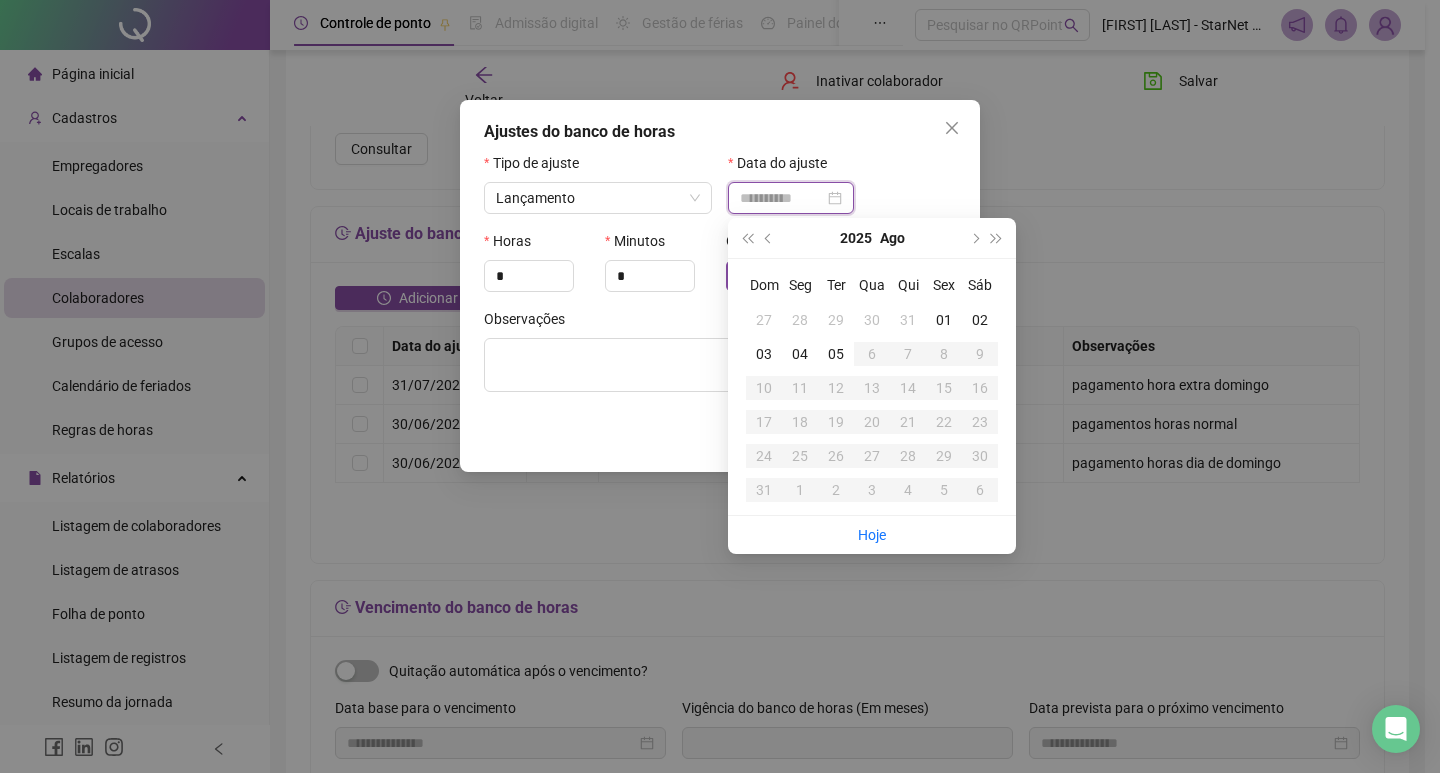 type on "**********" 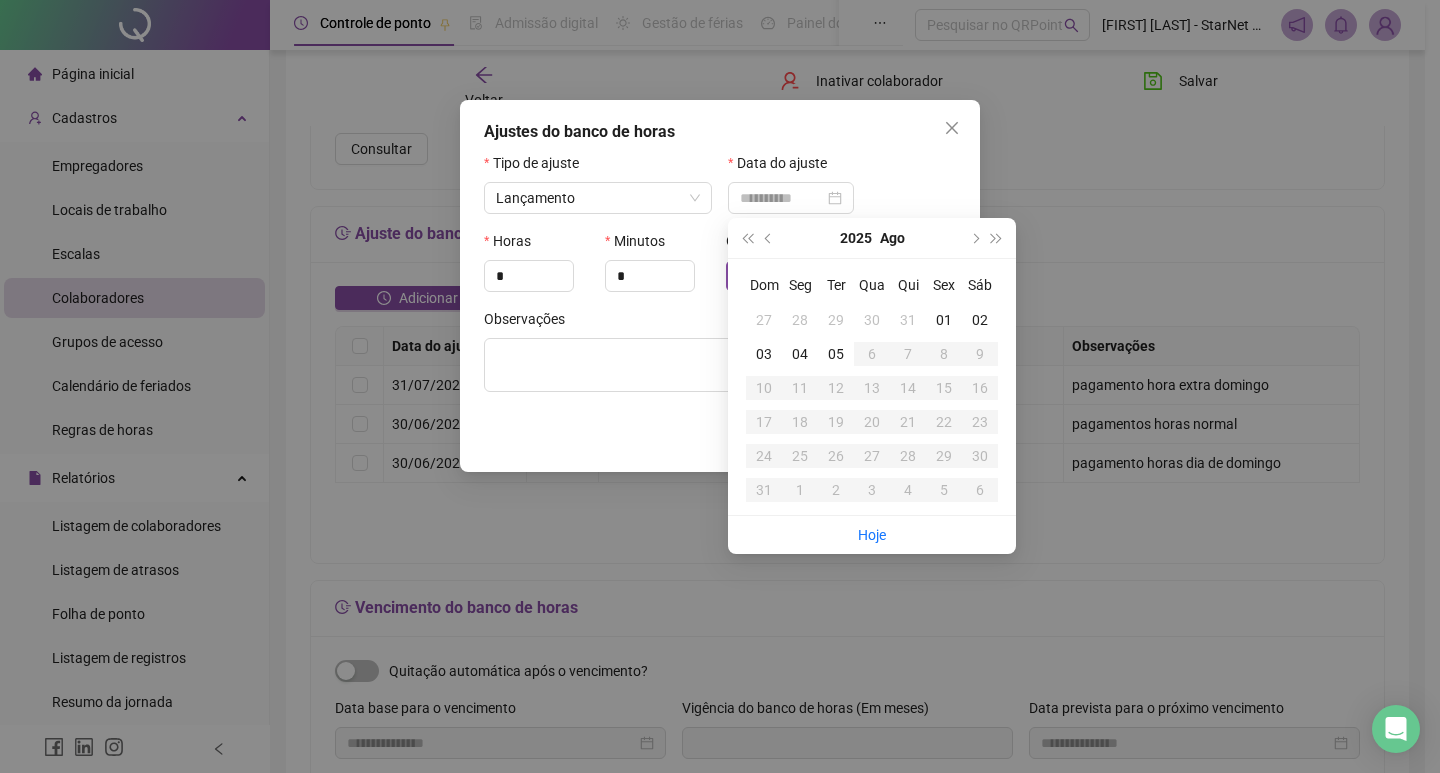 click on "31" at bounding box center [908, 320] 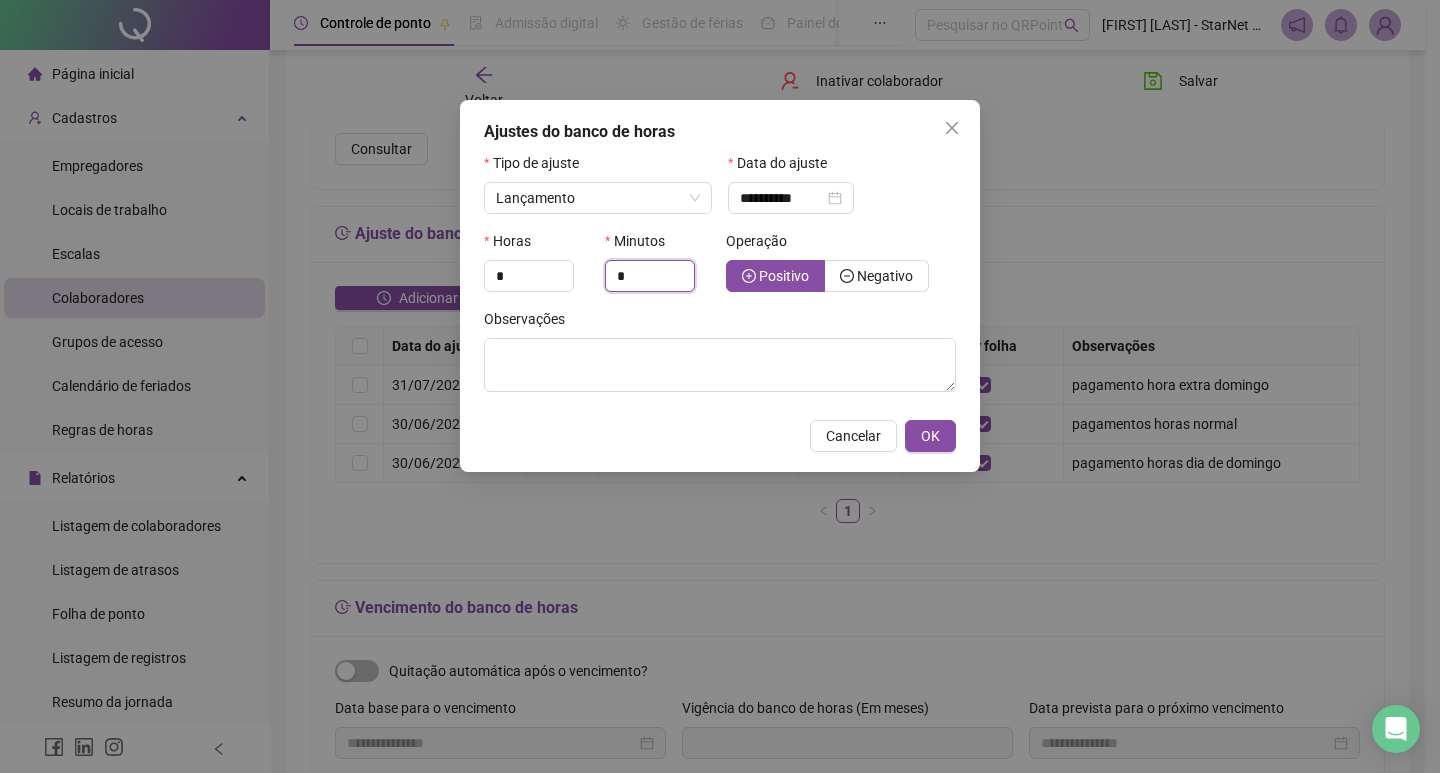 drag, startPoint x: 636, startPoint y: 273, endPoint x: 394, endPoint y: 307, distance: 244.37675 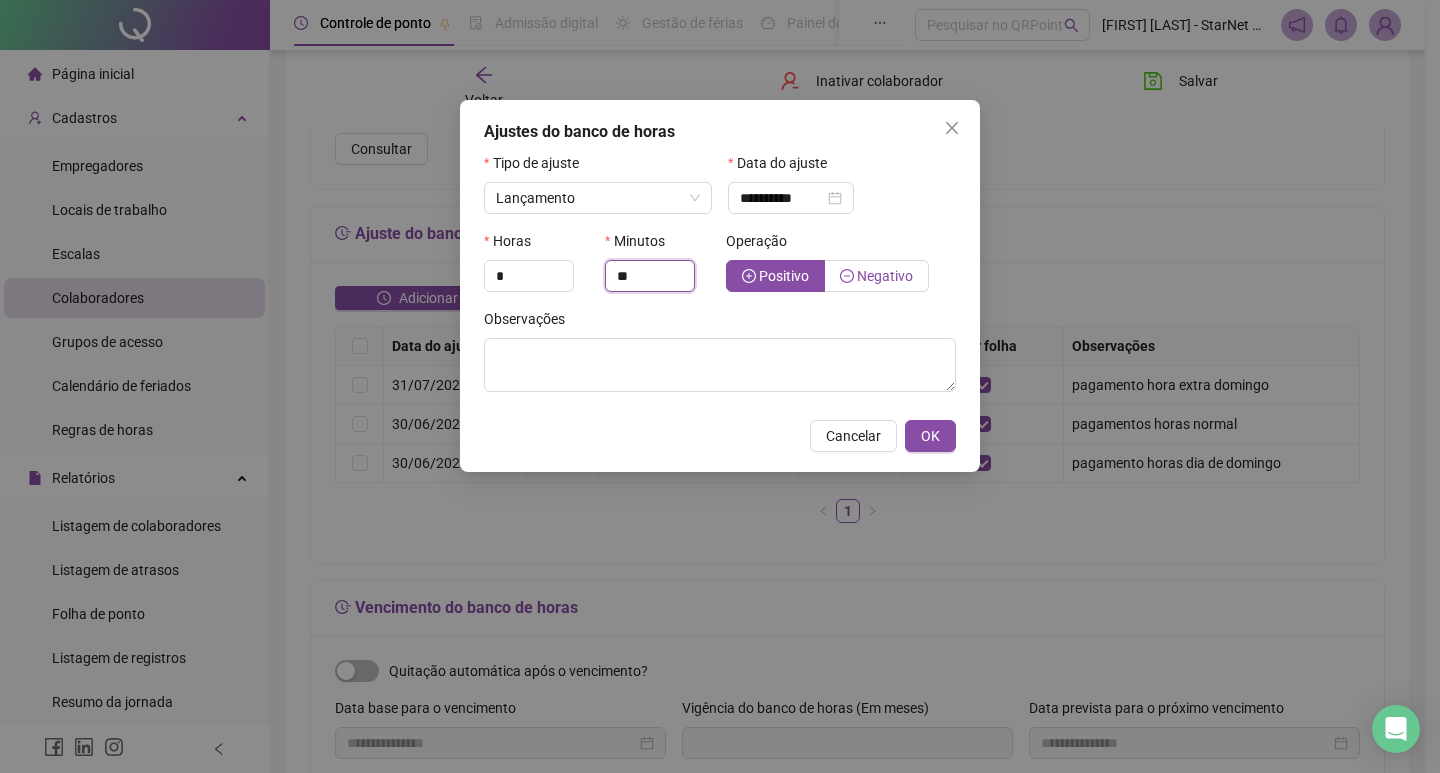 type on "**" 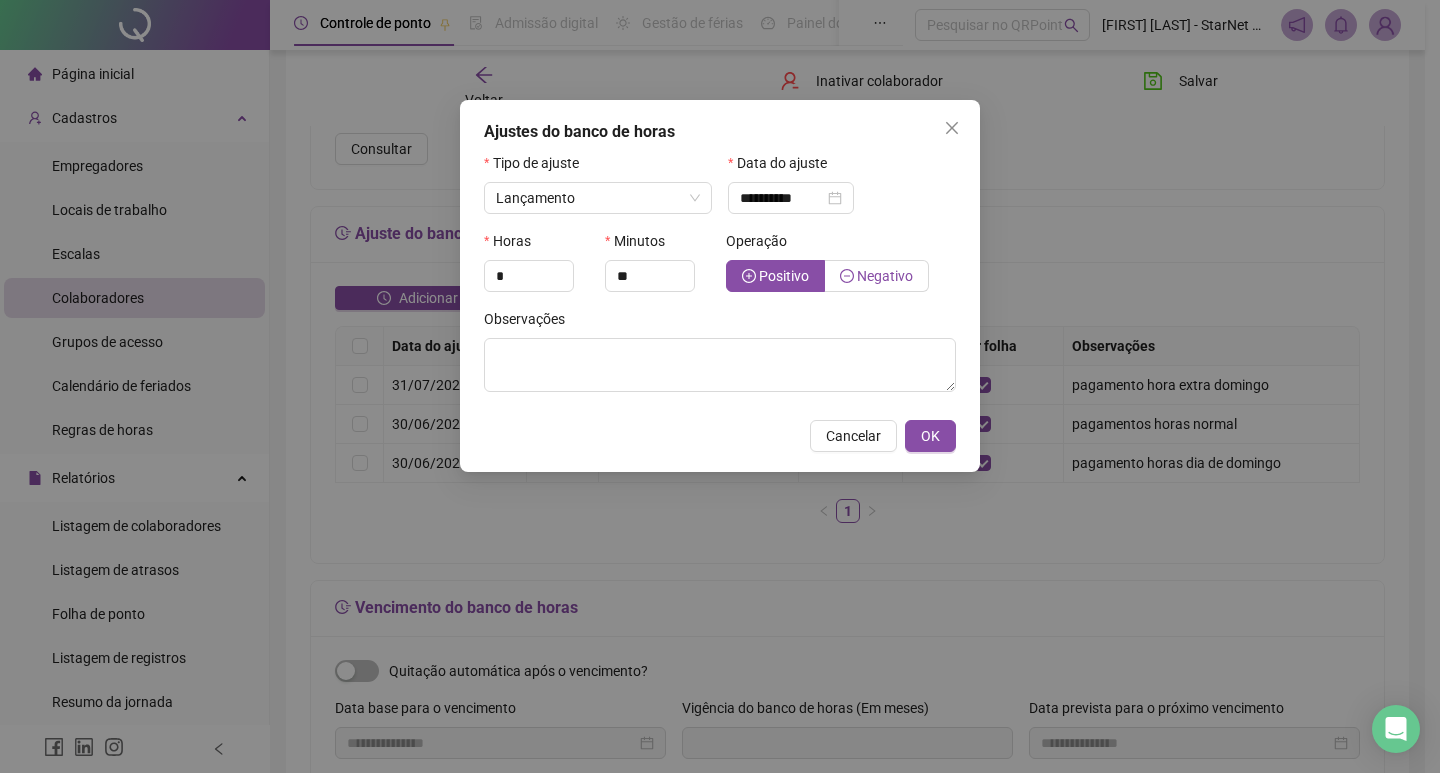 click on "Negativo" at bounding box center [877, 276] 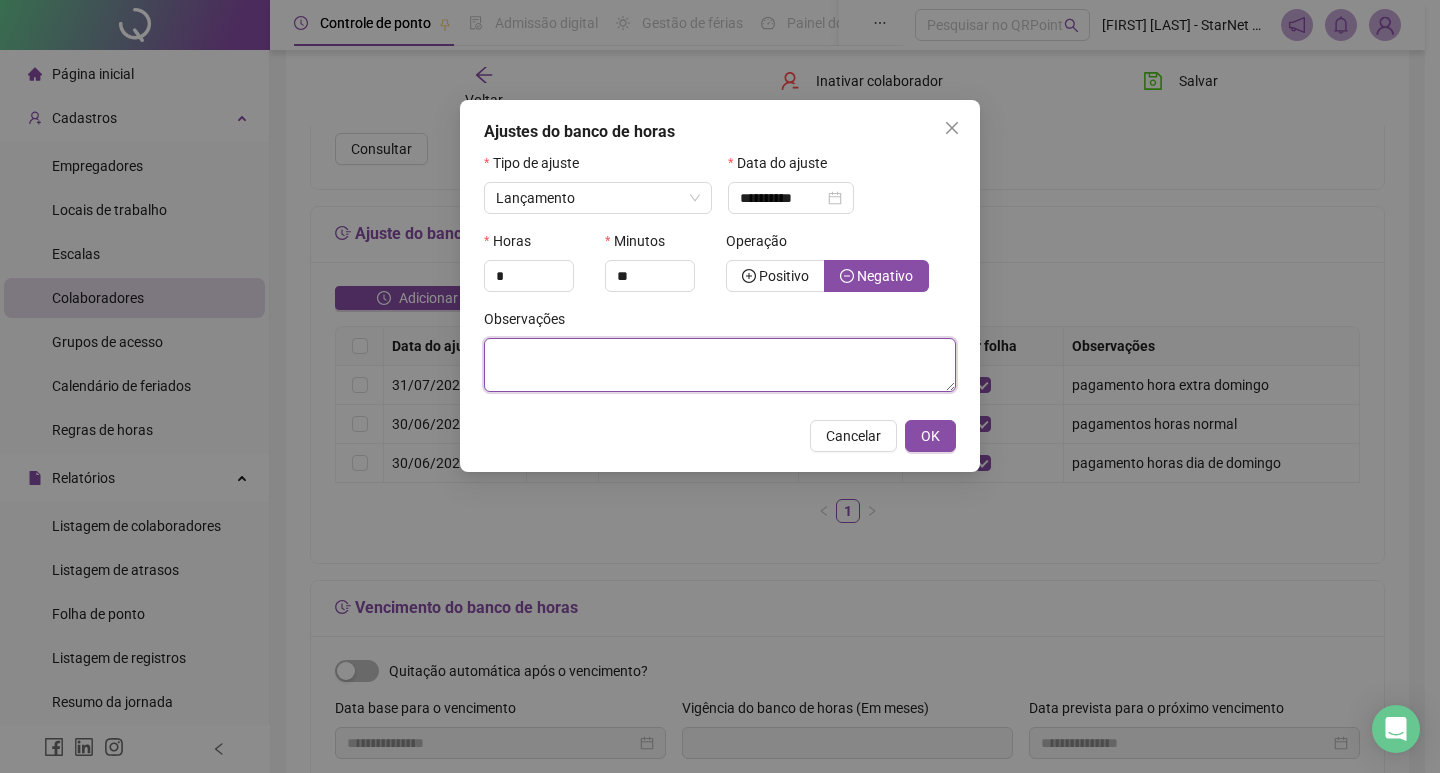 paste on "**********" 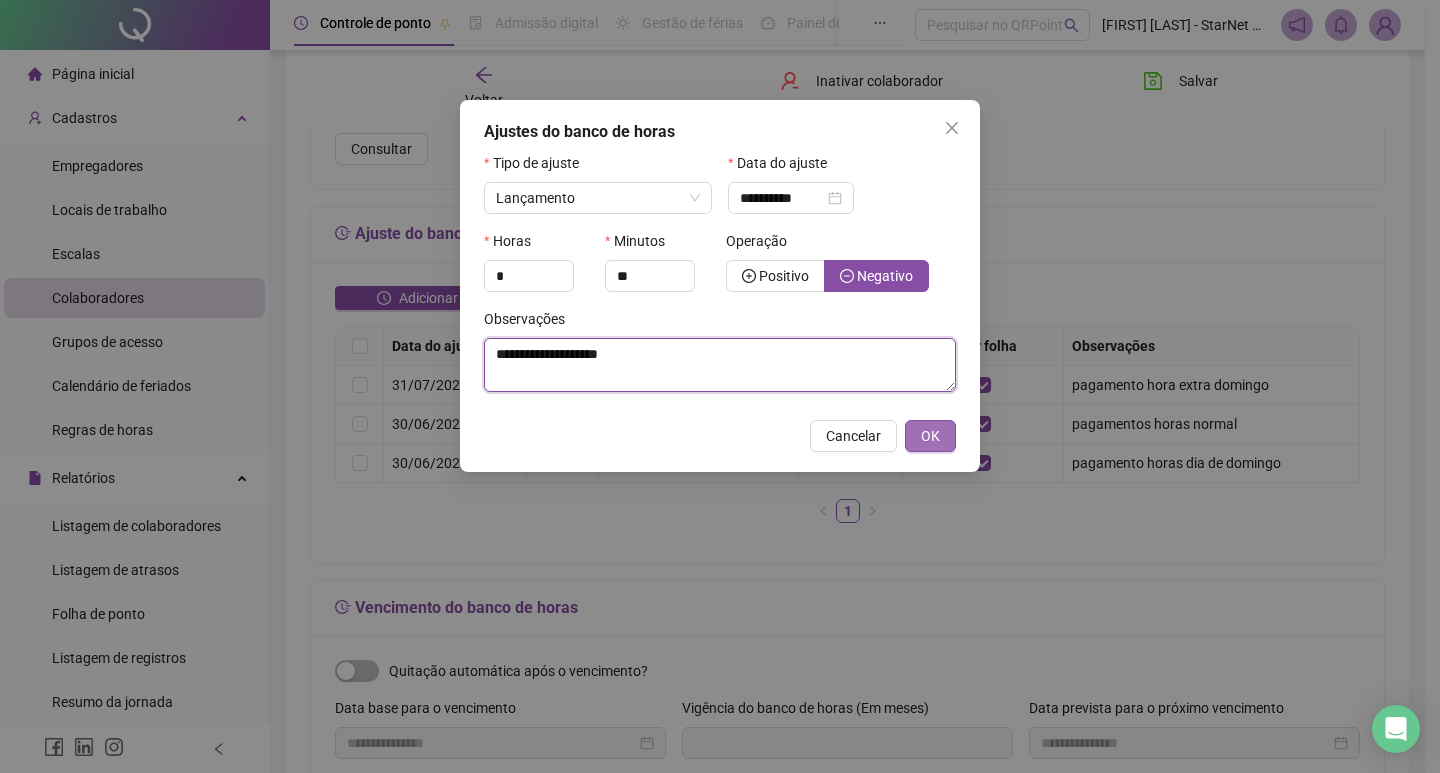 type on "**********" 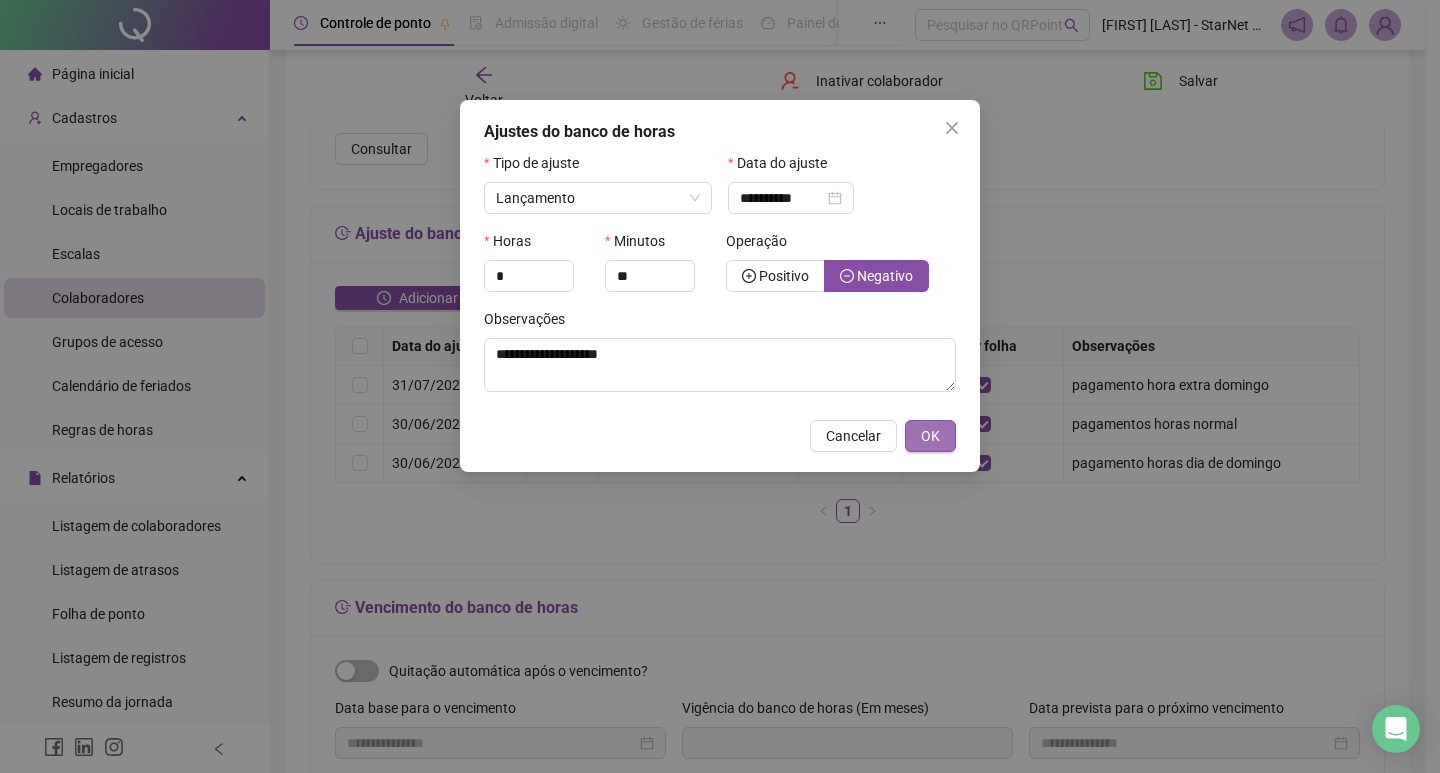 click on "OK" at bounding box center (930, 436) 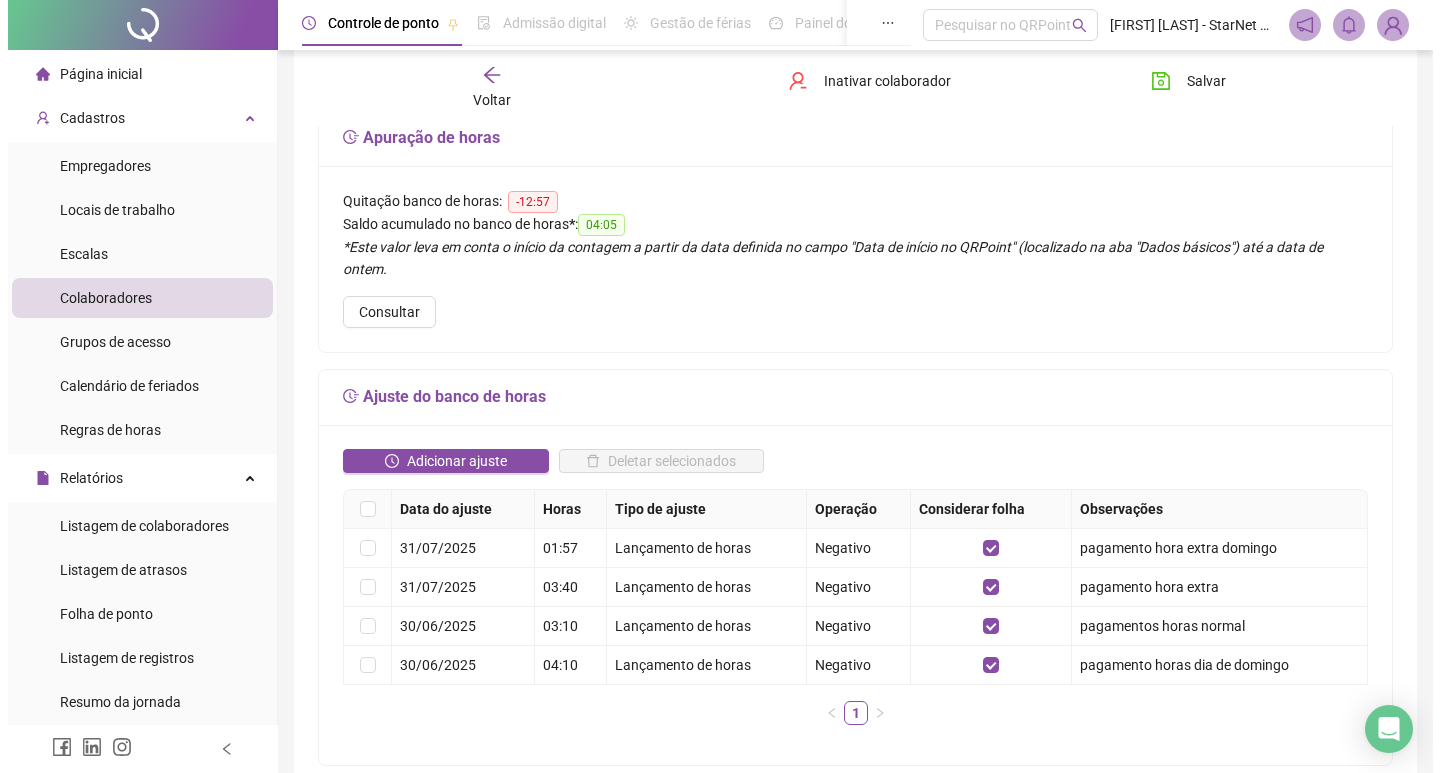 scroll, scrollTop: 0, scrollLeft: 0, axis: both 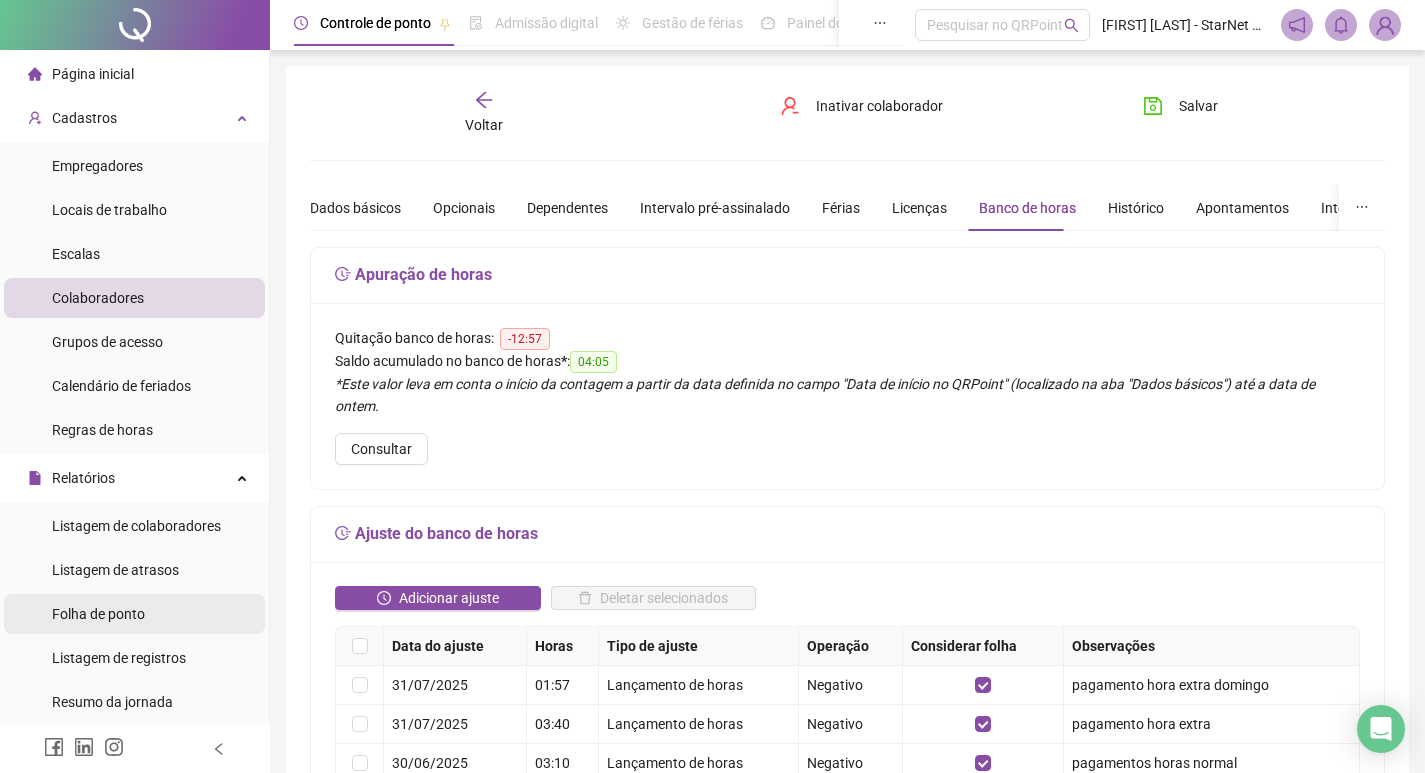 click on "Folha de ponto" at bounding box center [98, 614] 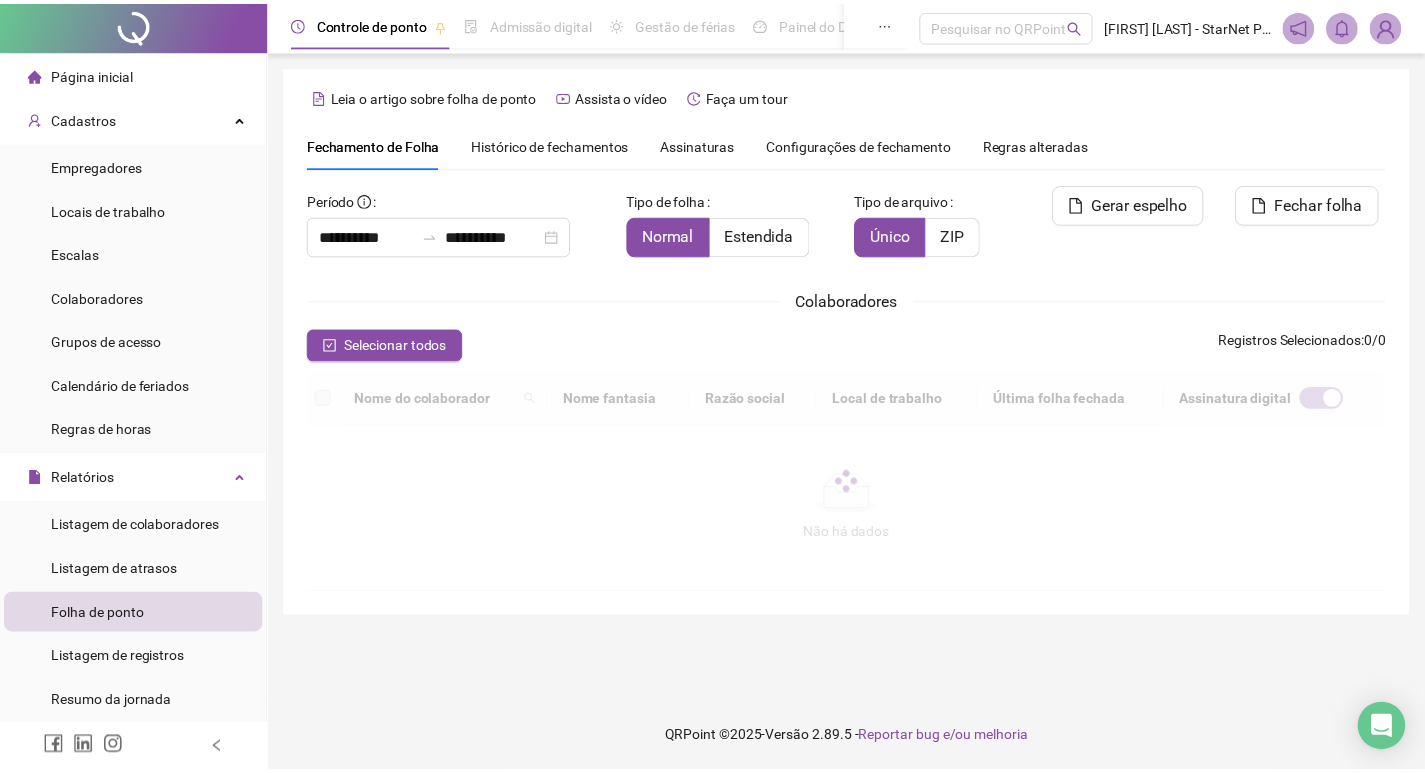 scroll, scrollTop: 23, scrollLeft: 0, axis: vertical 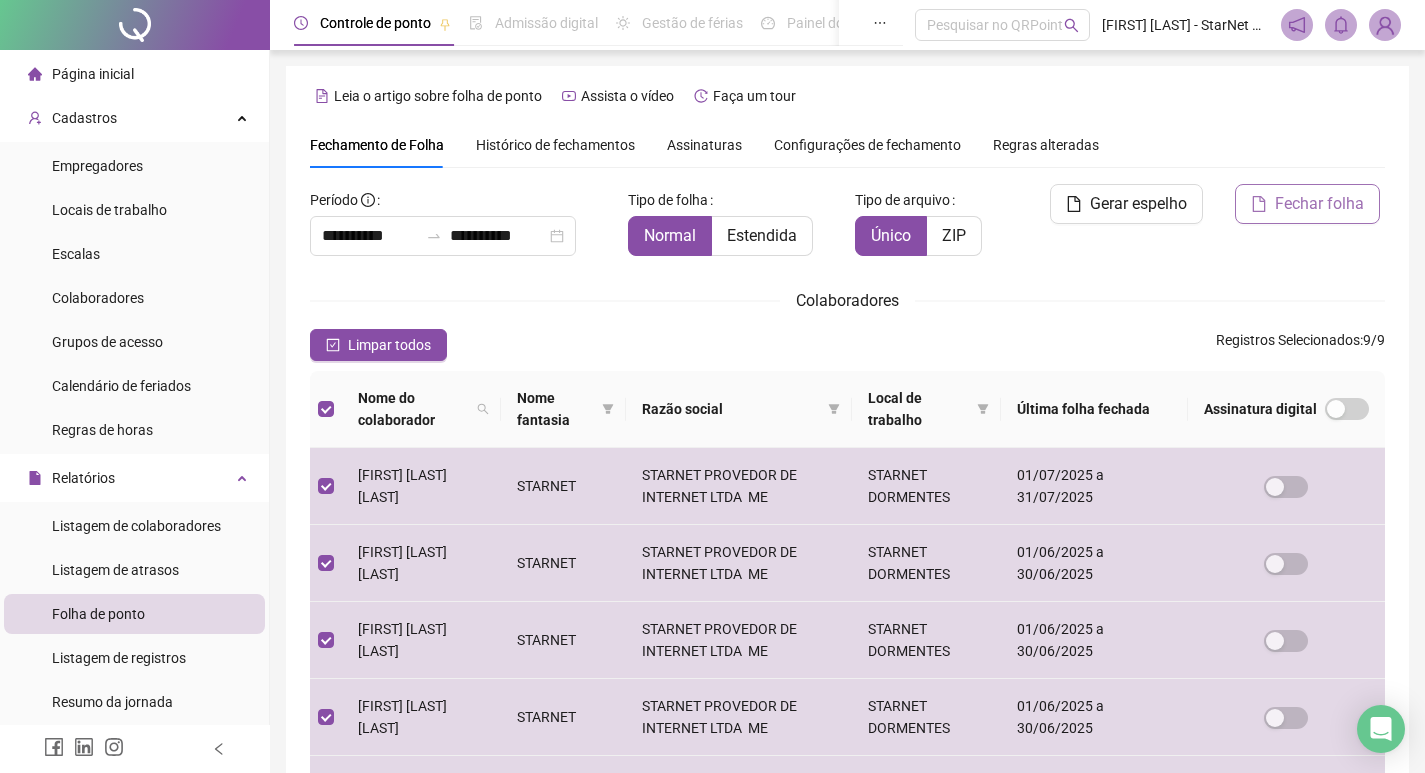 click on "Fechar folha" at bounding box center (1319, 204) 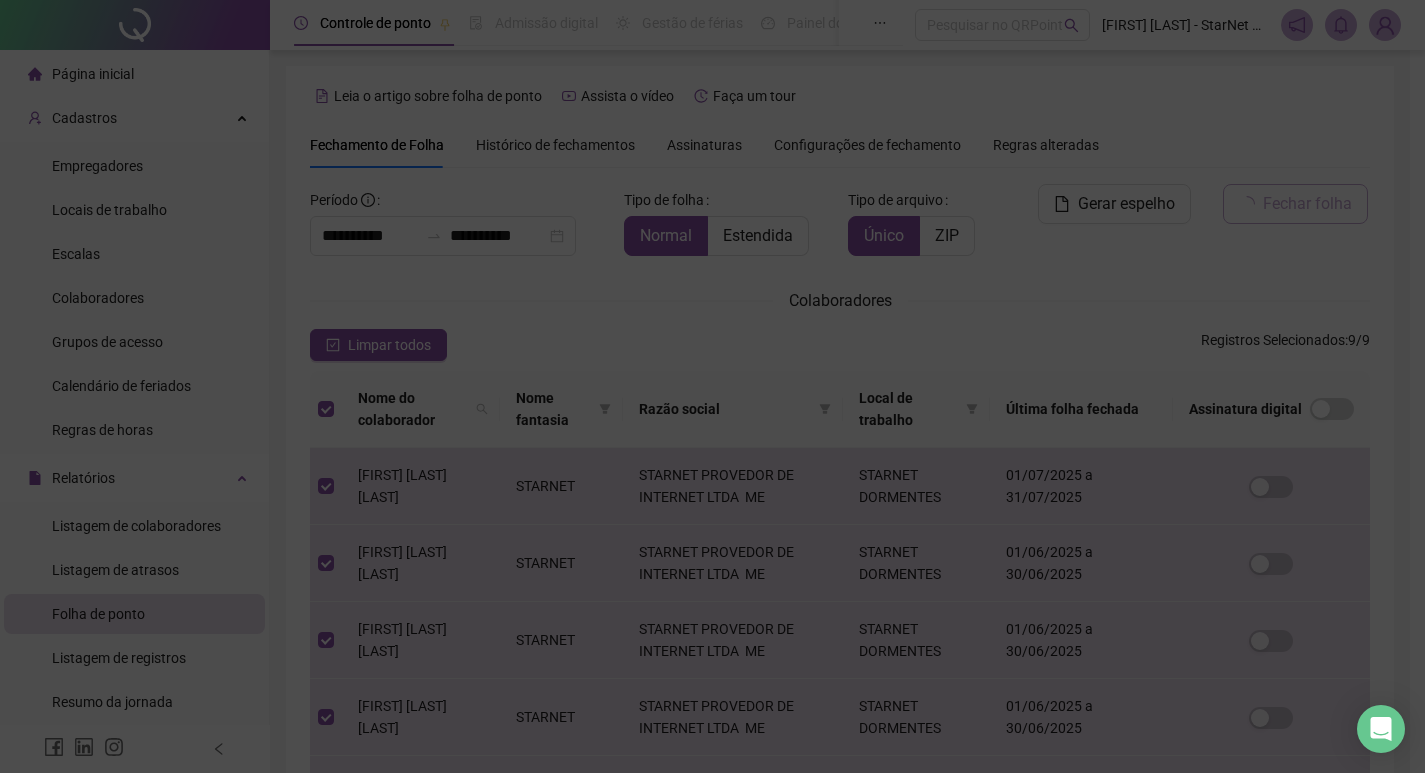 scroll, scrollTop: 23, scrollLeft: 0, axis: vertical 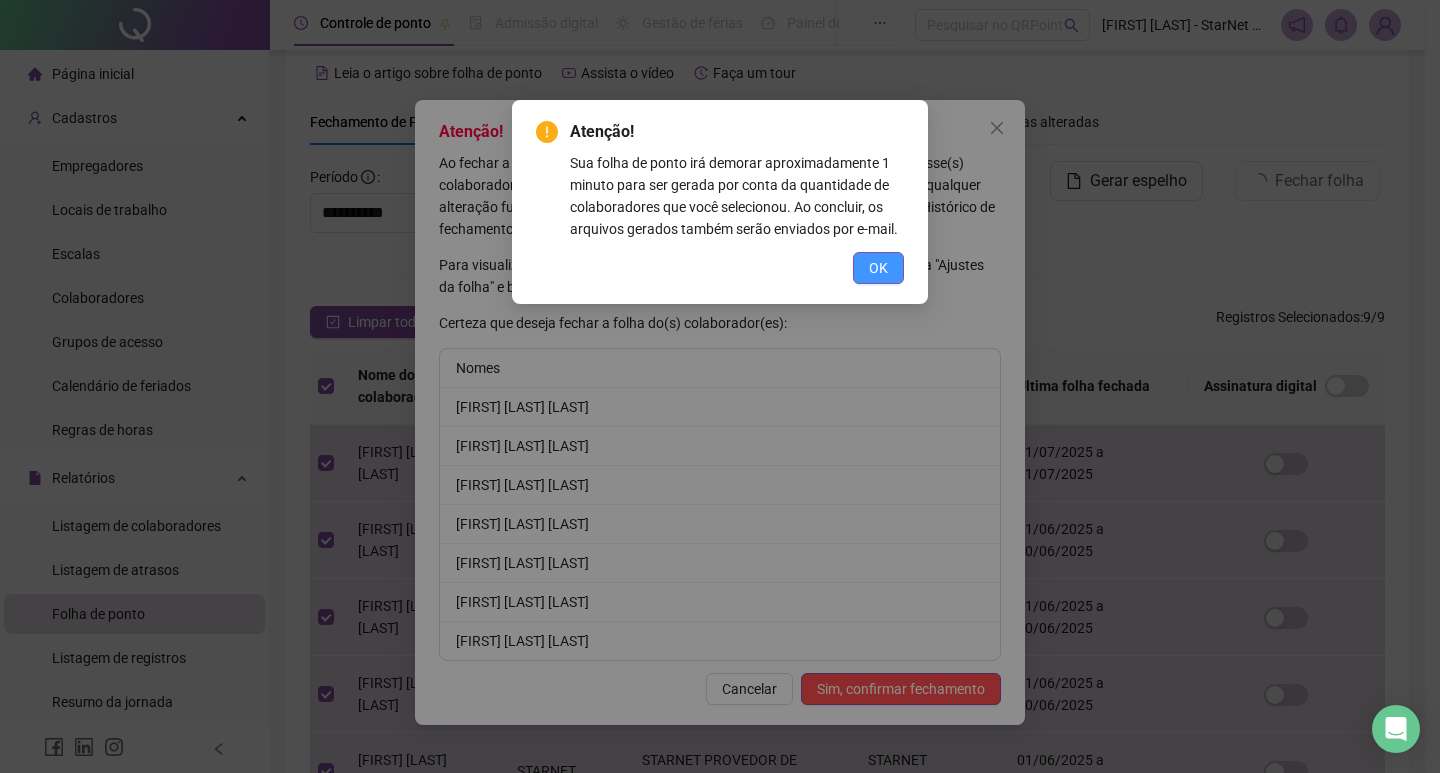 click on "OK" at bounding box center [878, 268] 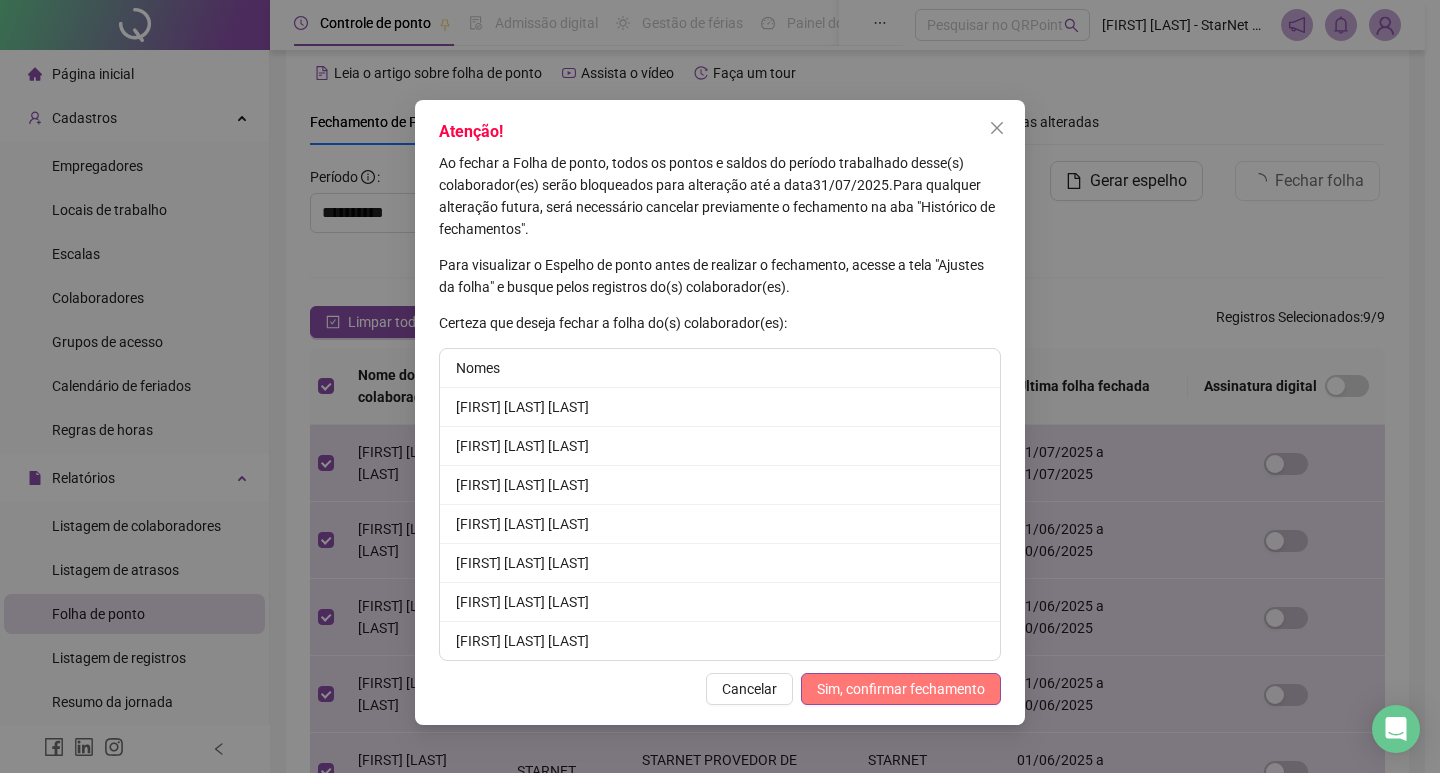 click on "Sim, confirmar fechamento" at bounding box center [901, 689] 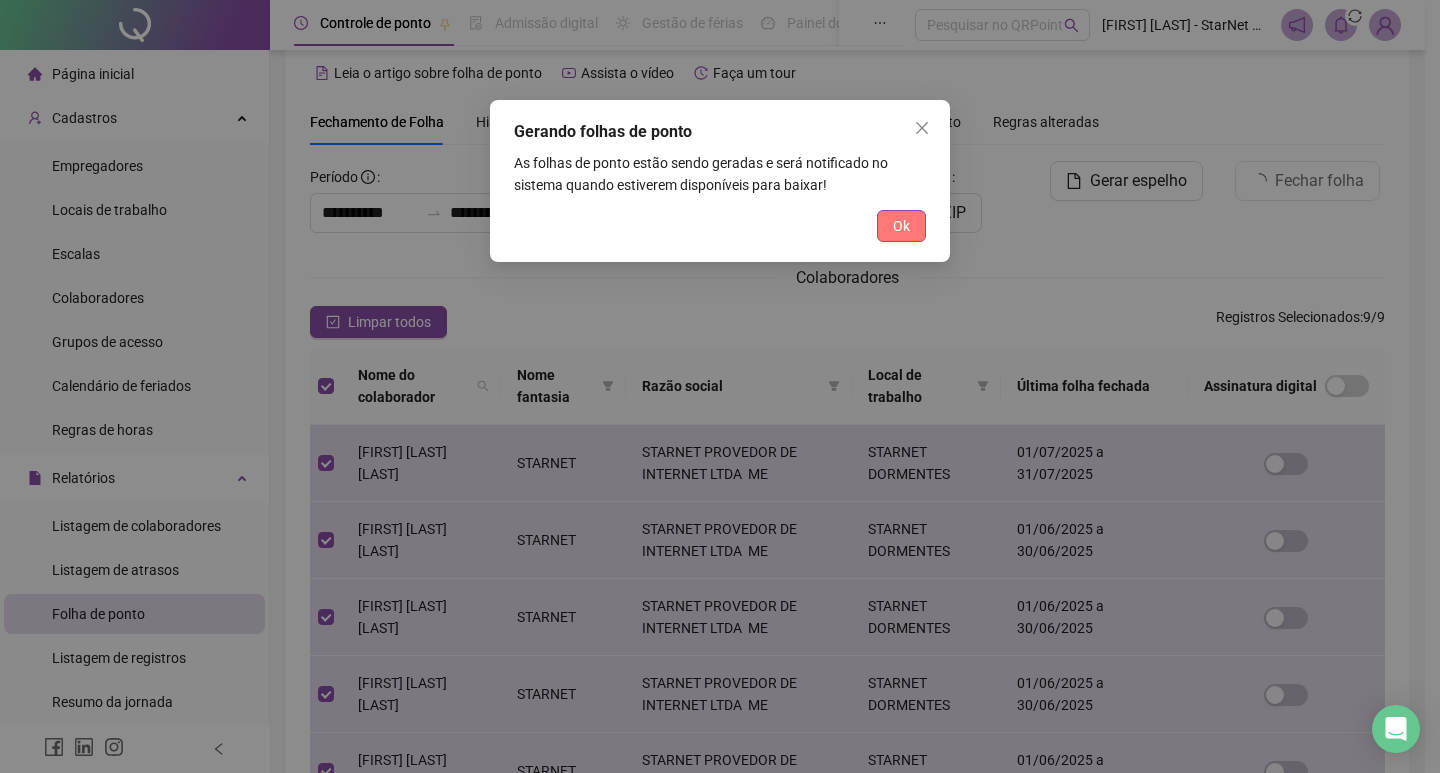 click on "Ok" at bounding box center (901, 226) 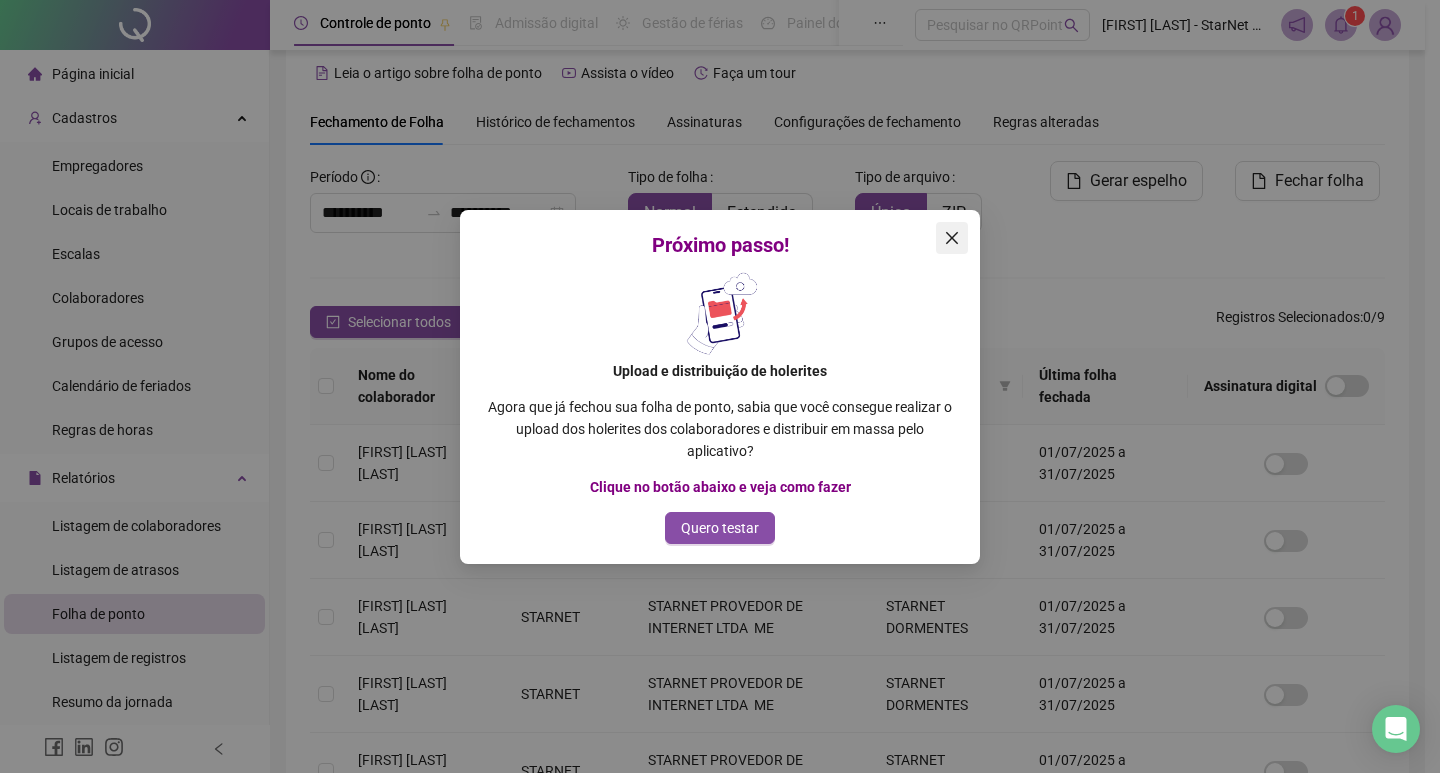 click at bounding box center (952, 238) 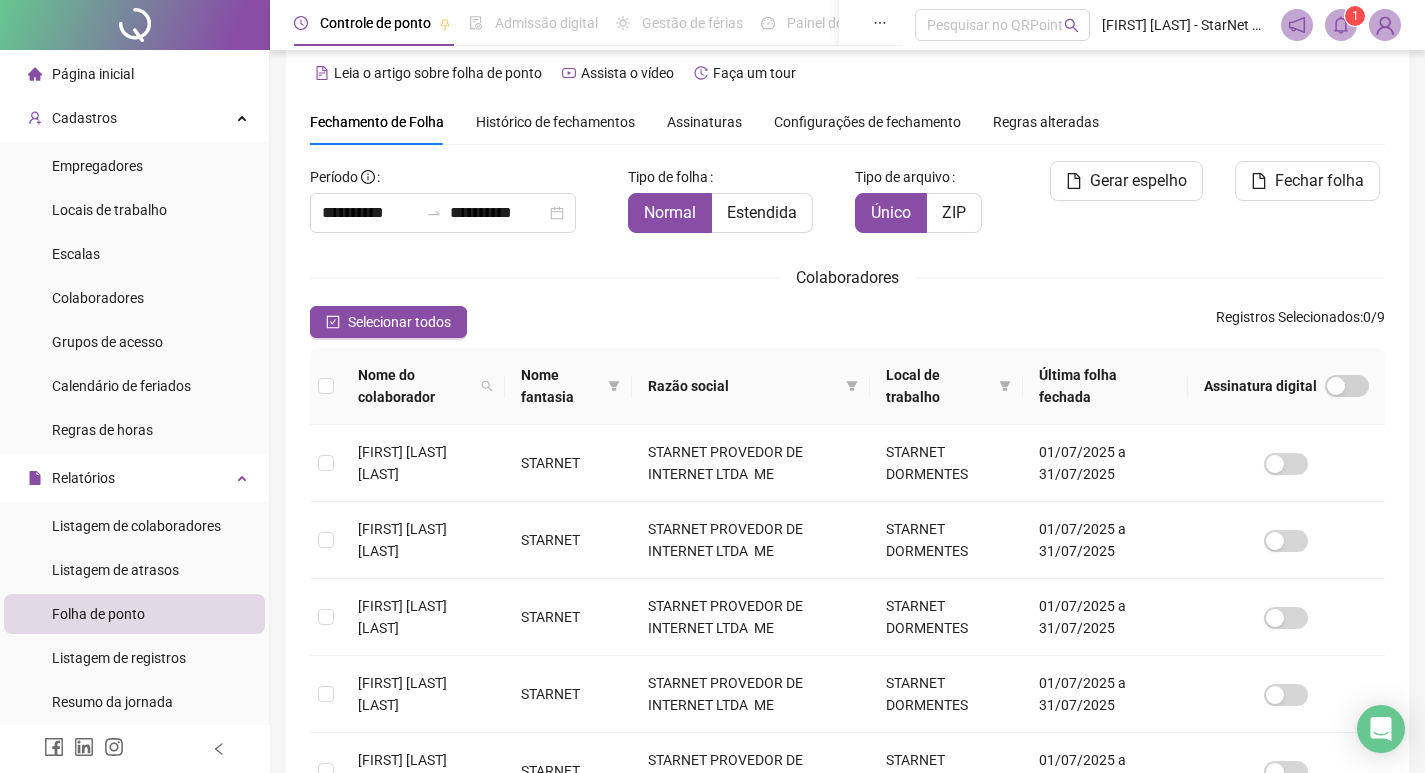 click 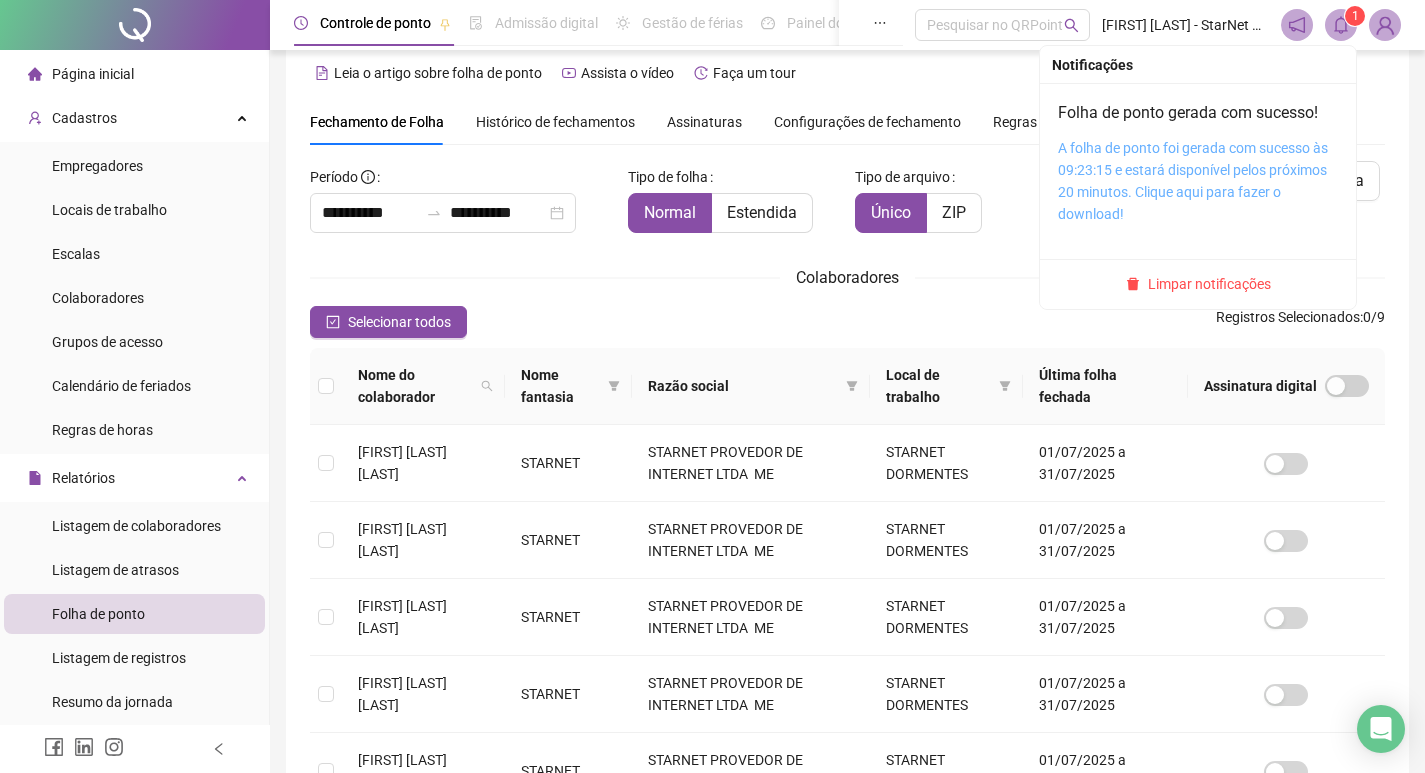 click on "A folha de ponto foi gerada com sucesso às 09:23:15 e estará disponível pelos próximos 20 minutos.
Clique aqui para fazer o download!" at bounding box center [1193, 181] 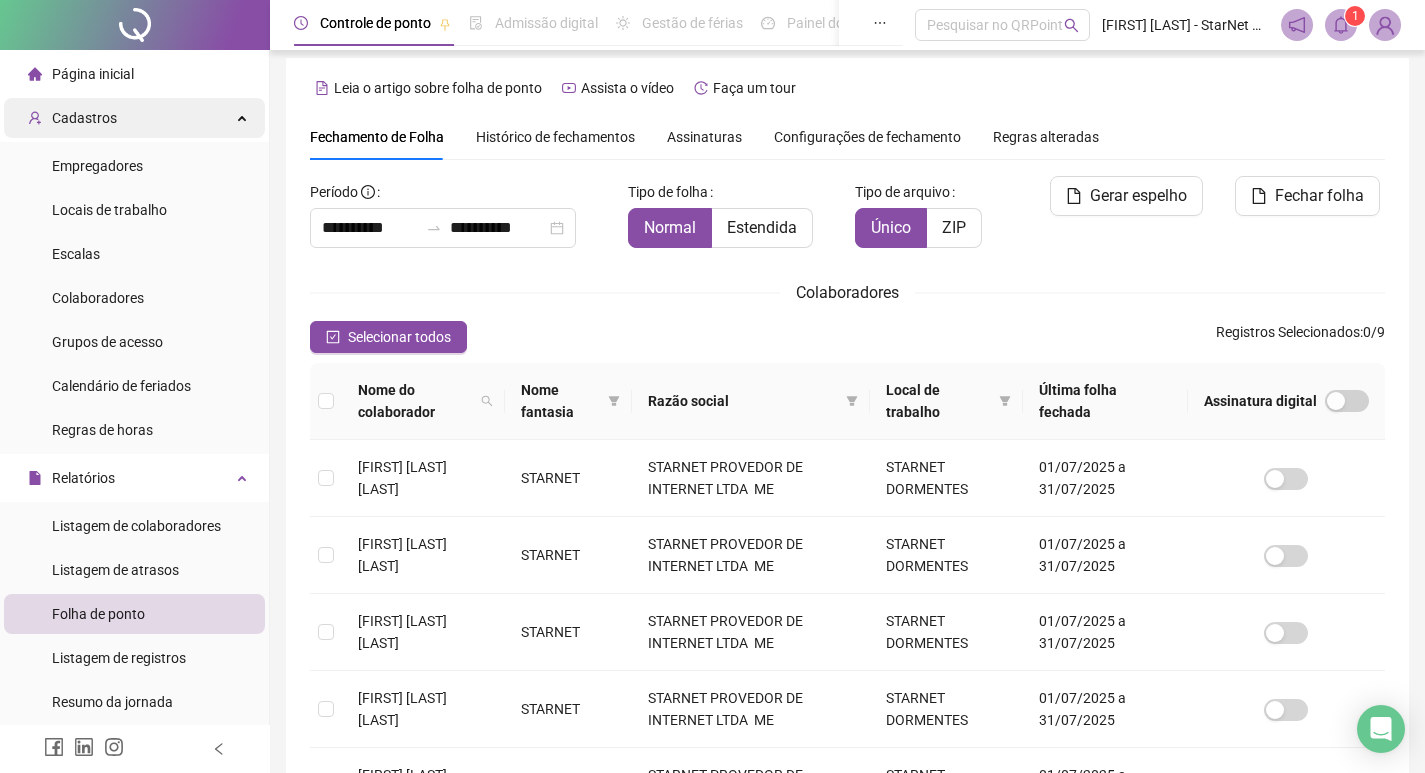scroll, scrollTop: 0, scrollLeft: 0, axis: both 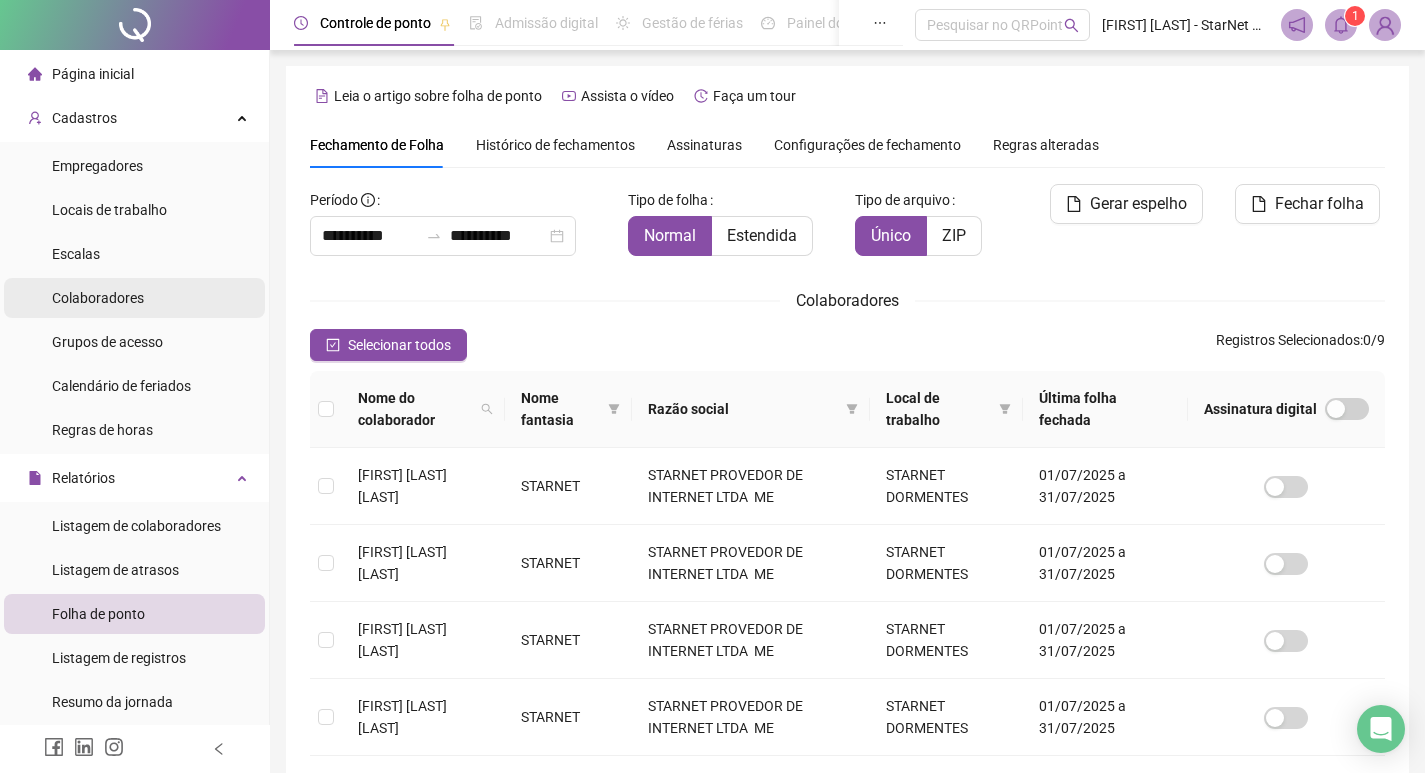 click on "Colaboradores" at bounding box center [98, 298] 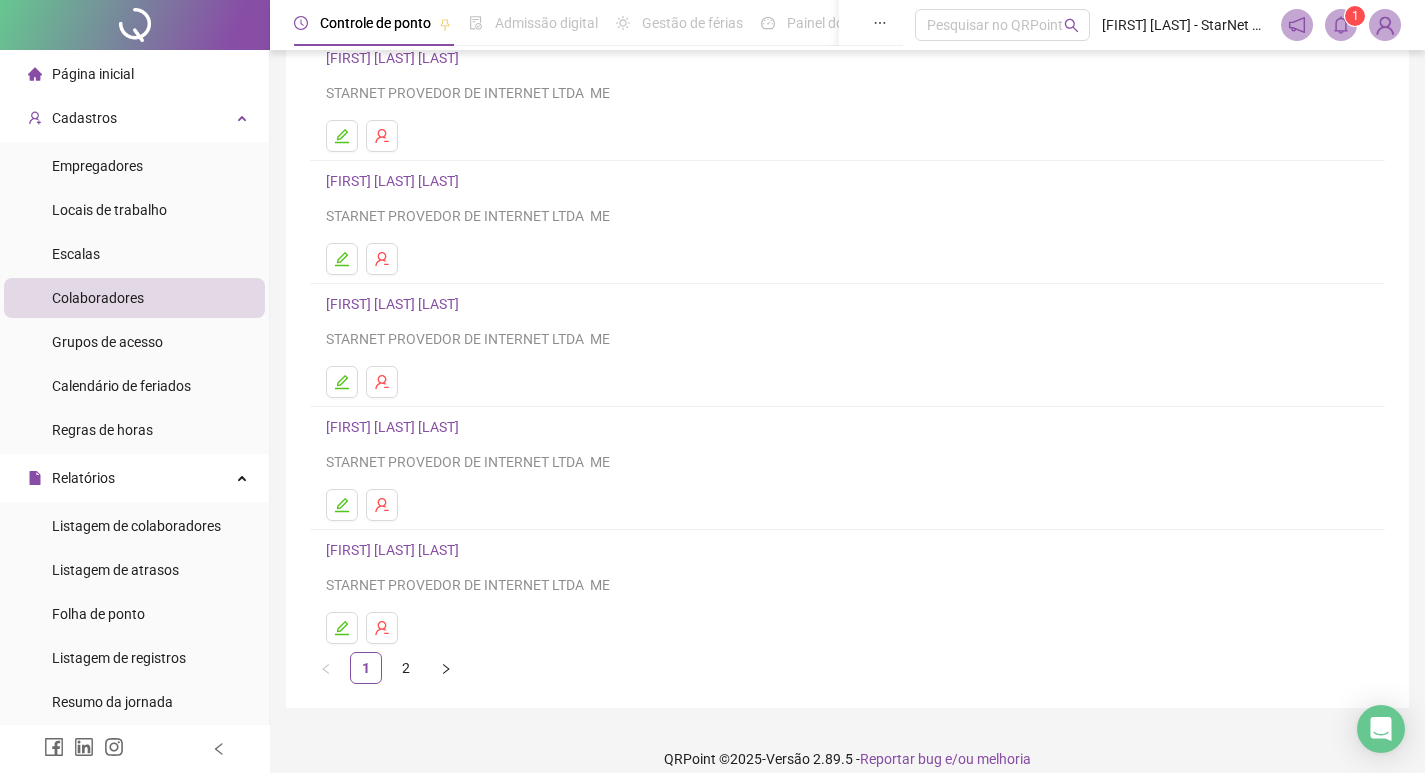 scroll, scrollTop: 194, scrollLeft: 0, axis: vertical 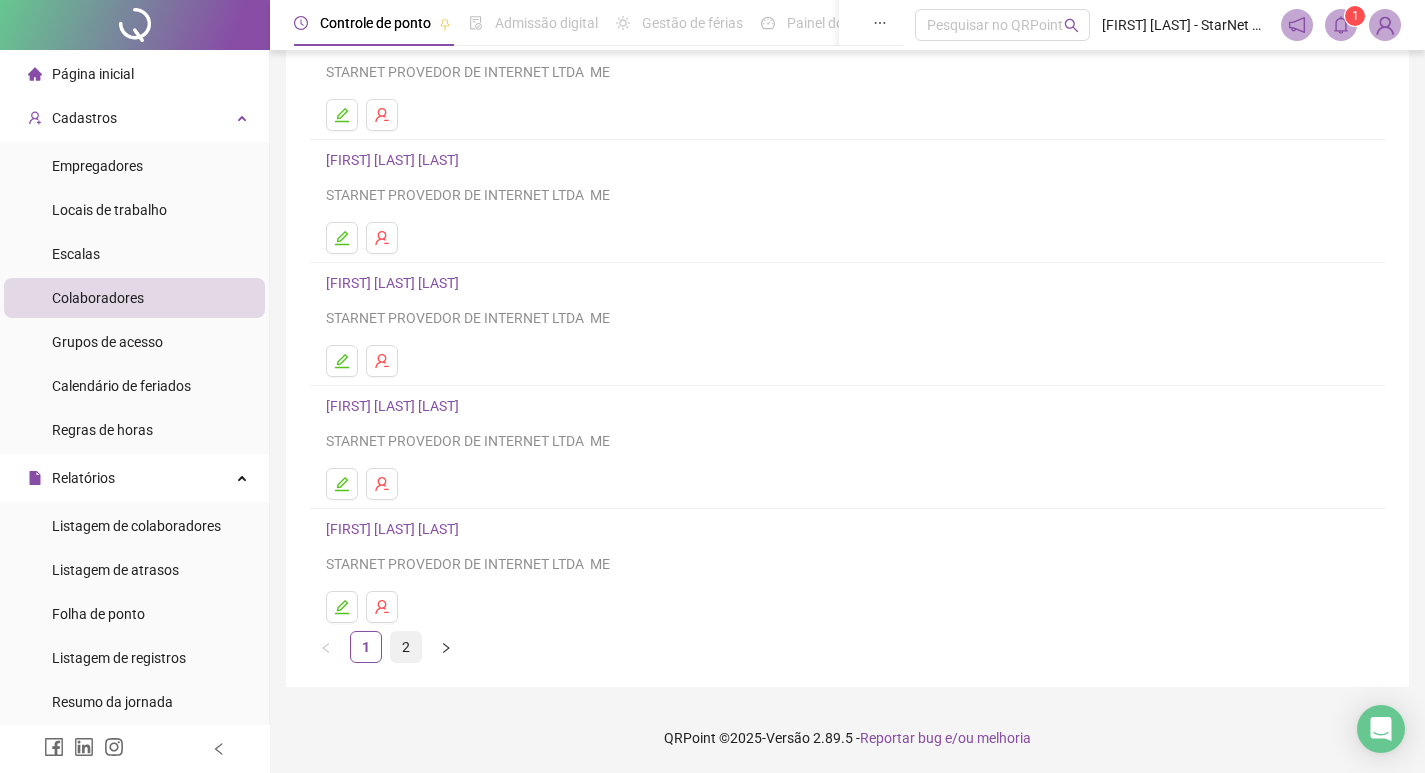 click on "2" at bounding box center (406, 647) 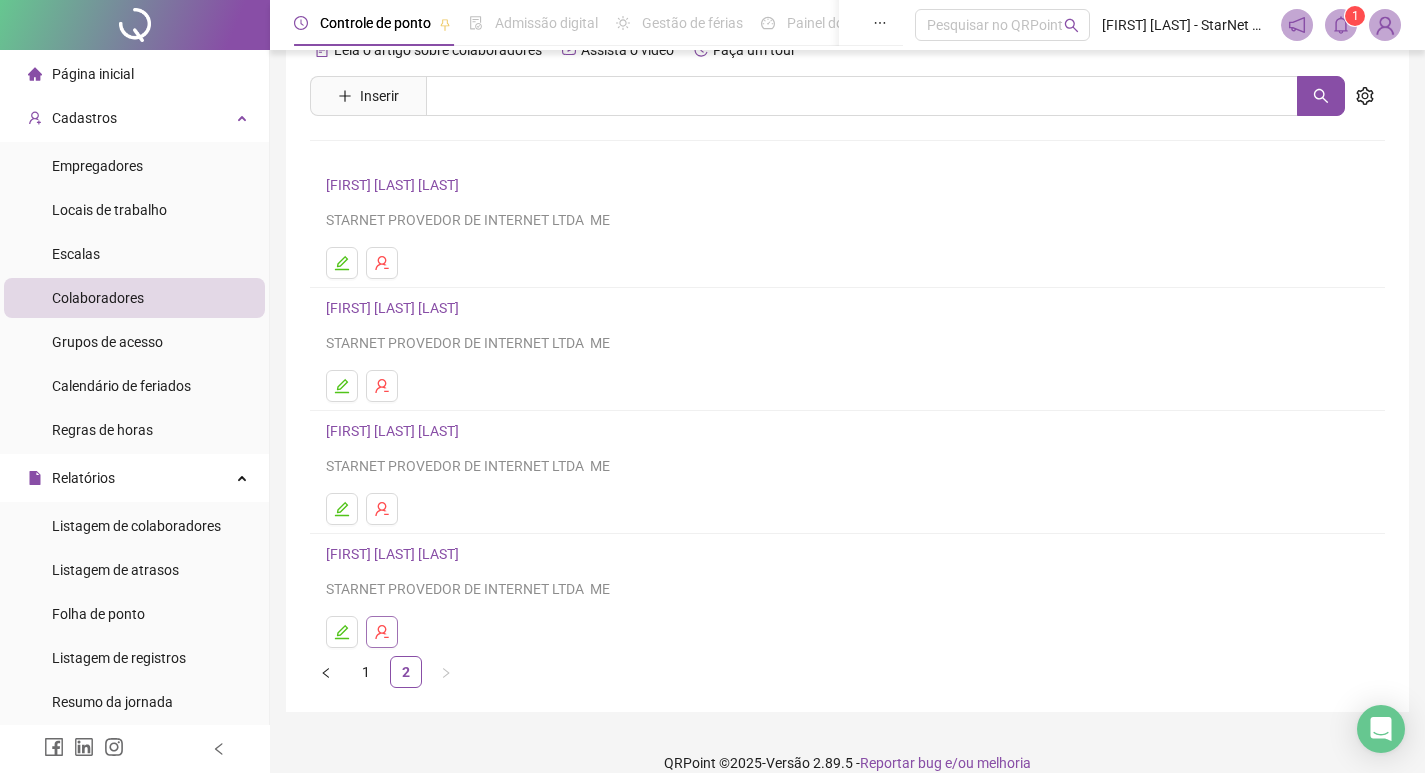 scroll, scrollTop: 71, scrollLeft: 0, axis: vertical 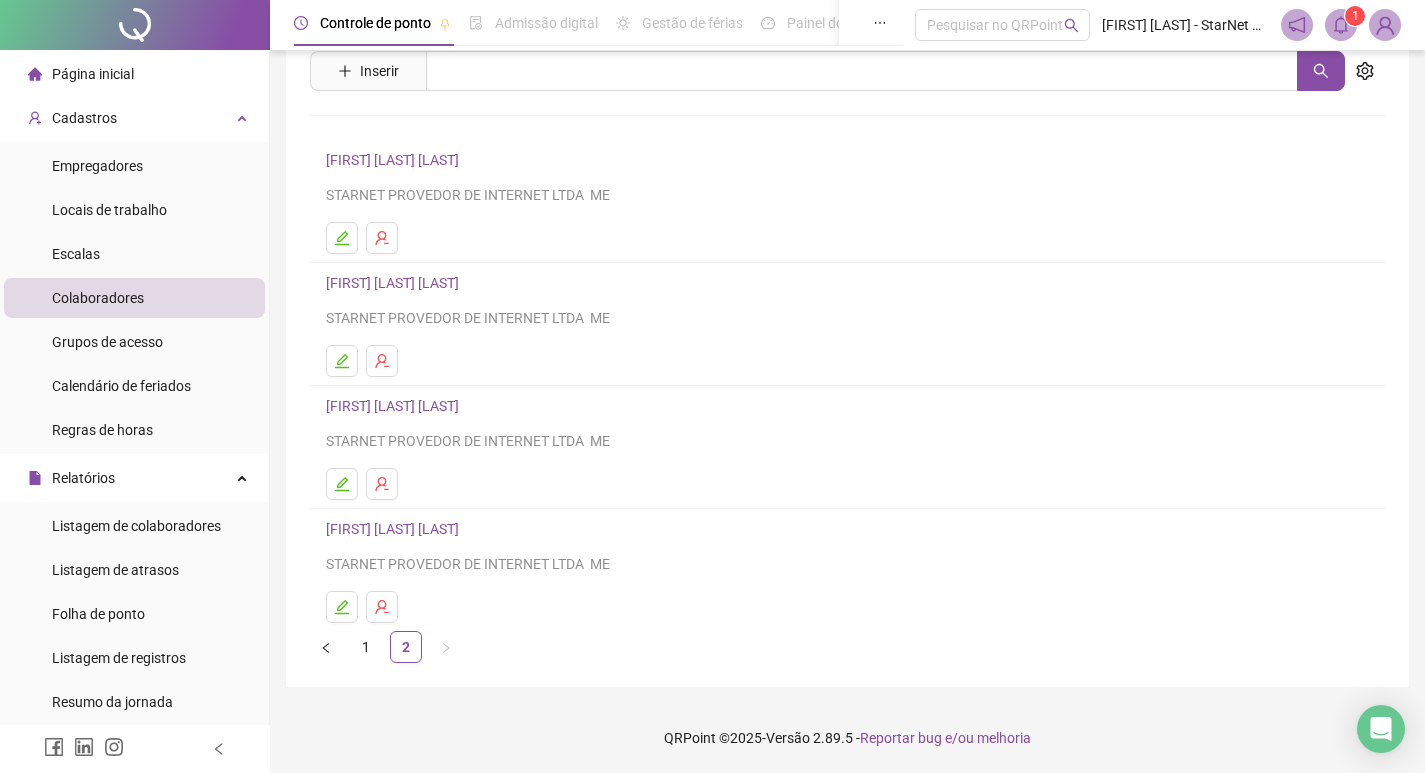 click on "[FIRST] [LAST] [LAST]" at bounding box center [395, 529] 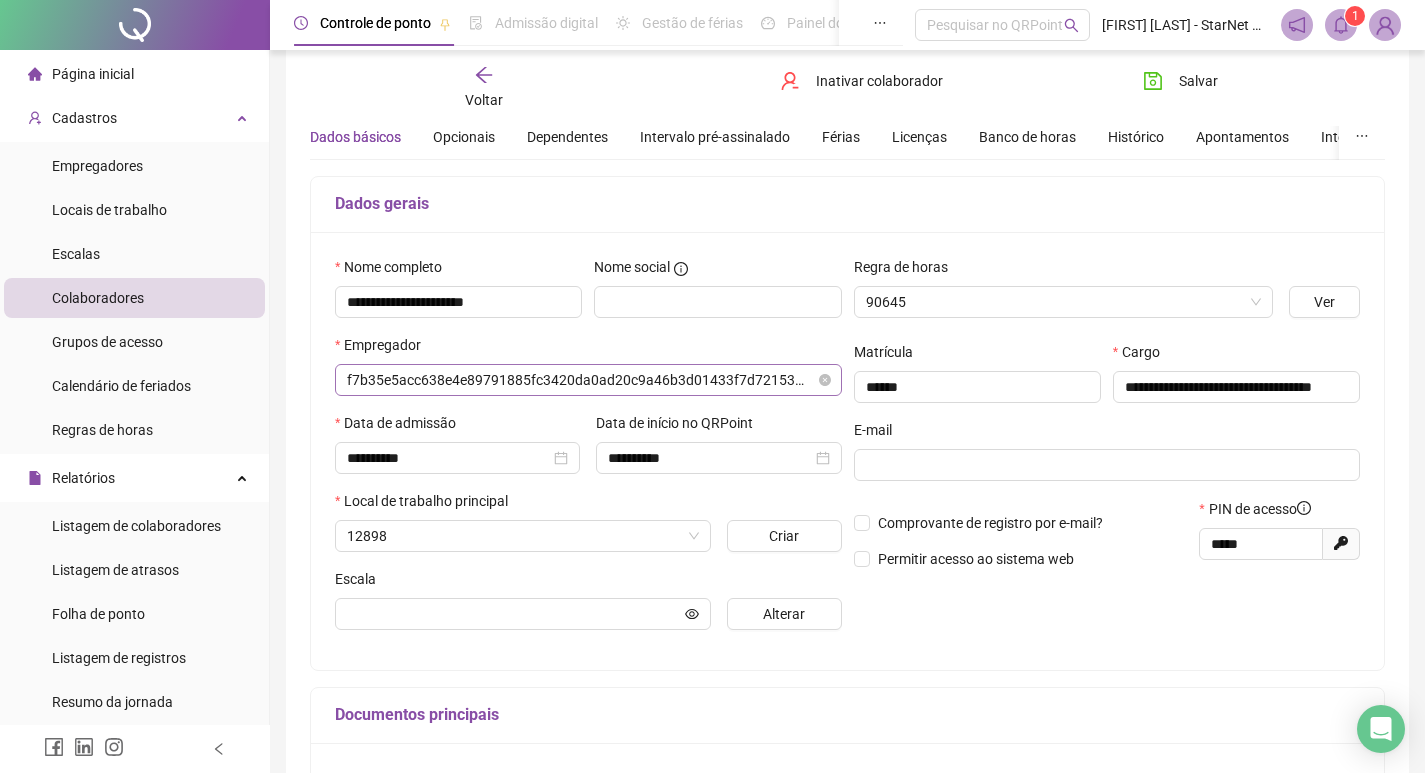 scroll, scrollTop: 81, scrollLeft: 0, axis: vertical 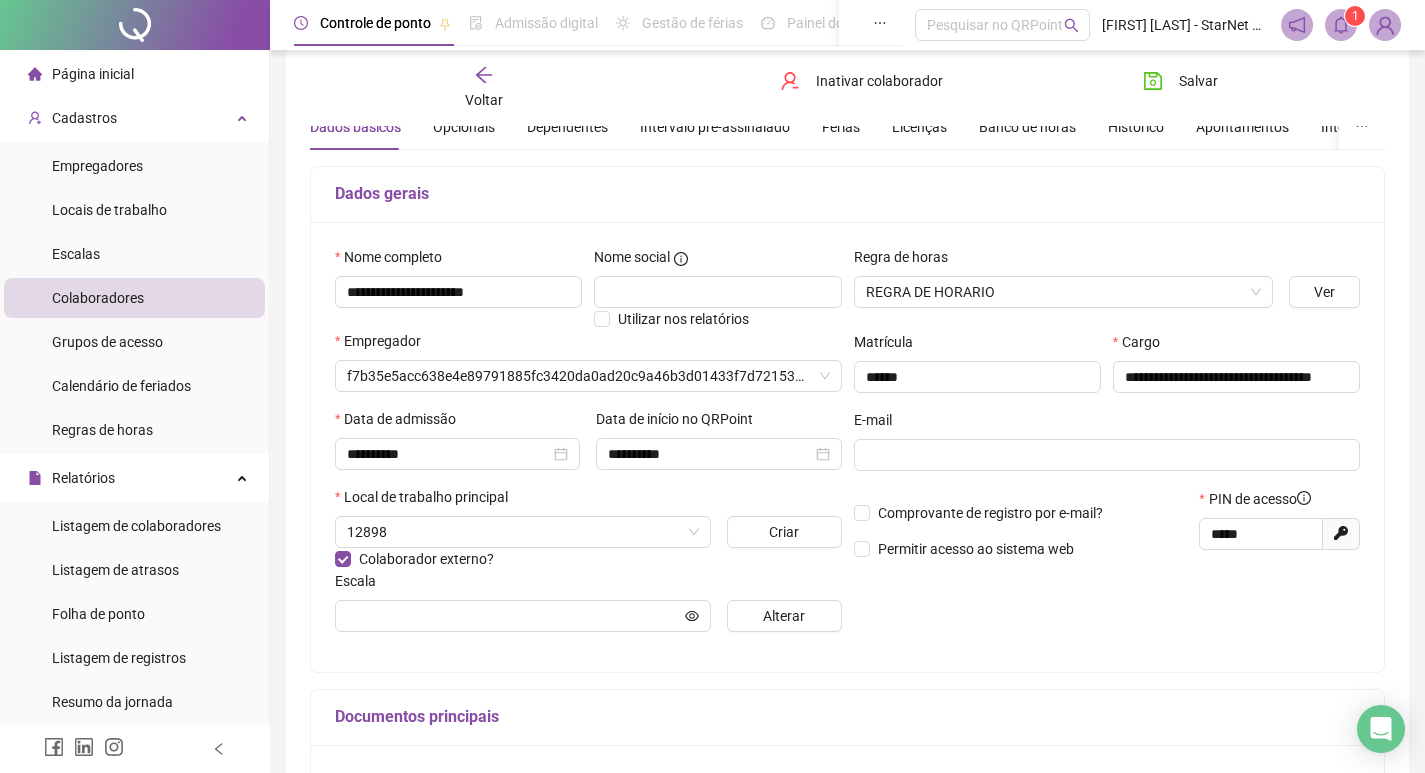 type on "**********" 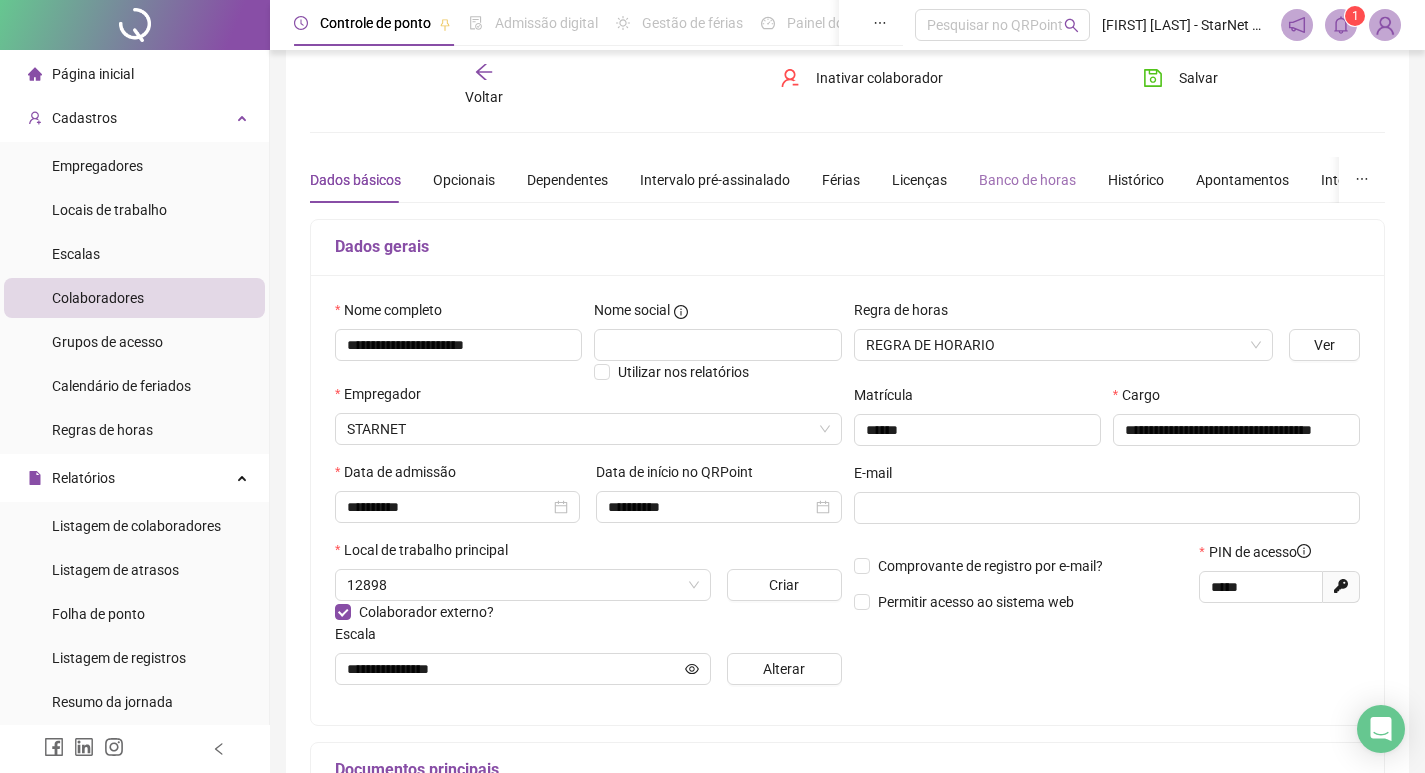 scroll, scrollTop: 0, scrollLeft: 0, axis: both 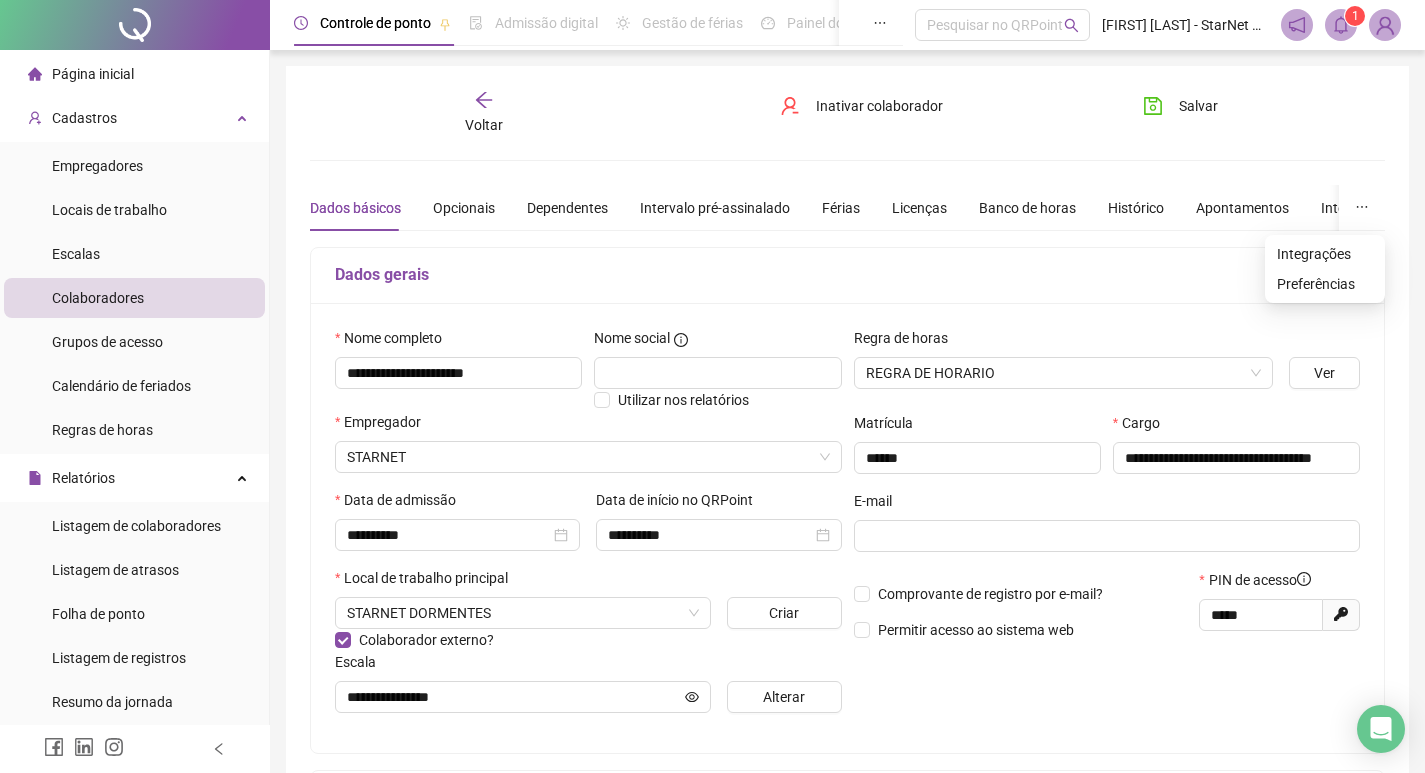 click 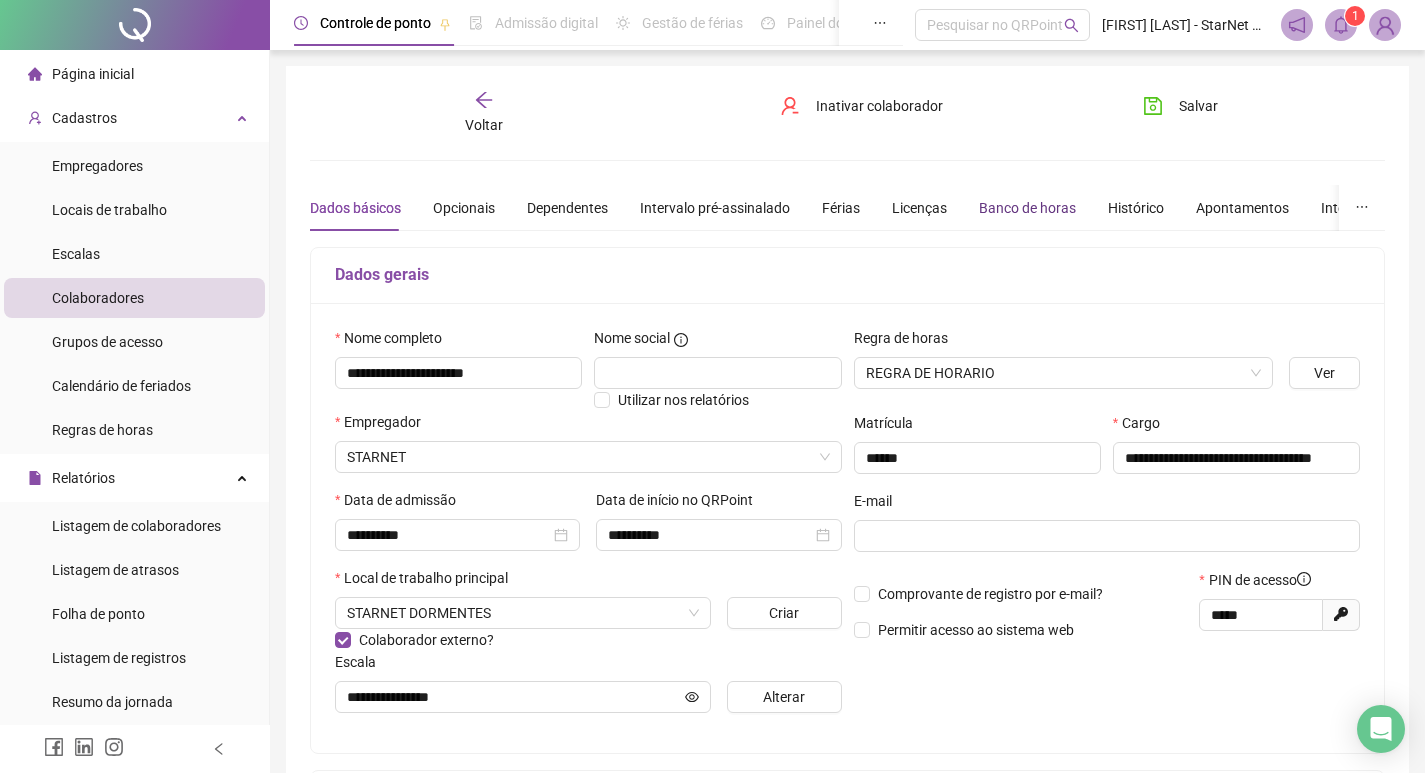 click on "Banco de horas" at bounding box center [1027, 208] 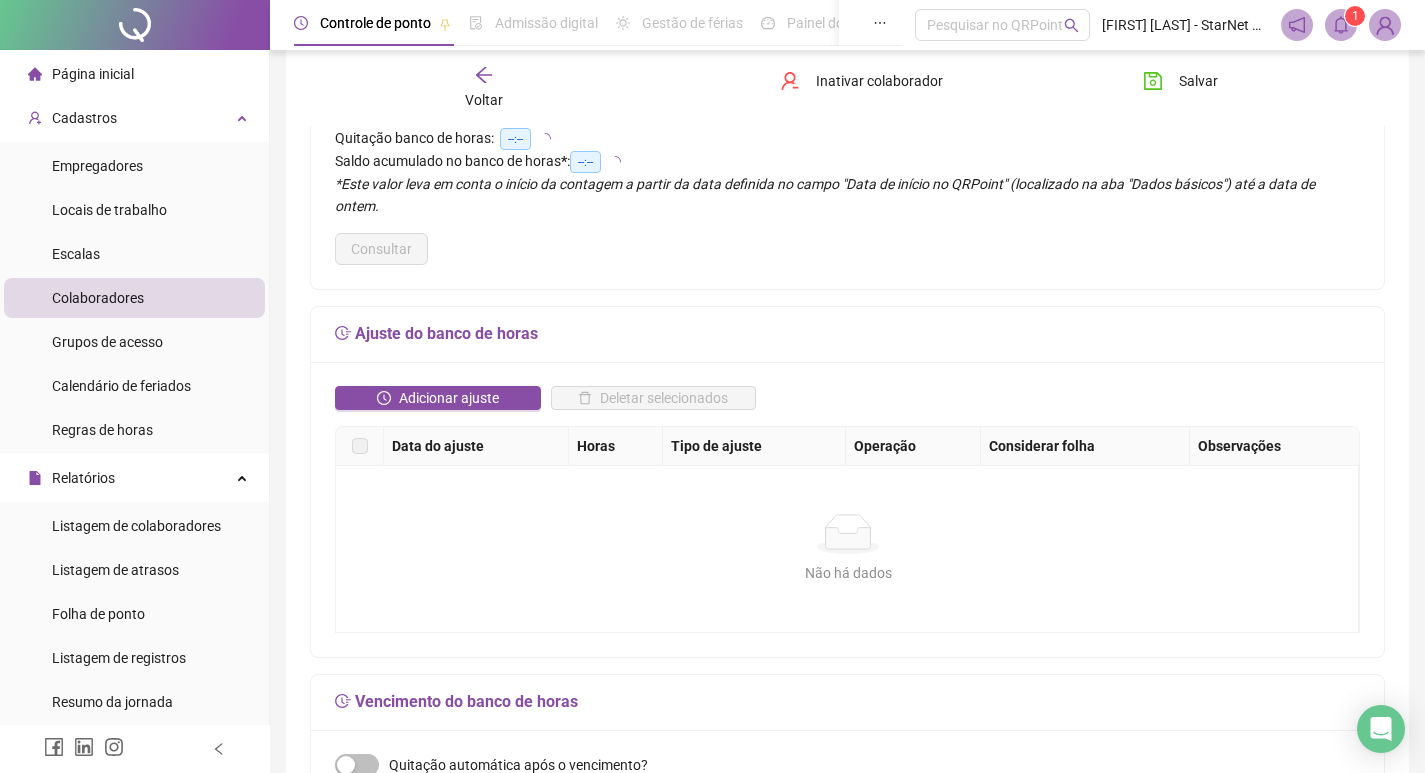 scroll, scrollTop: 0, scrollLeft: 0, axis: both 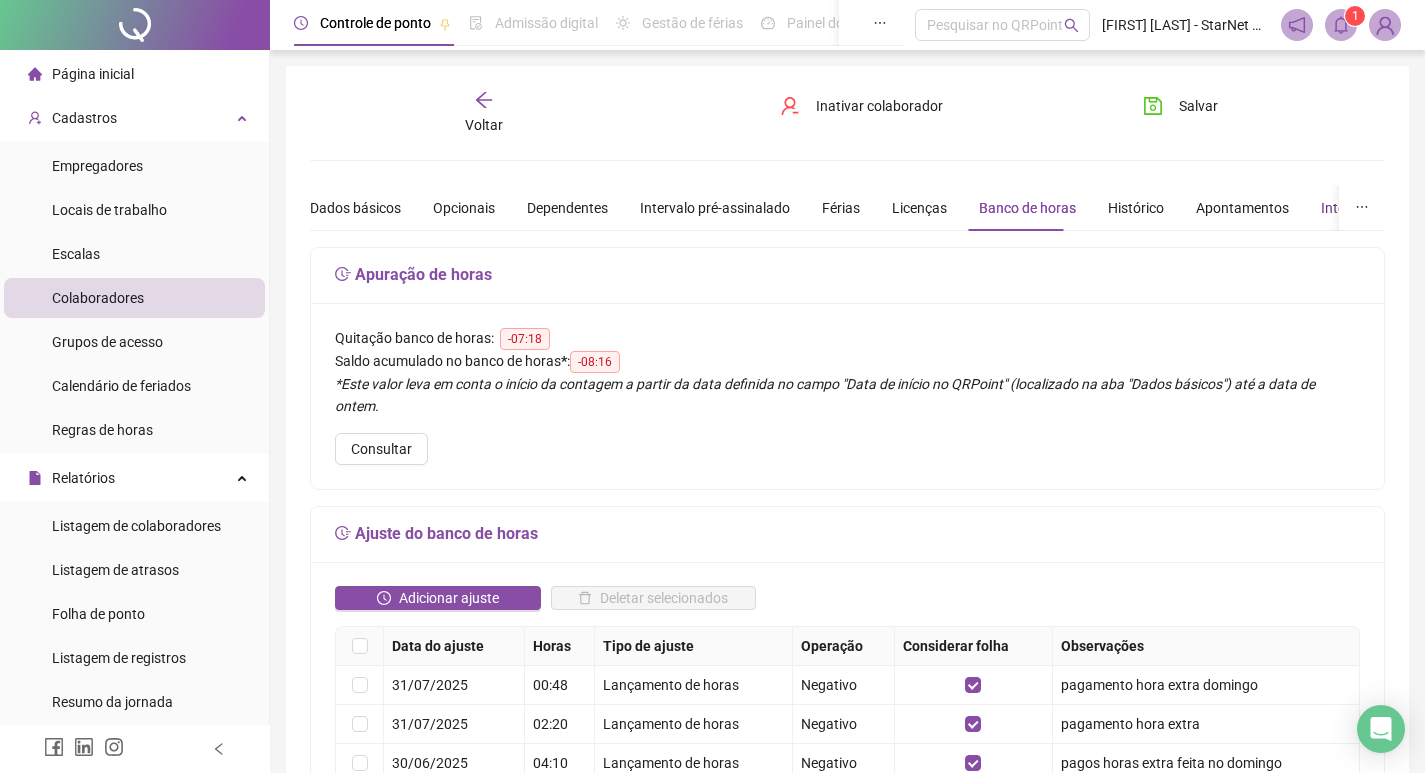 click on "Integrações" at bounding box center [1358, 208] 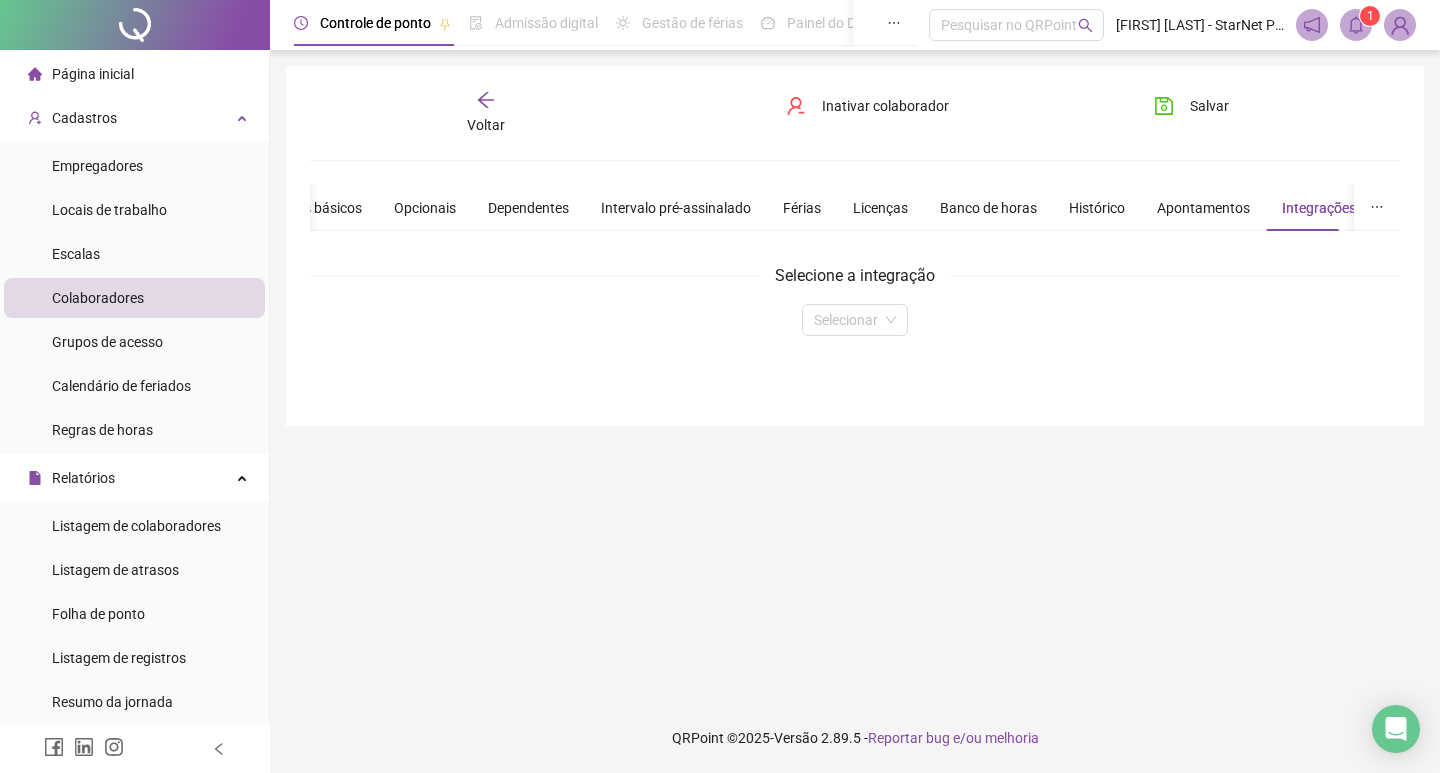 click at bounding box center (1377, 208) 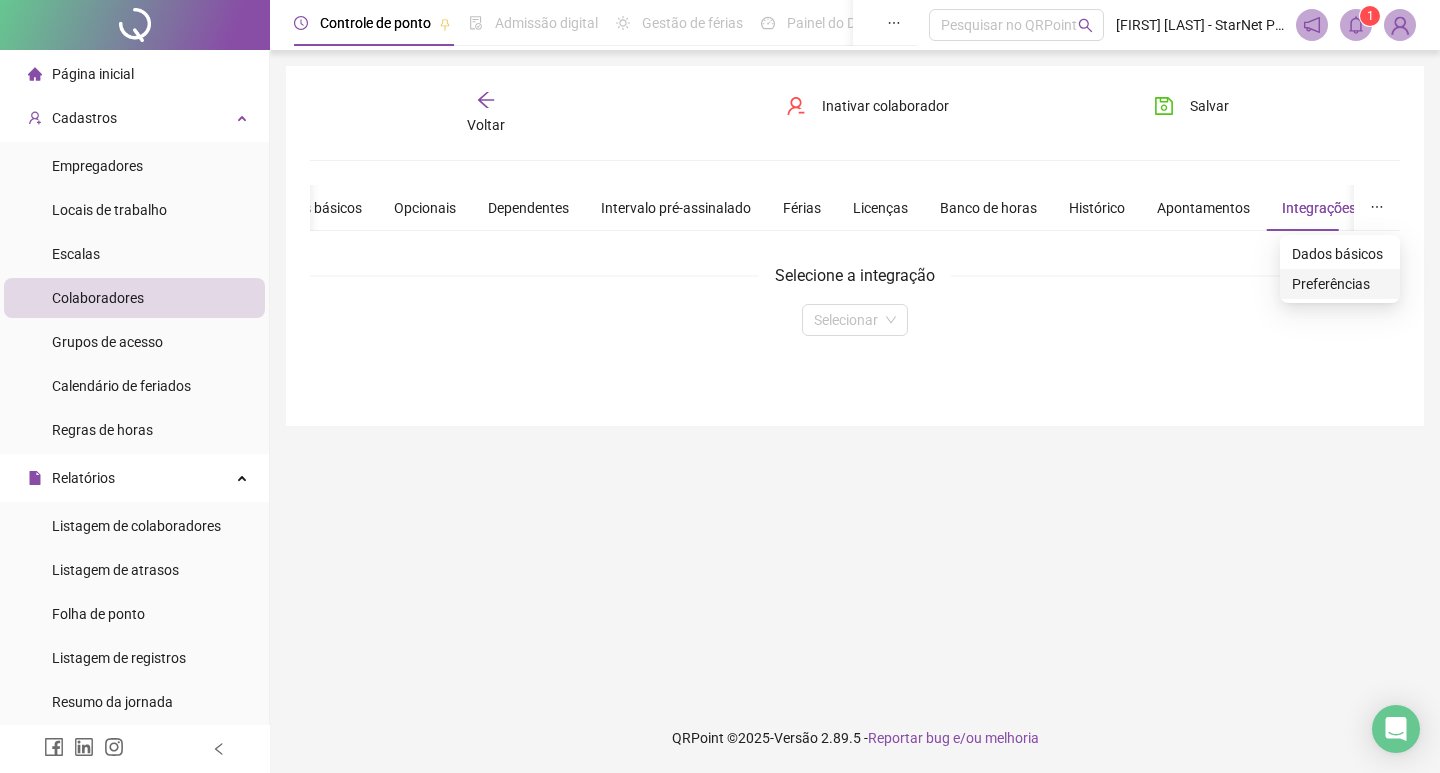 click on "Preferências" at bounding box center [1340, 284] 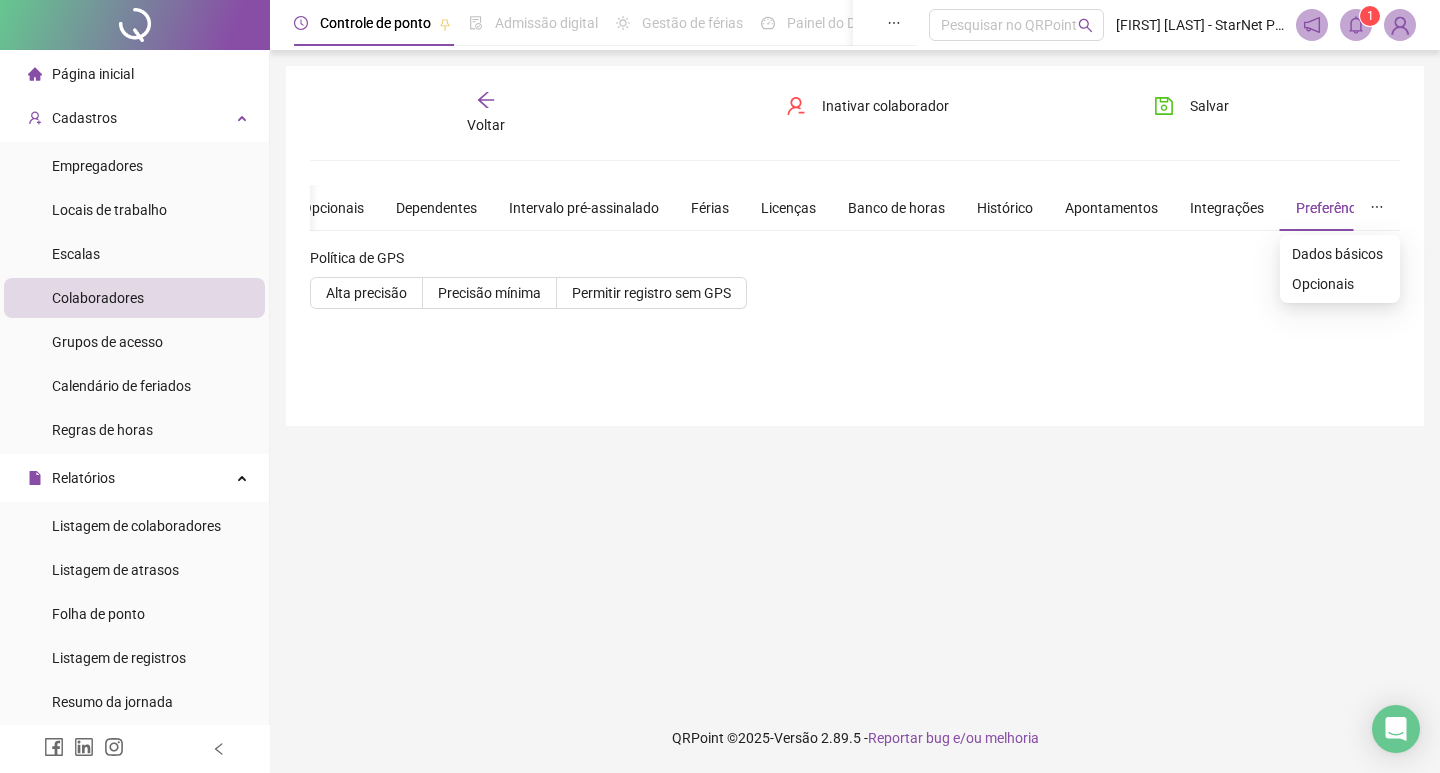 click 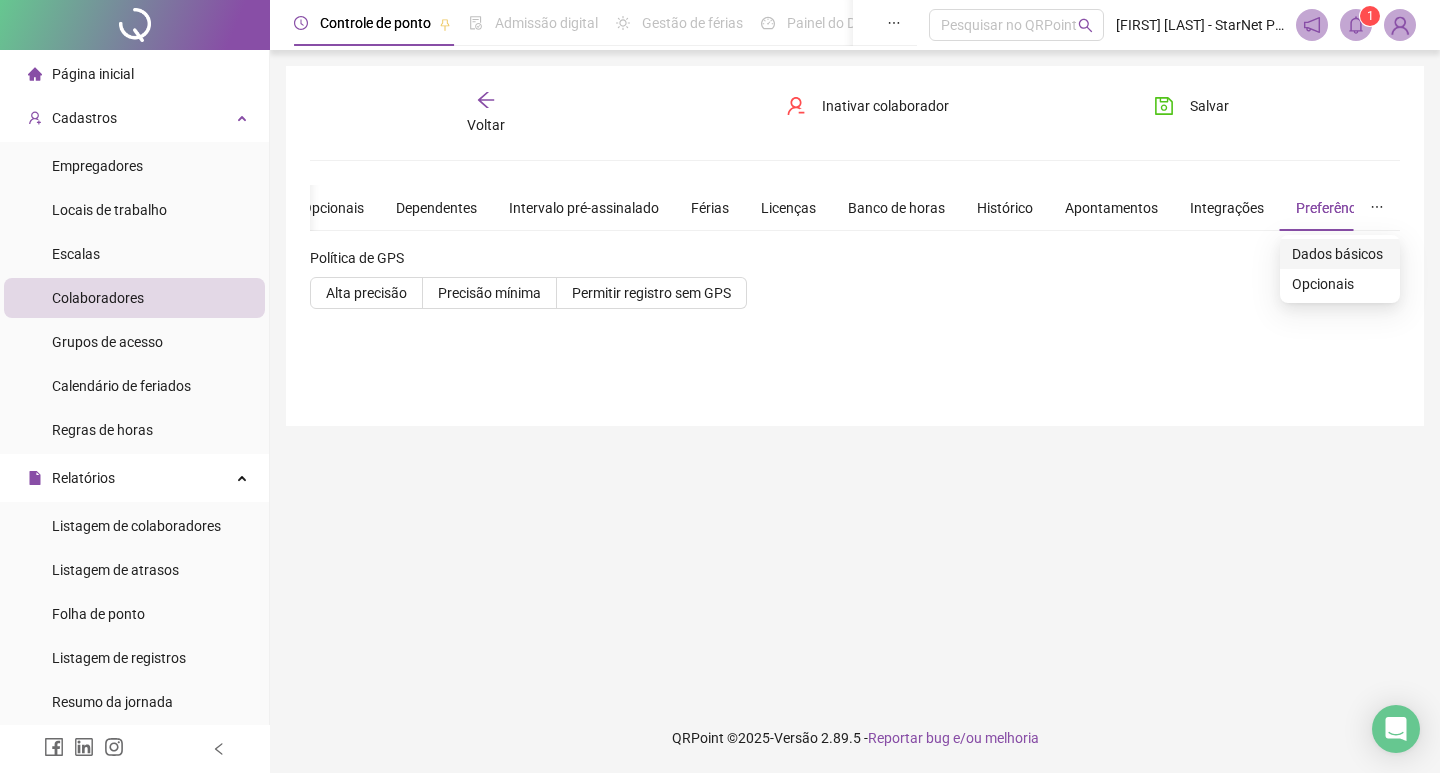 click on "Dados básicos" at bounding box center [1340, 254] 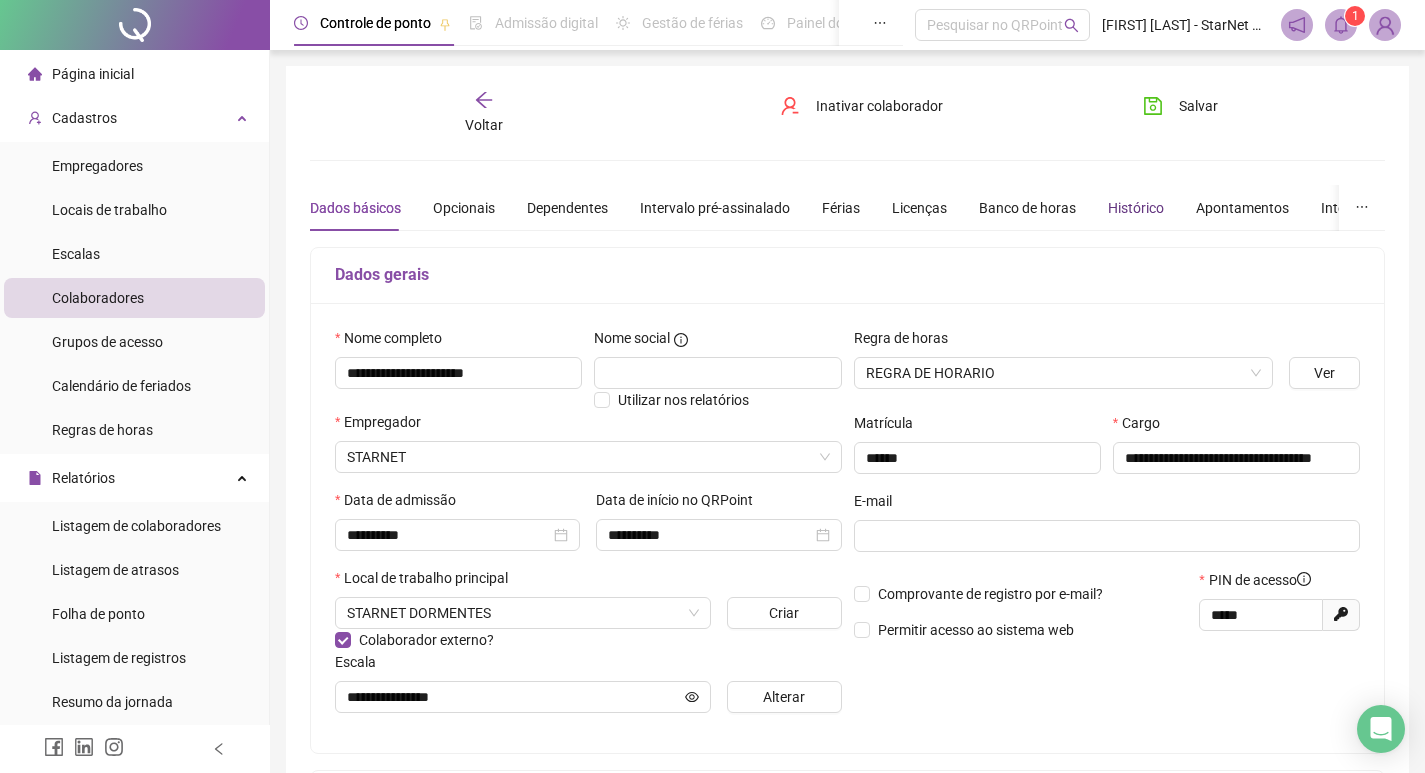 click on "Histórico" at bounding box center (1136, 208) 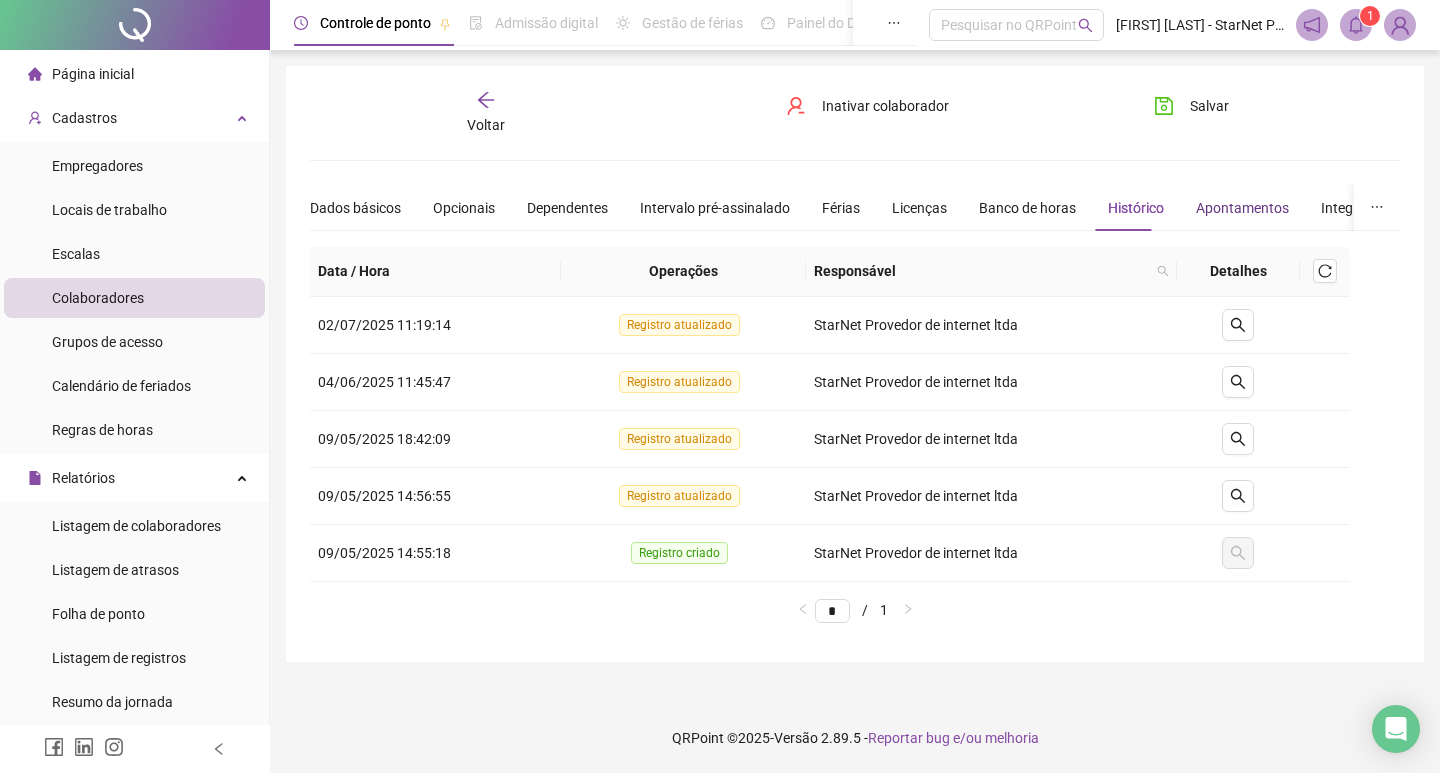 click on "Apontamentos" at bounding box center [1242, 208] 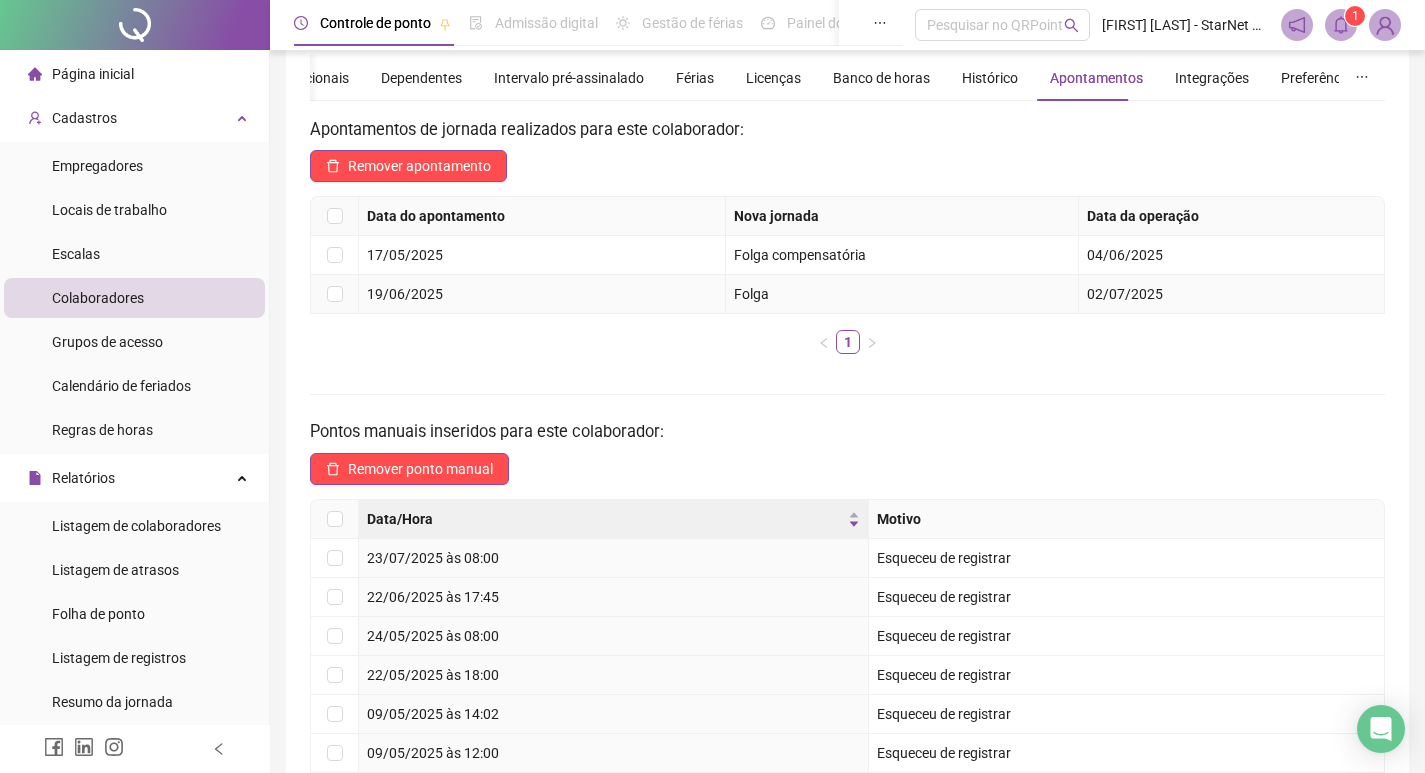 scroll, scrollTop: 0, scrollLeft: 0, axis: both 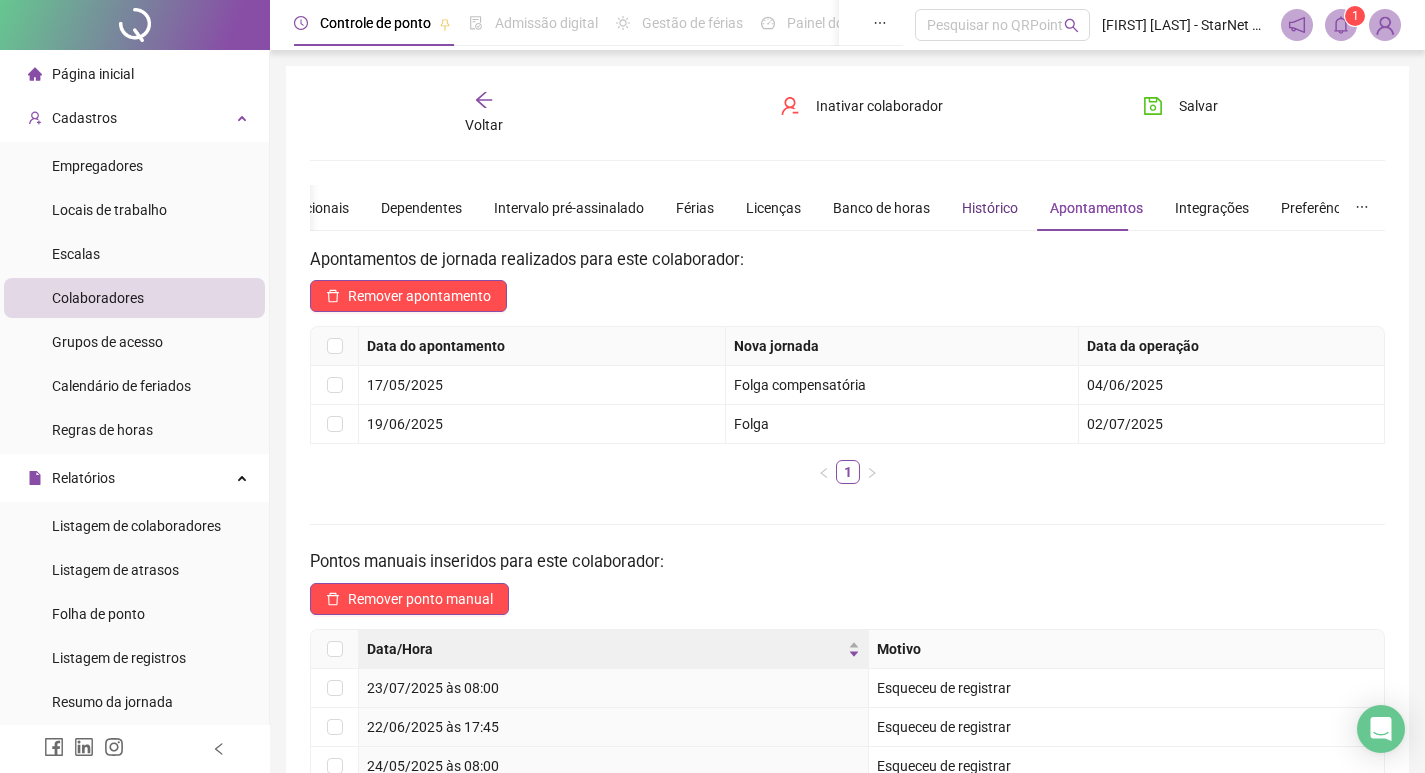 click on "Histórico" at bounding box center (990, 208) 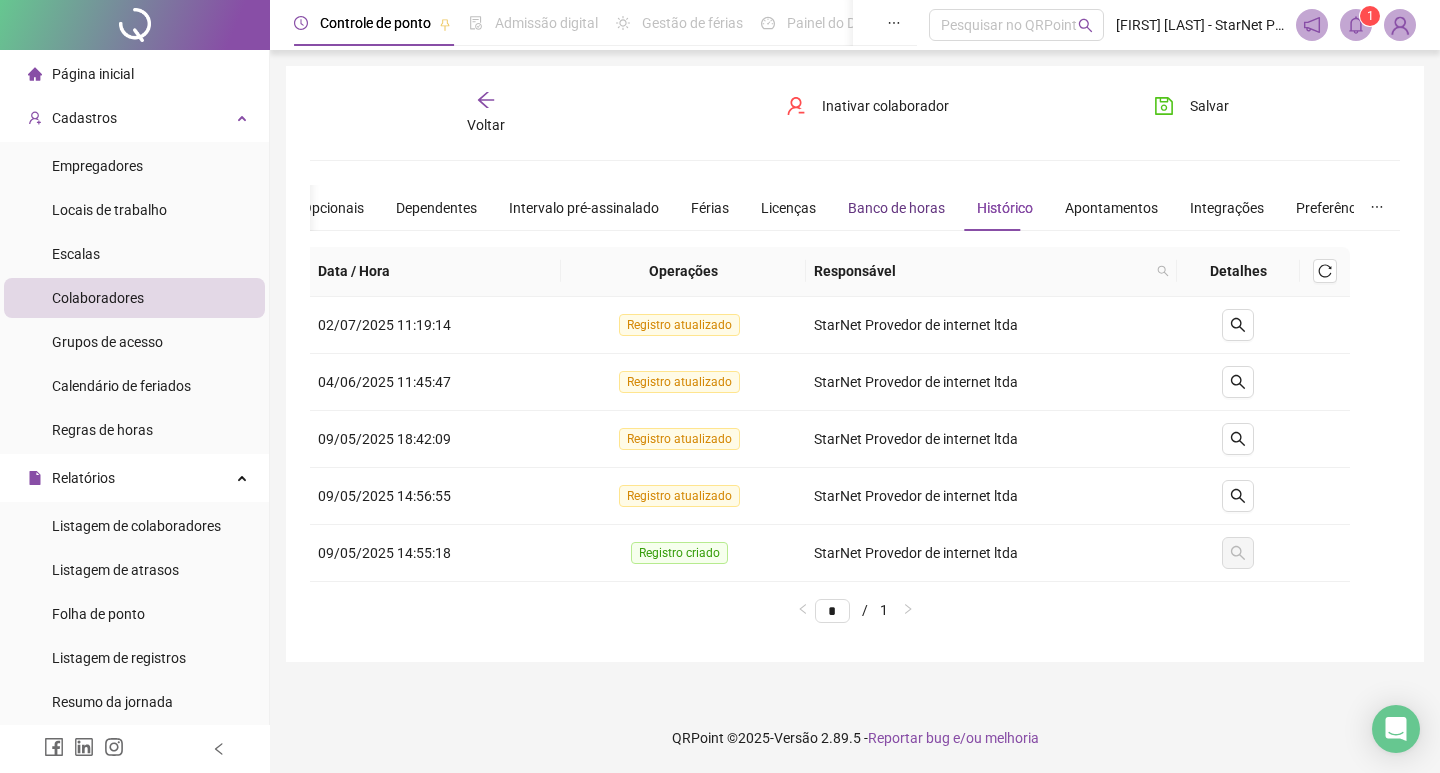 click on "Banco de horas" at bounding box center (896, 208) 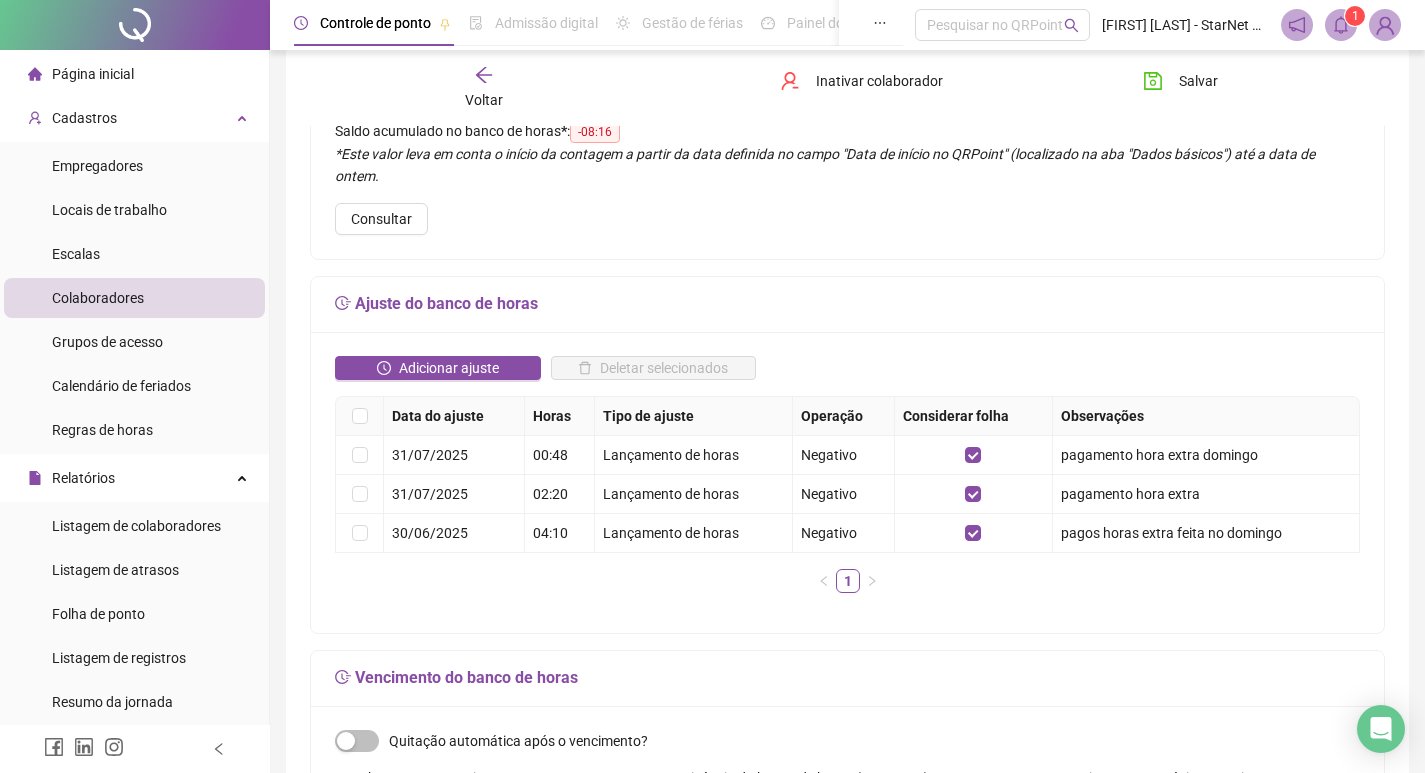 scroll, scrollTop: 300, scrollLeft: 0, axis: vertical 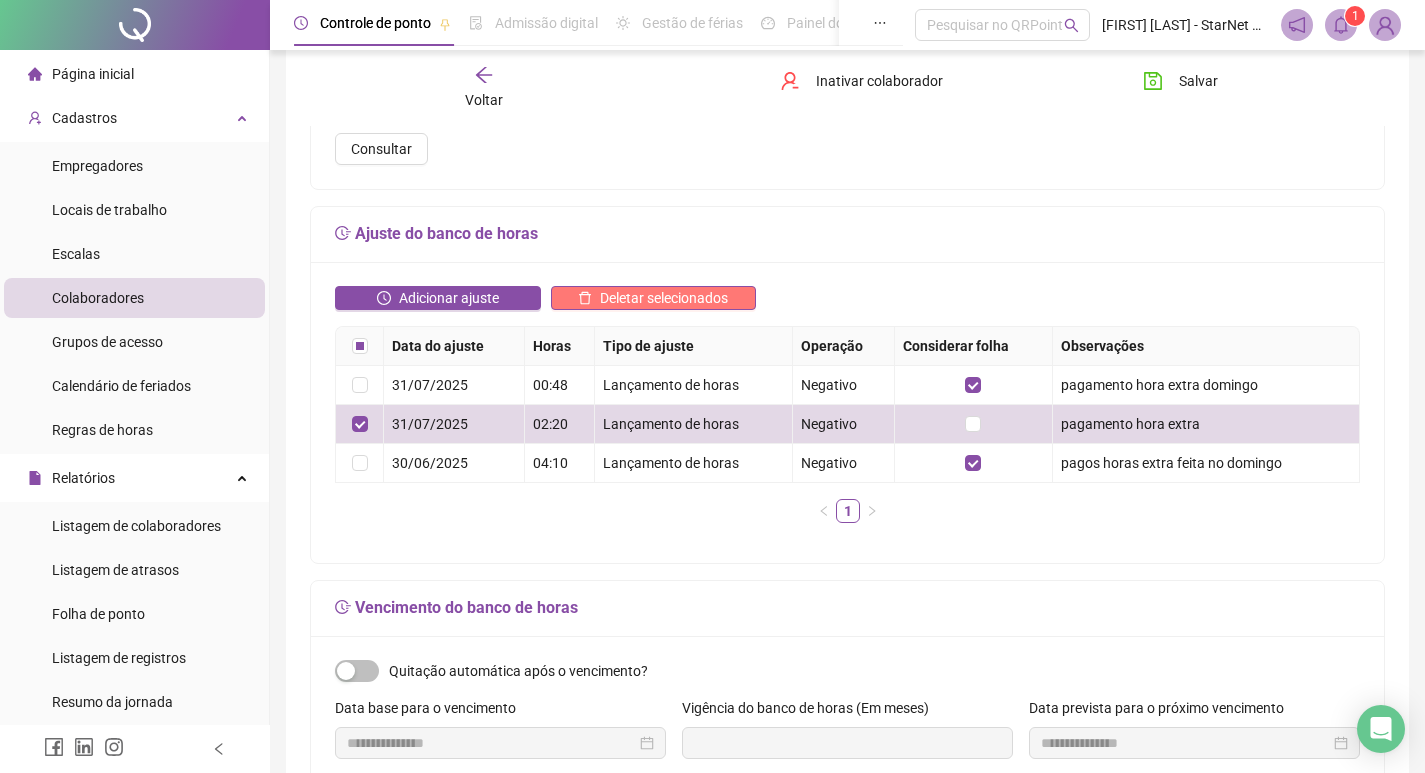 click on "Deletar selecionados" at bounding box center (664, 298) 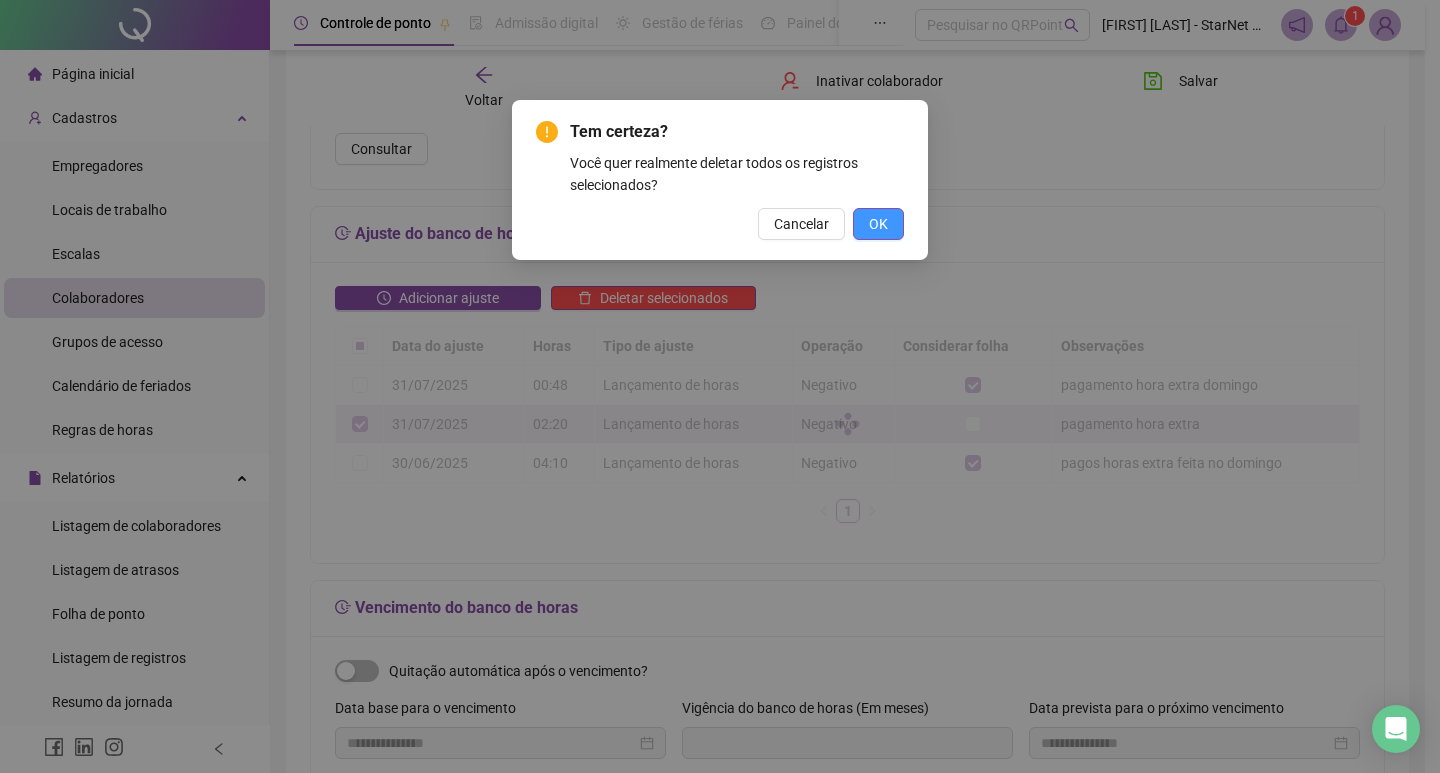 click on "OK" at bounding box center [878, 224] 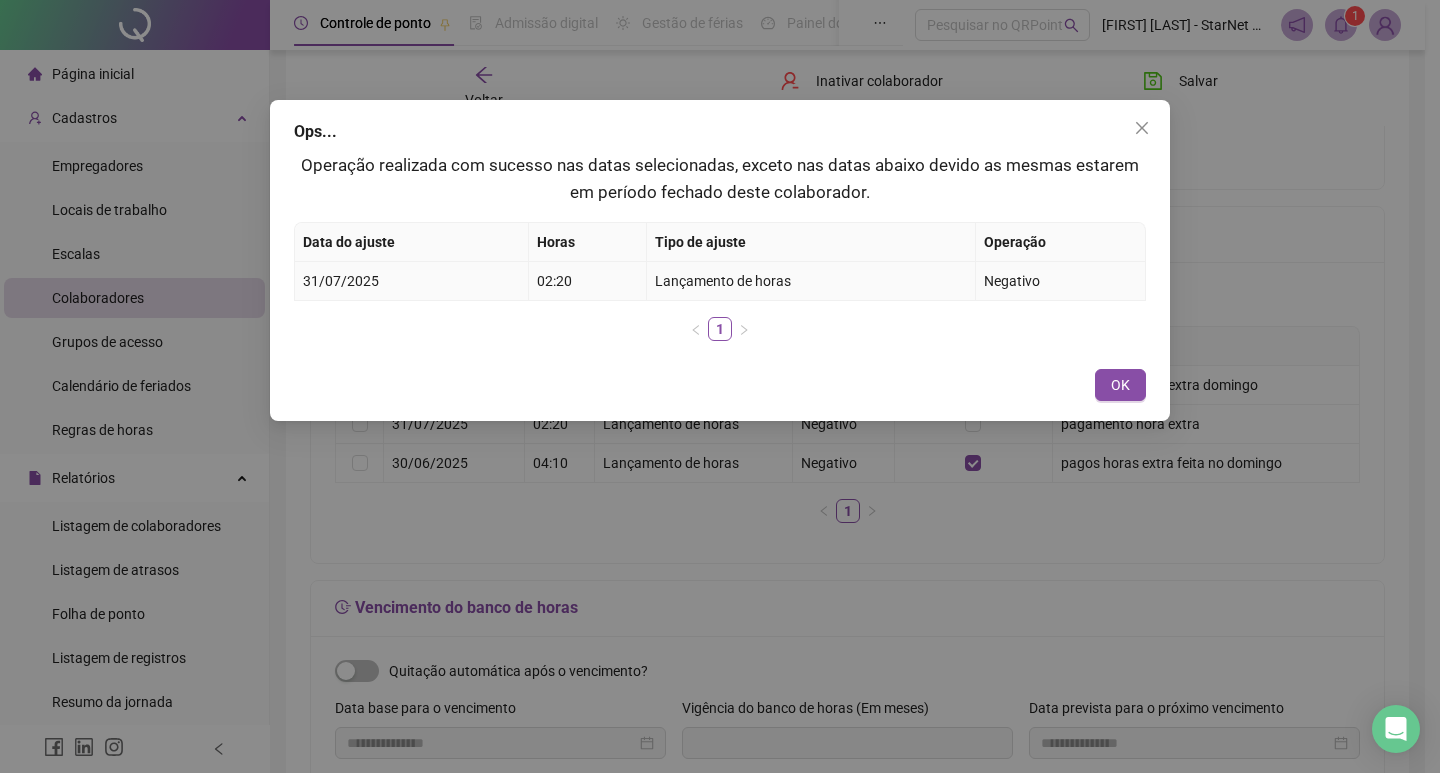 click on "Negativo" at bounding box center [1060, 281] 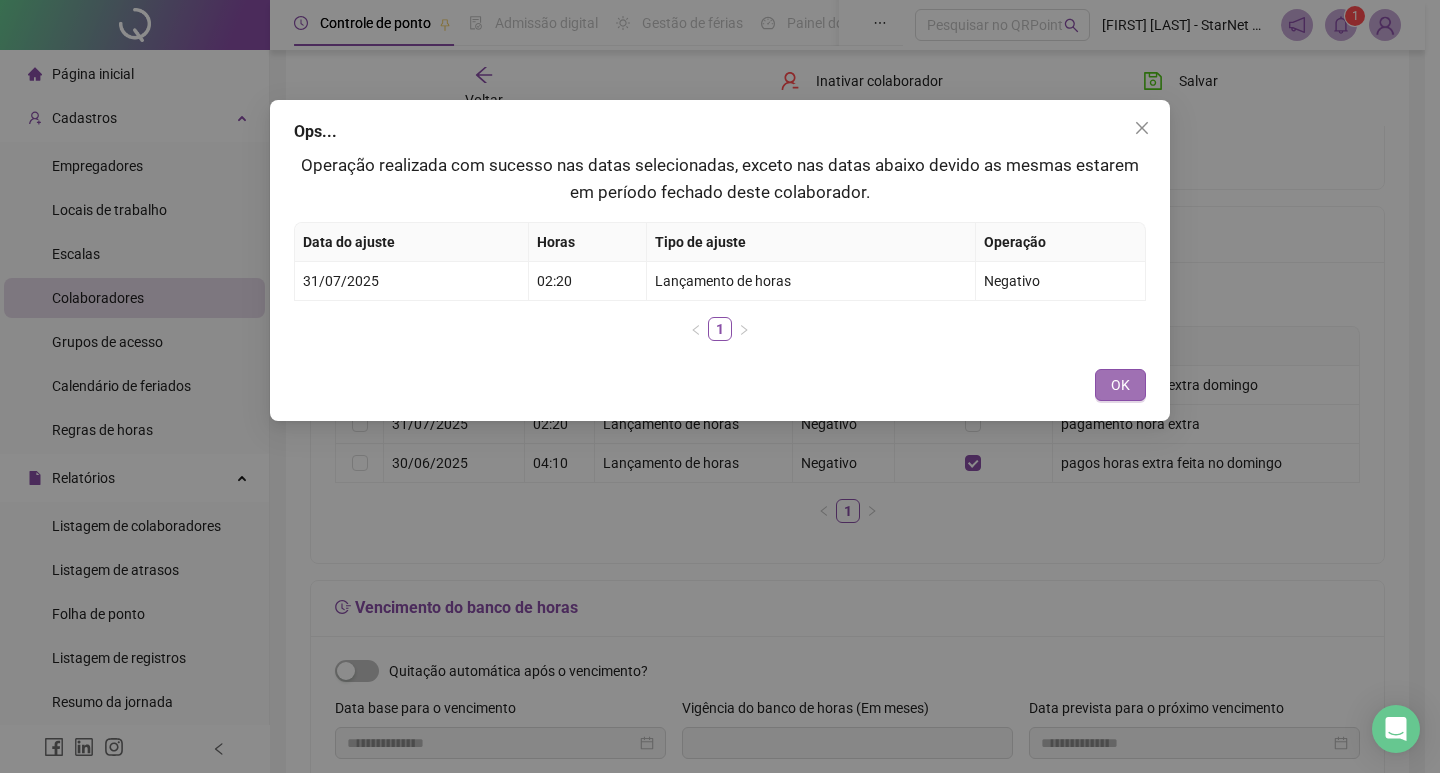 click on "OK" at bounding box center (1120, 385) 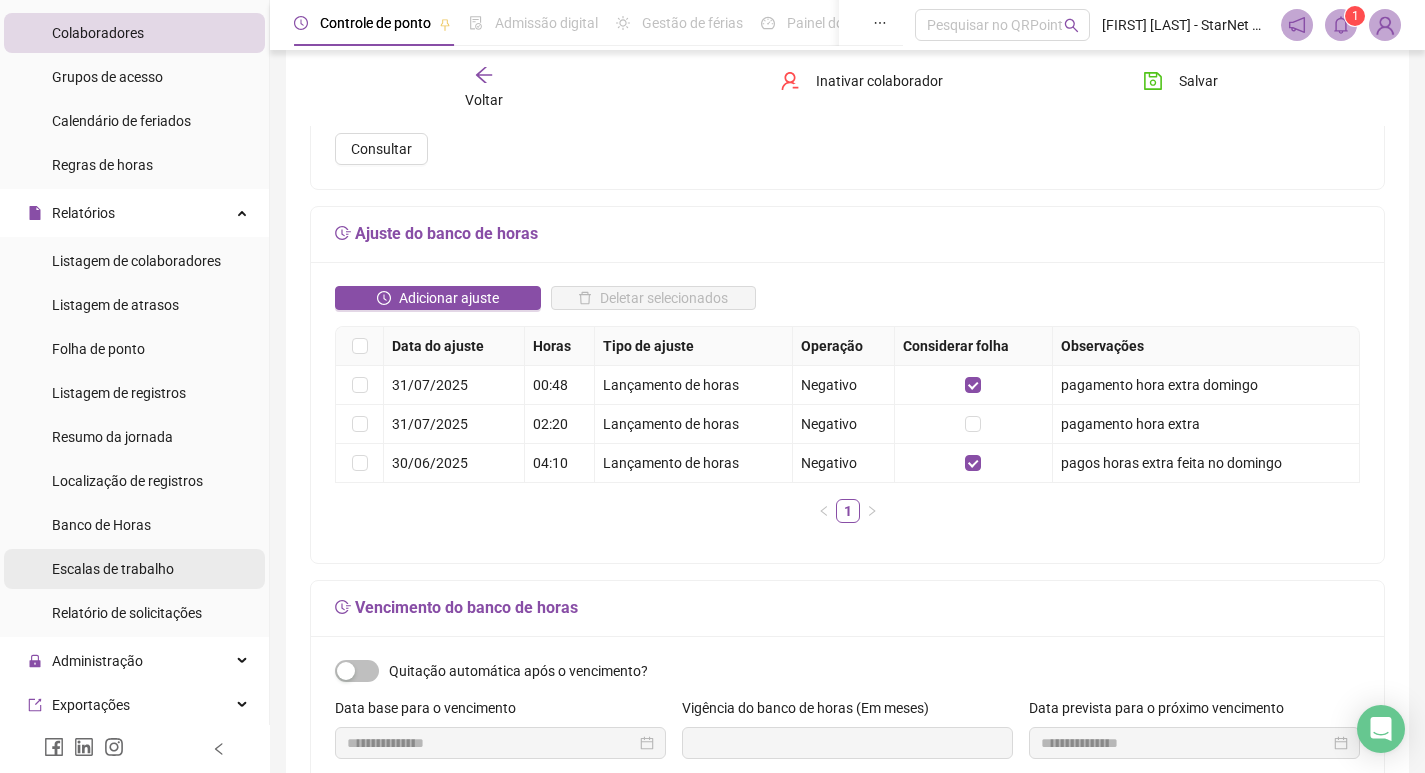 scroll, scrollTop: 300, scrollLeft: 0, axis: vertical 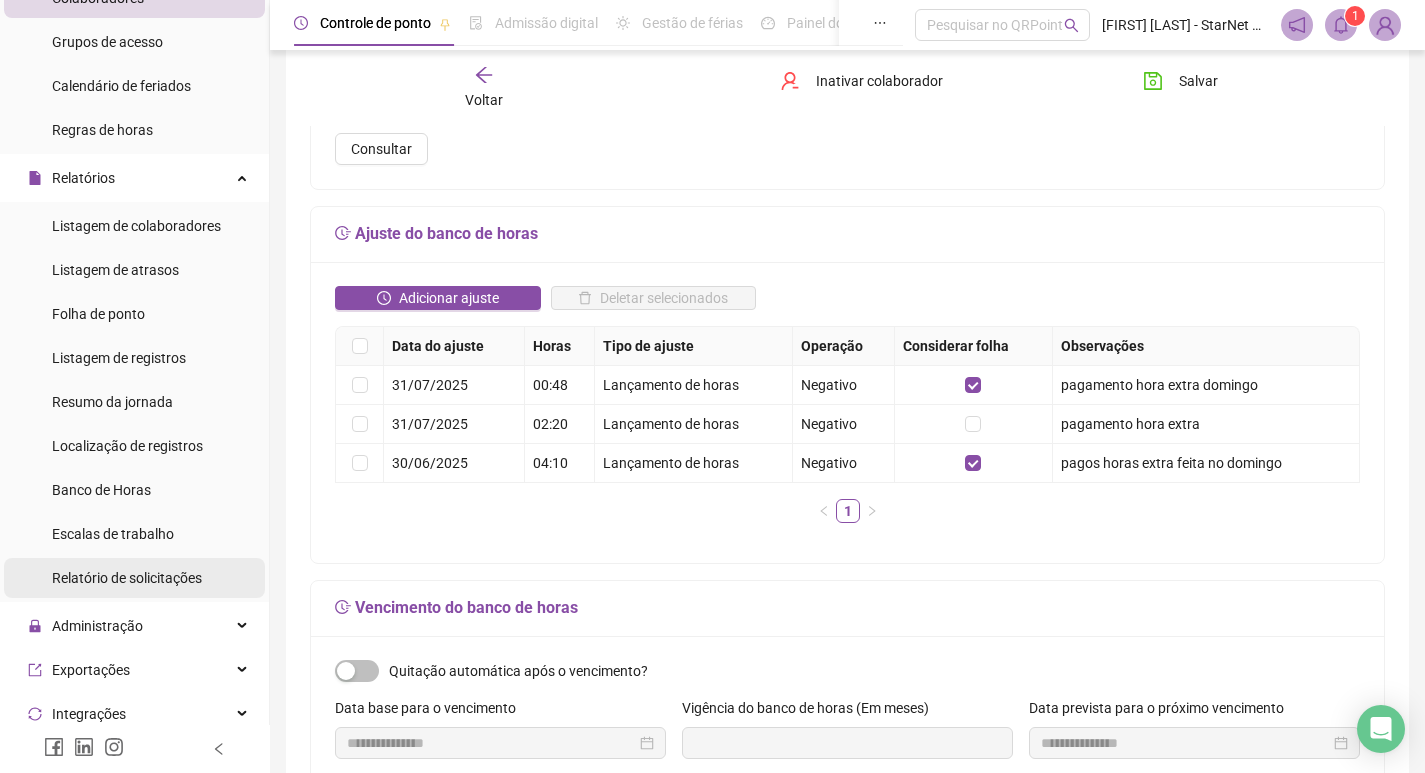 click on "Relatório de solicitações" at bounding box center [127, 578] 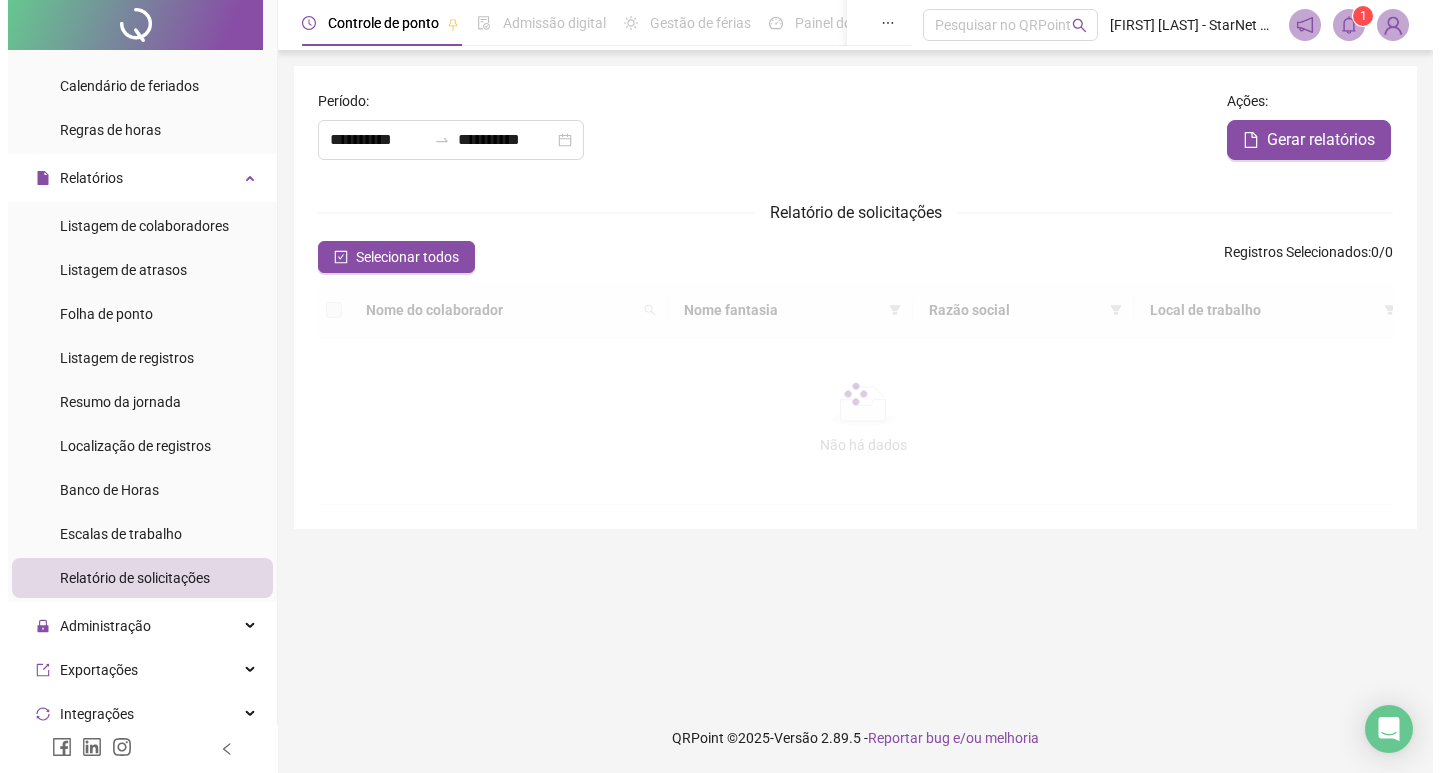 scroll, scrollTop: 0, scrollLeft: 0, axis: both 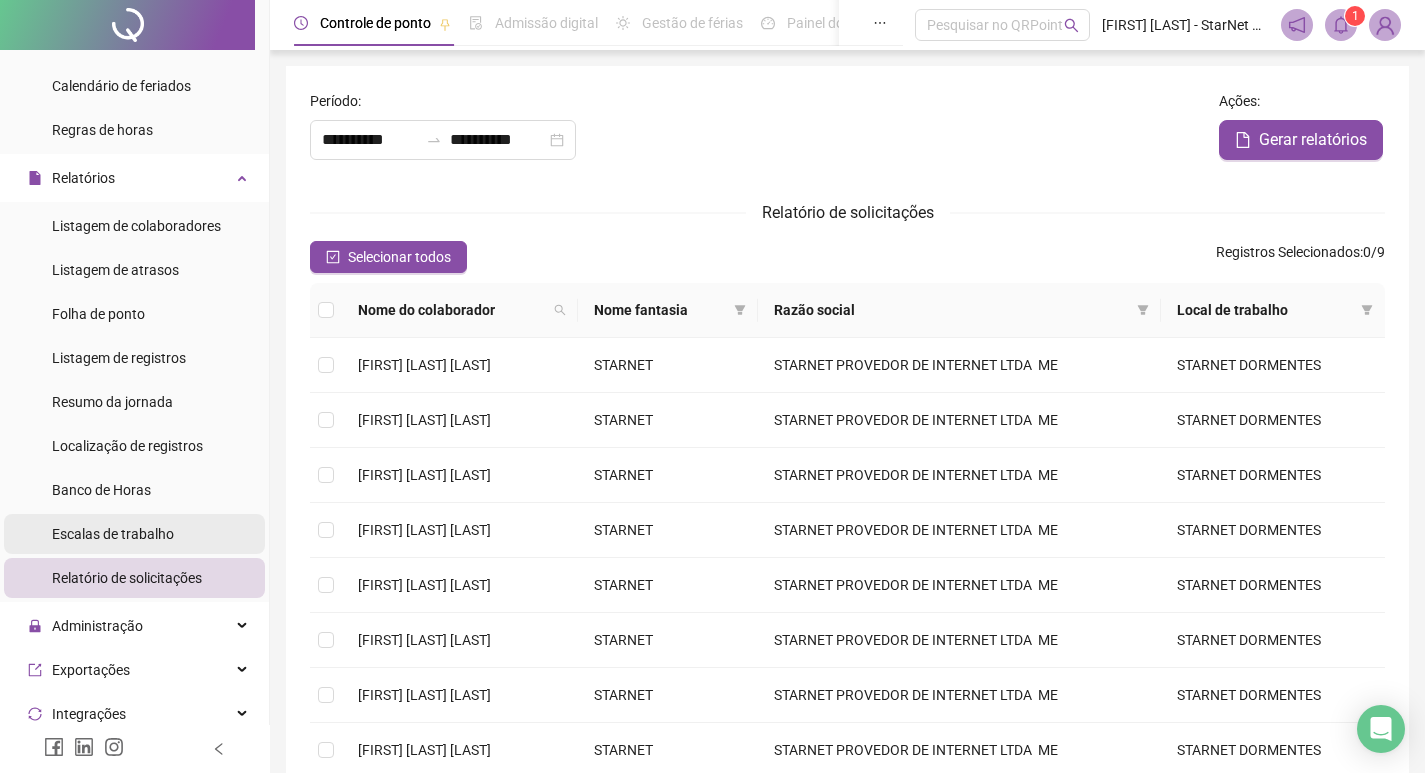 click on "Escalas de trabalho" at bounding box center [113, 534] 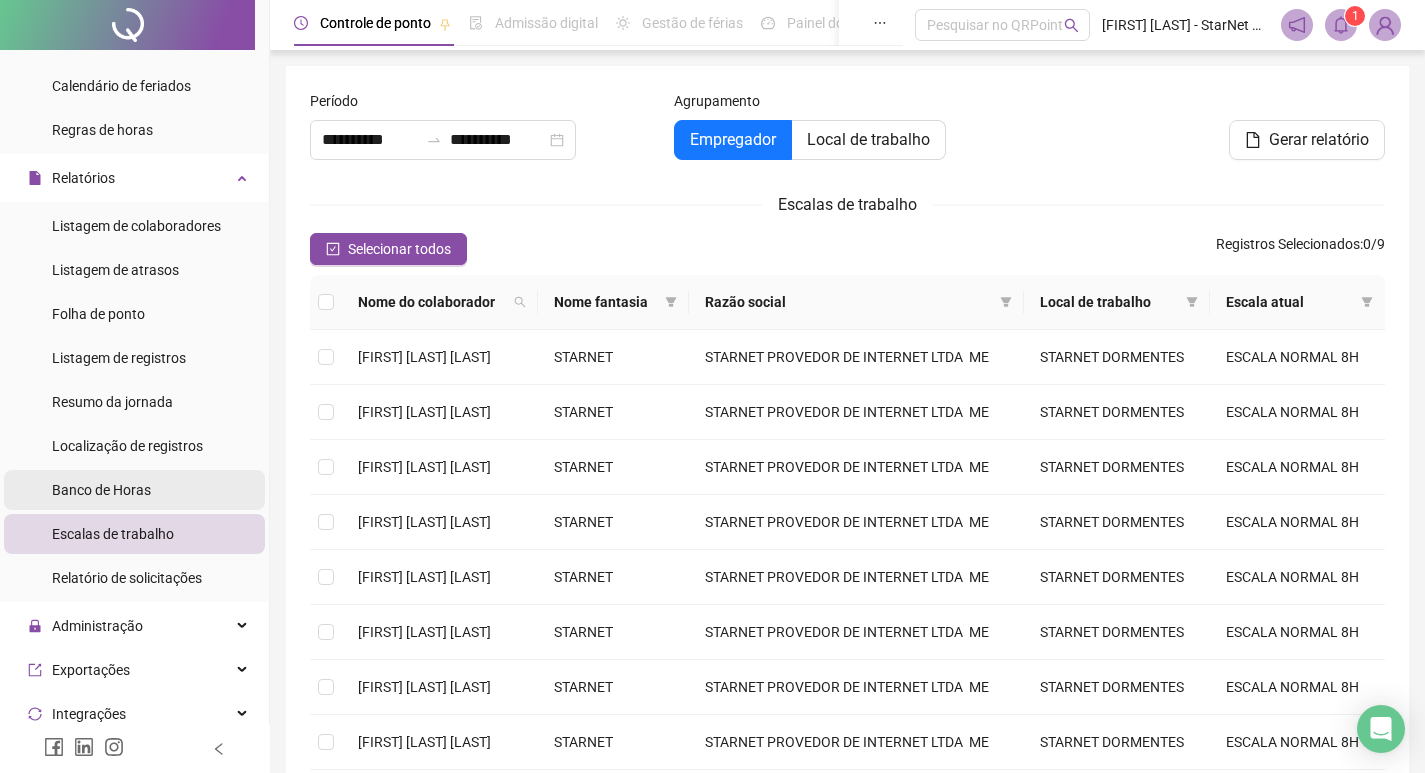 click on "Banco de Horas" at bounding box center (101, 490) 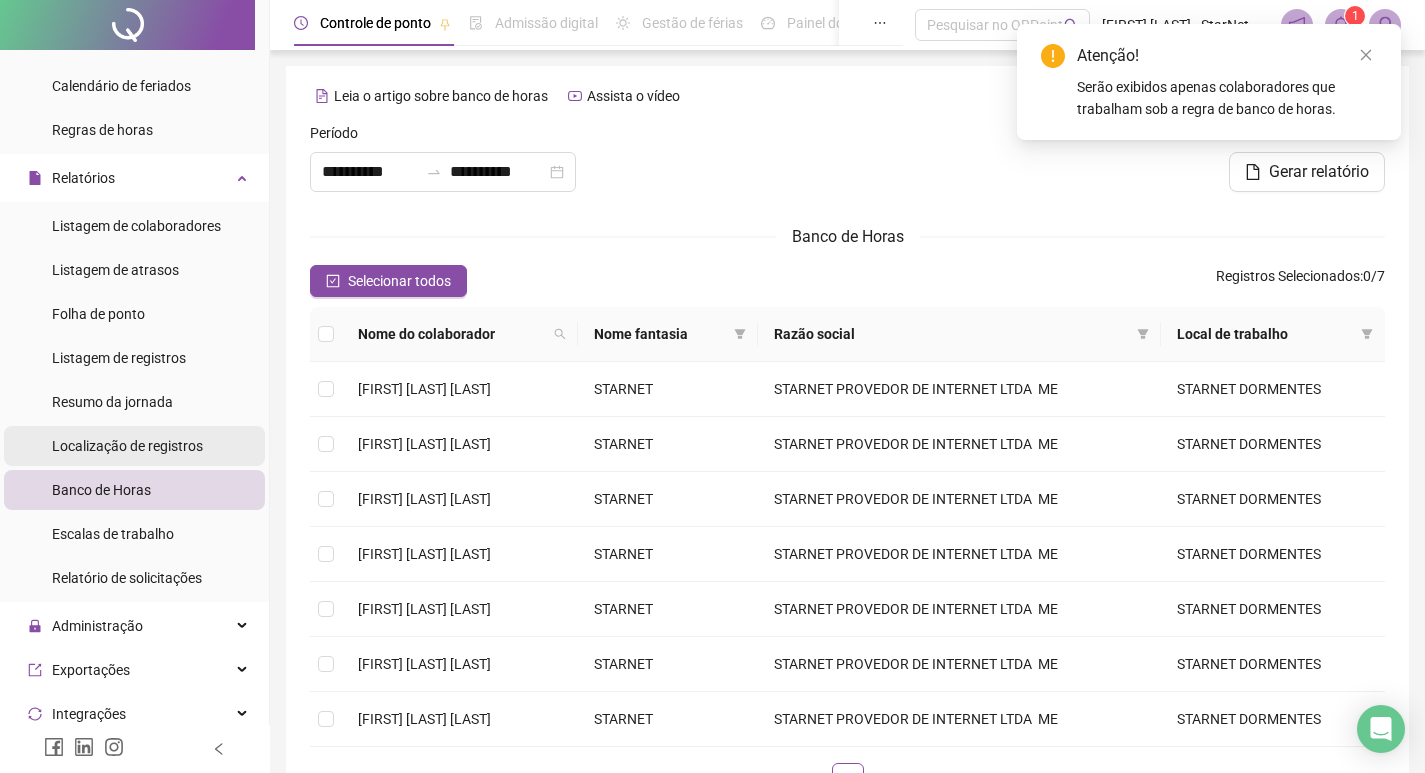 click on "Localização de registros" at bounding box center (127, 446) 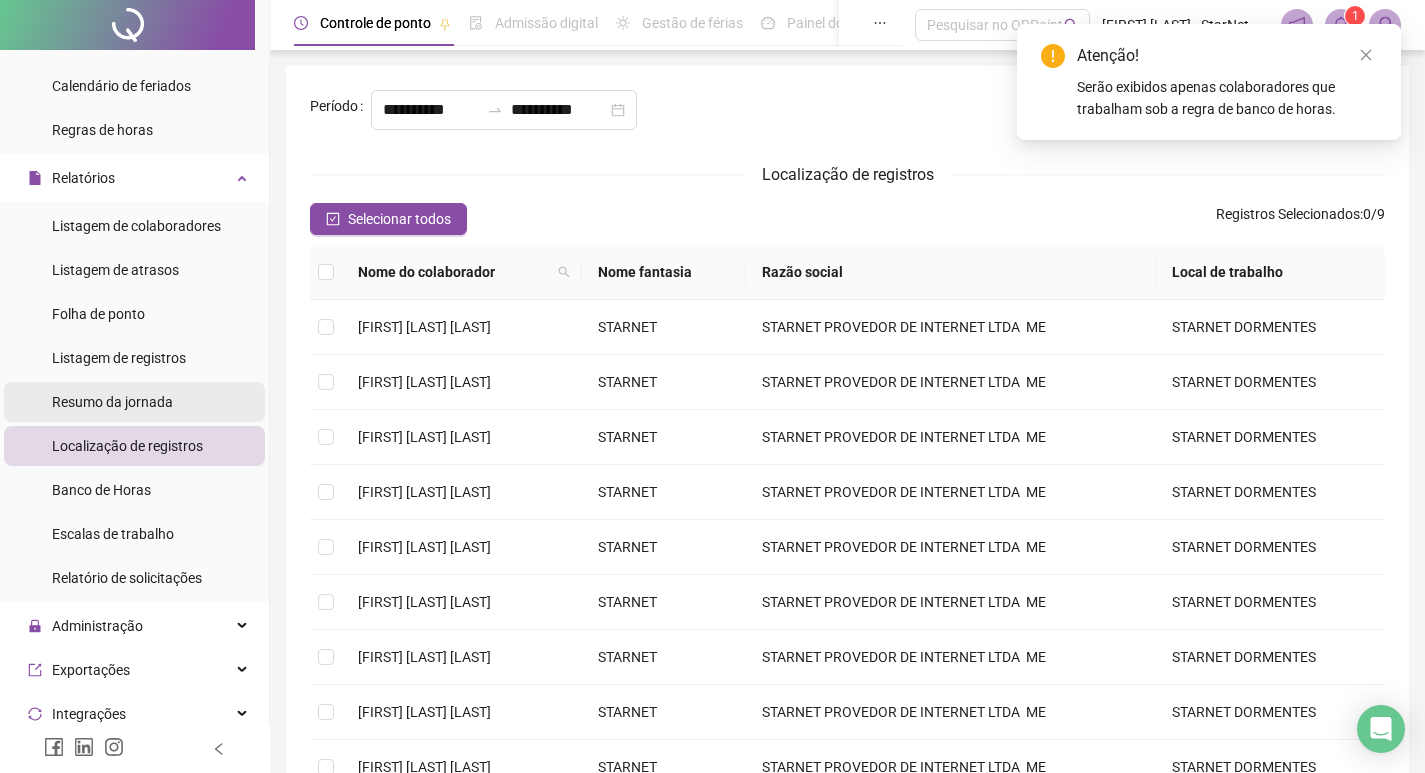 click on "Resumo da jornada" at bounding box center [112, 402] 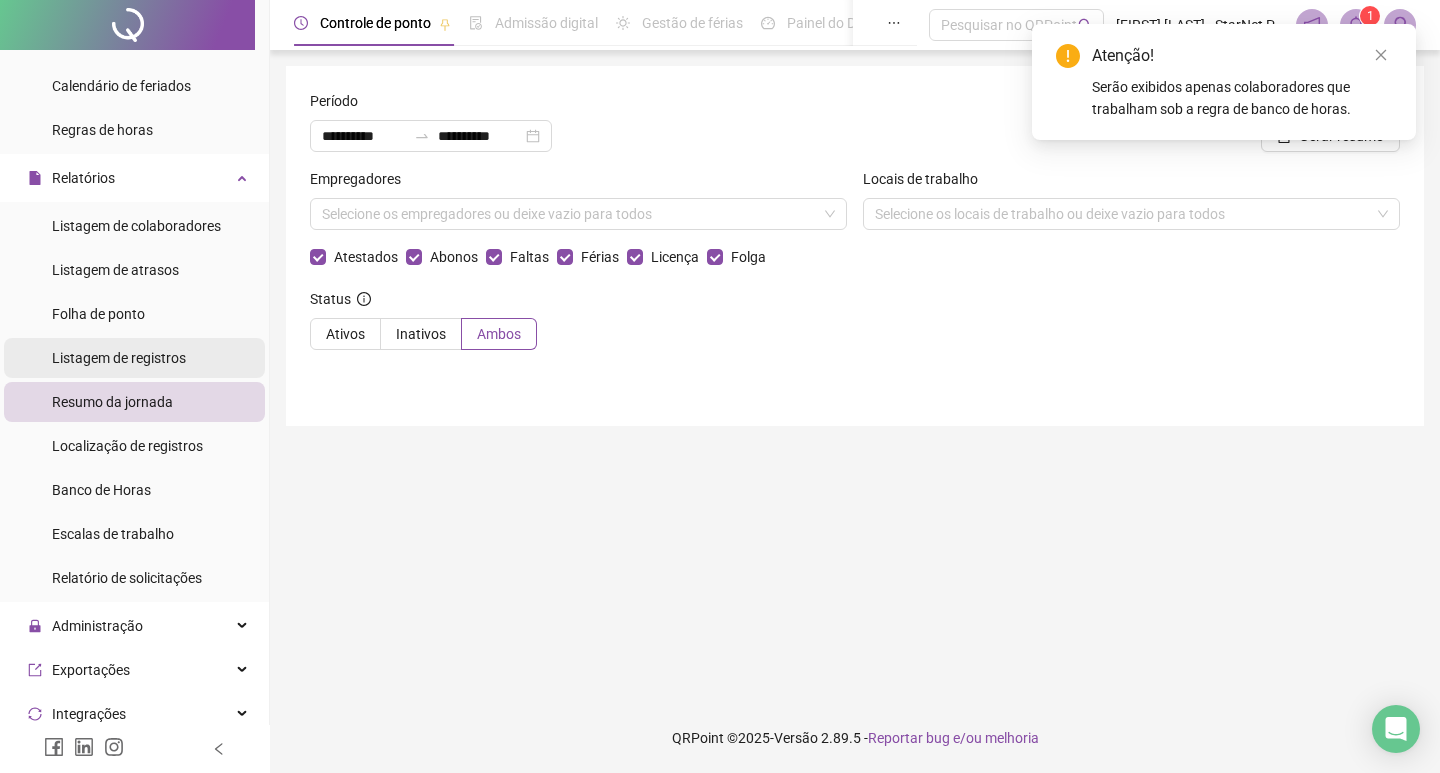 click on "Listagem de registros" at bounding box center (119, 358) 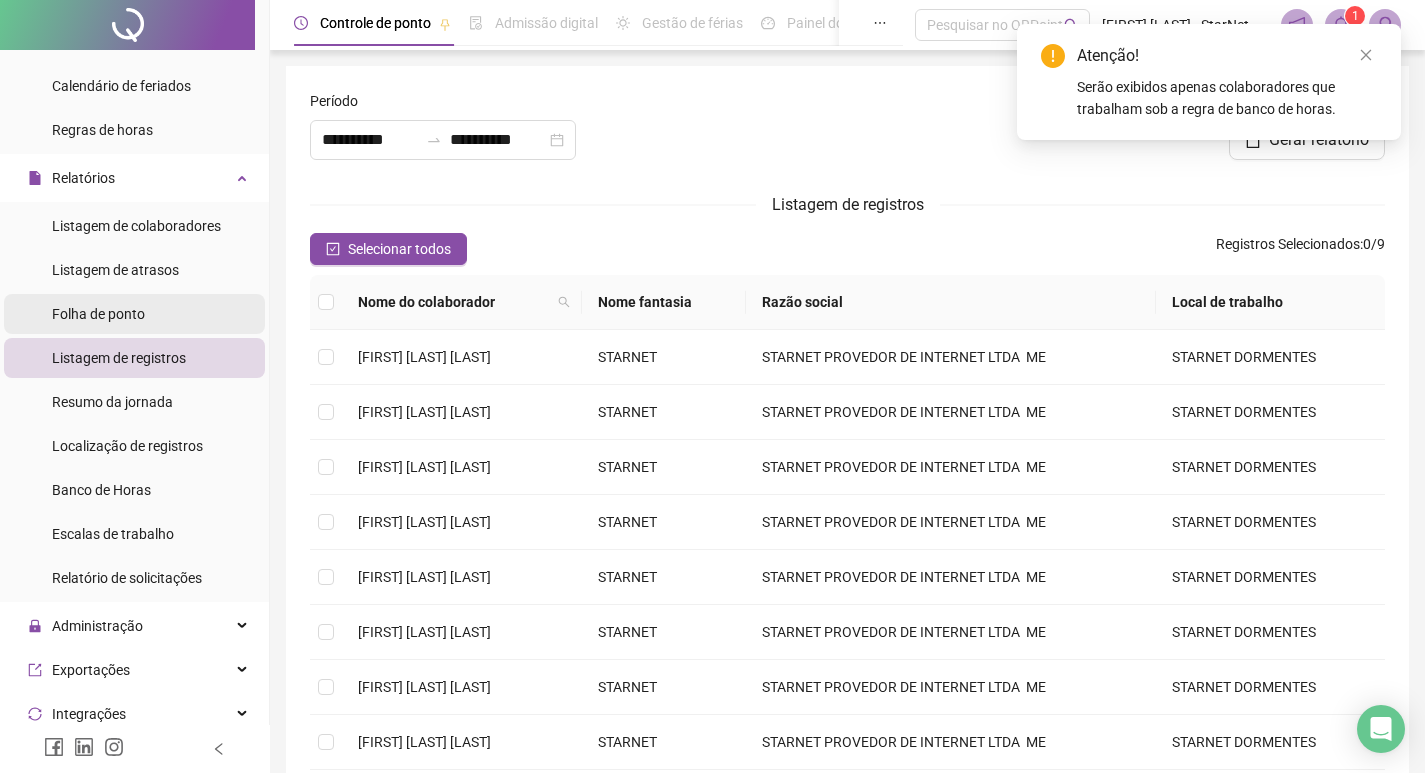 click on "Folha de ponto" at bounding box center (134, 314) 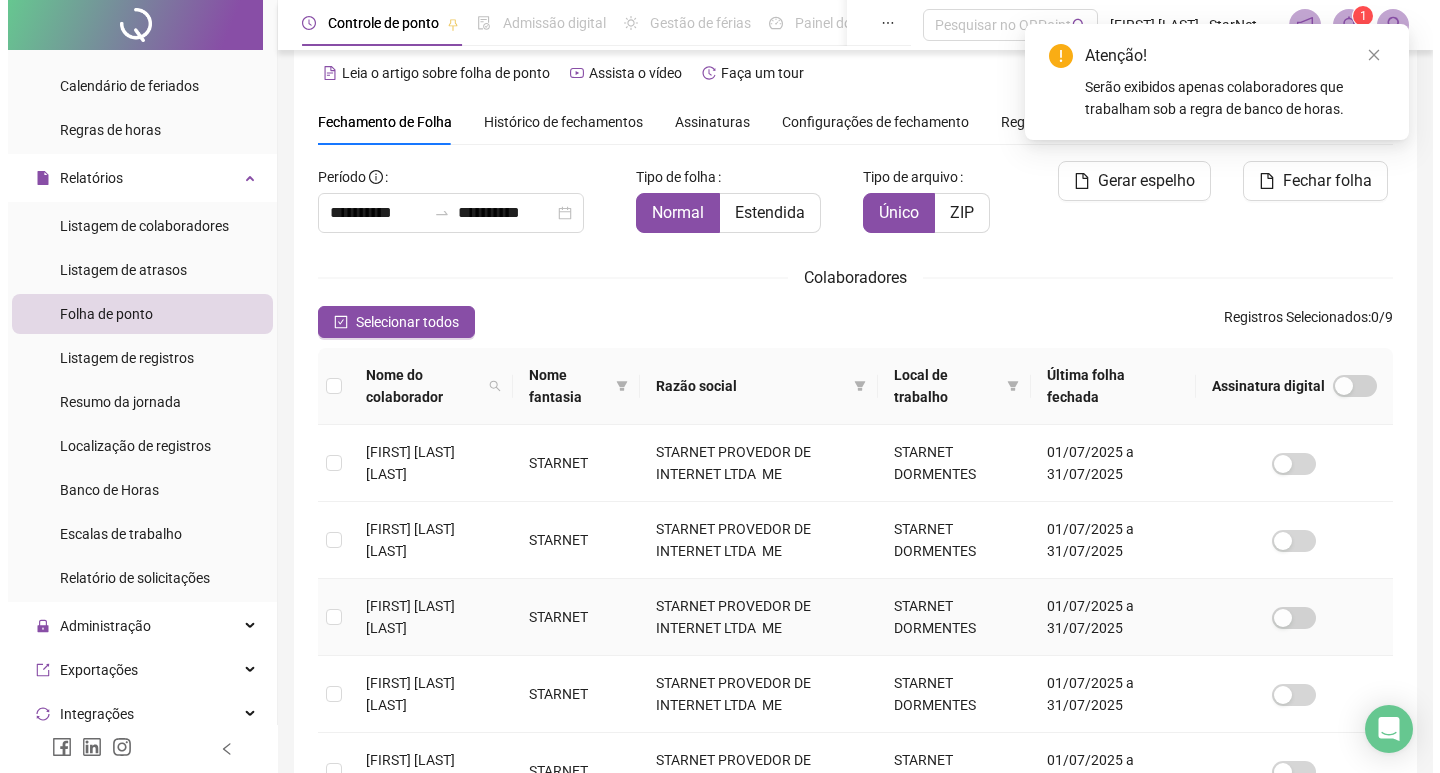 scroll, scrollTop: 0, scrollLeft: 0, axis: both 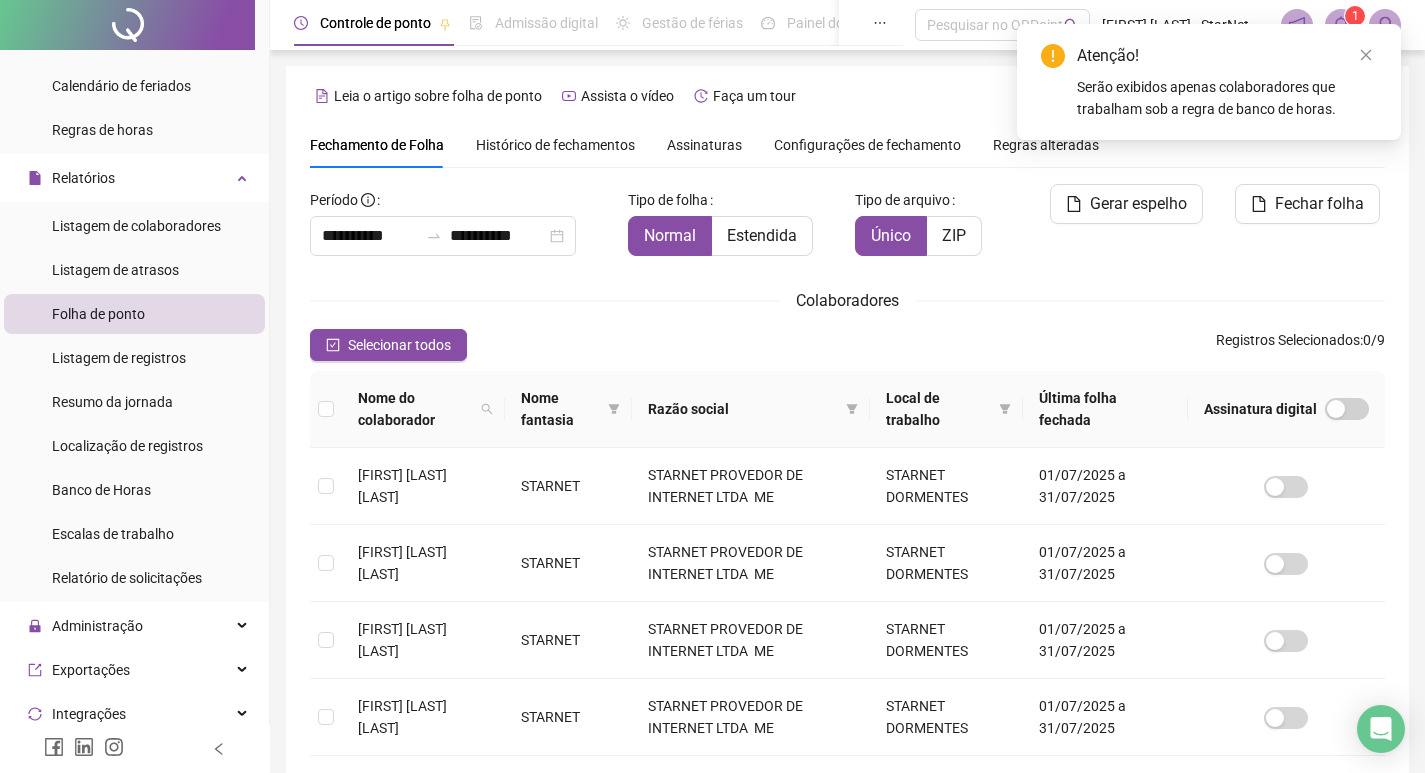 click on "Histórico de fechamentos" at bounding box center (555, 145) 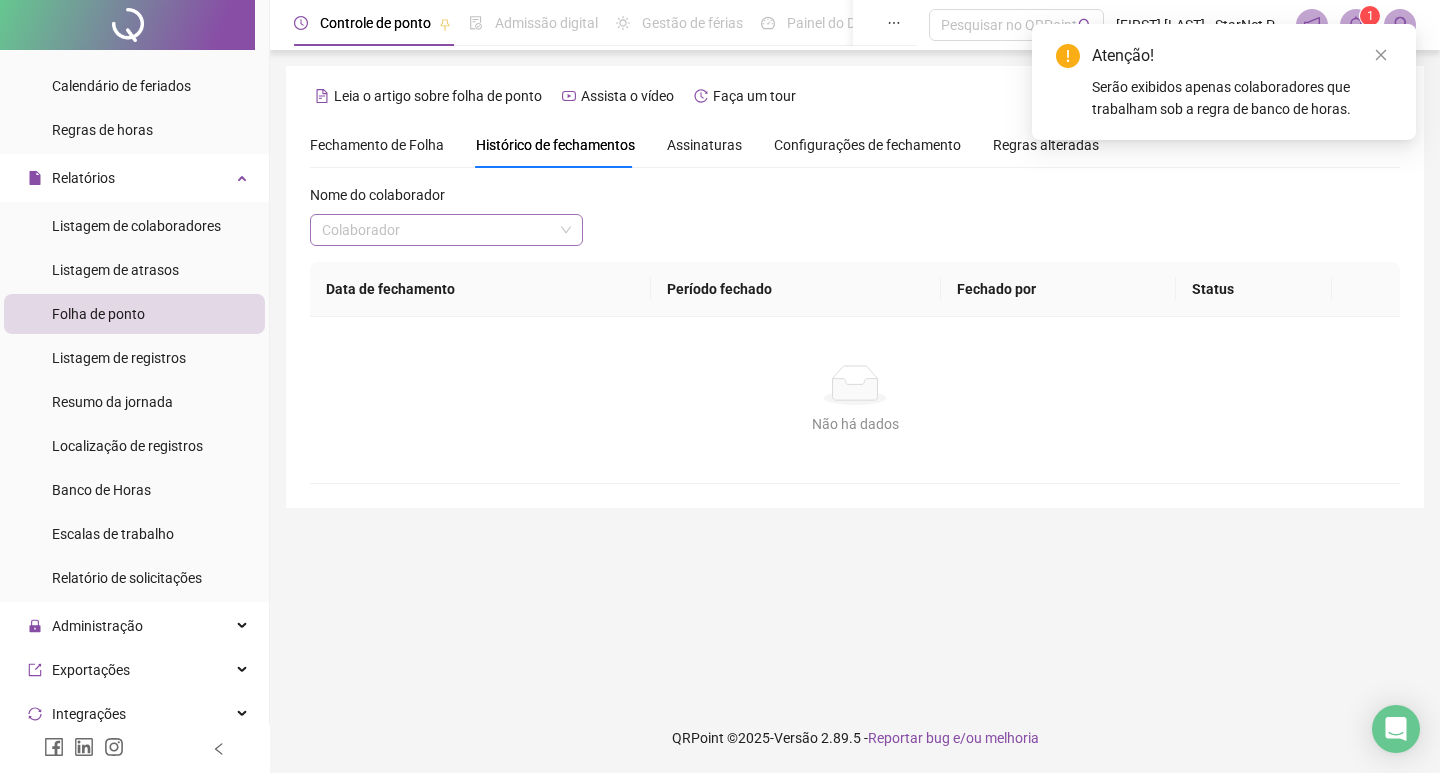 click at bounding box center [437, 230] 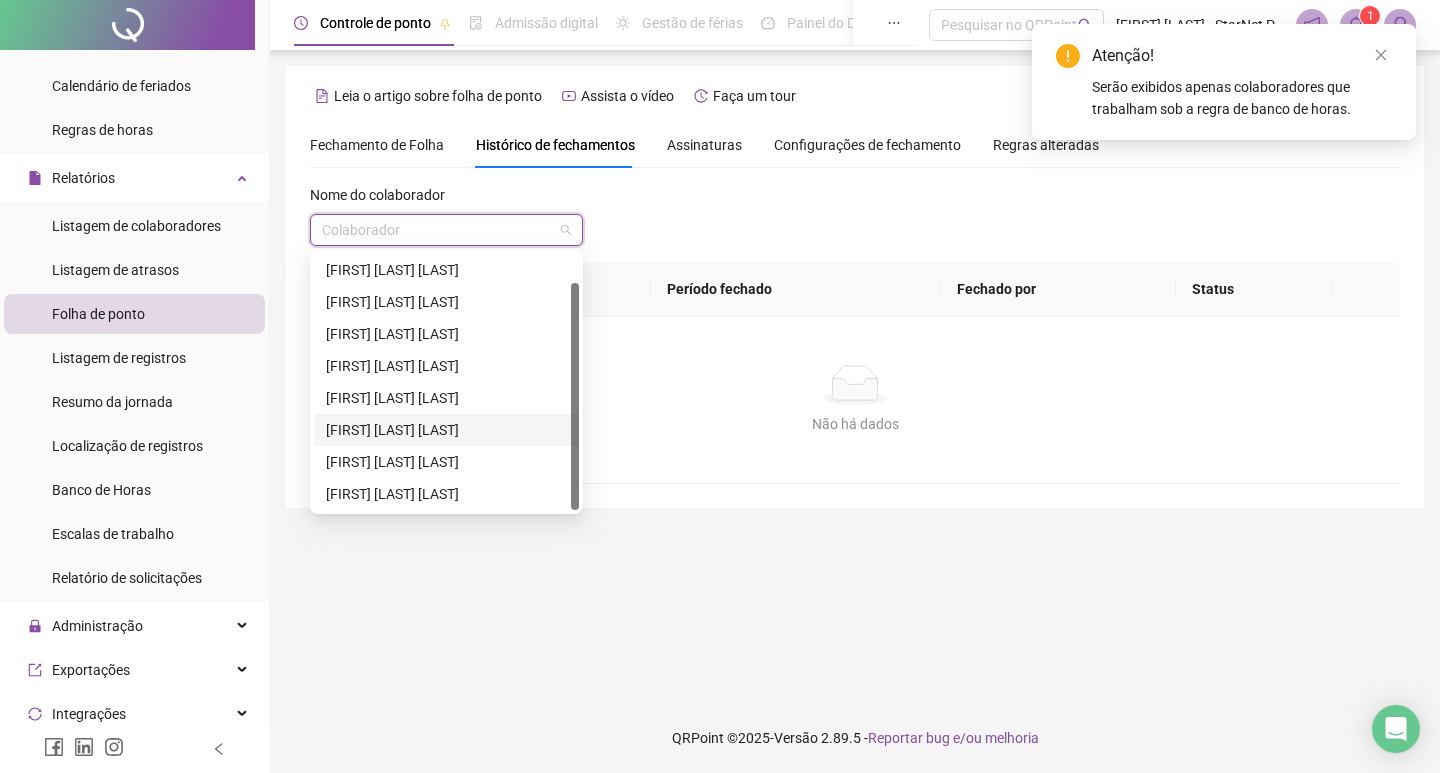 scroll, scrollTop: 32, scrollLeft: 0, axis: vertical 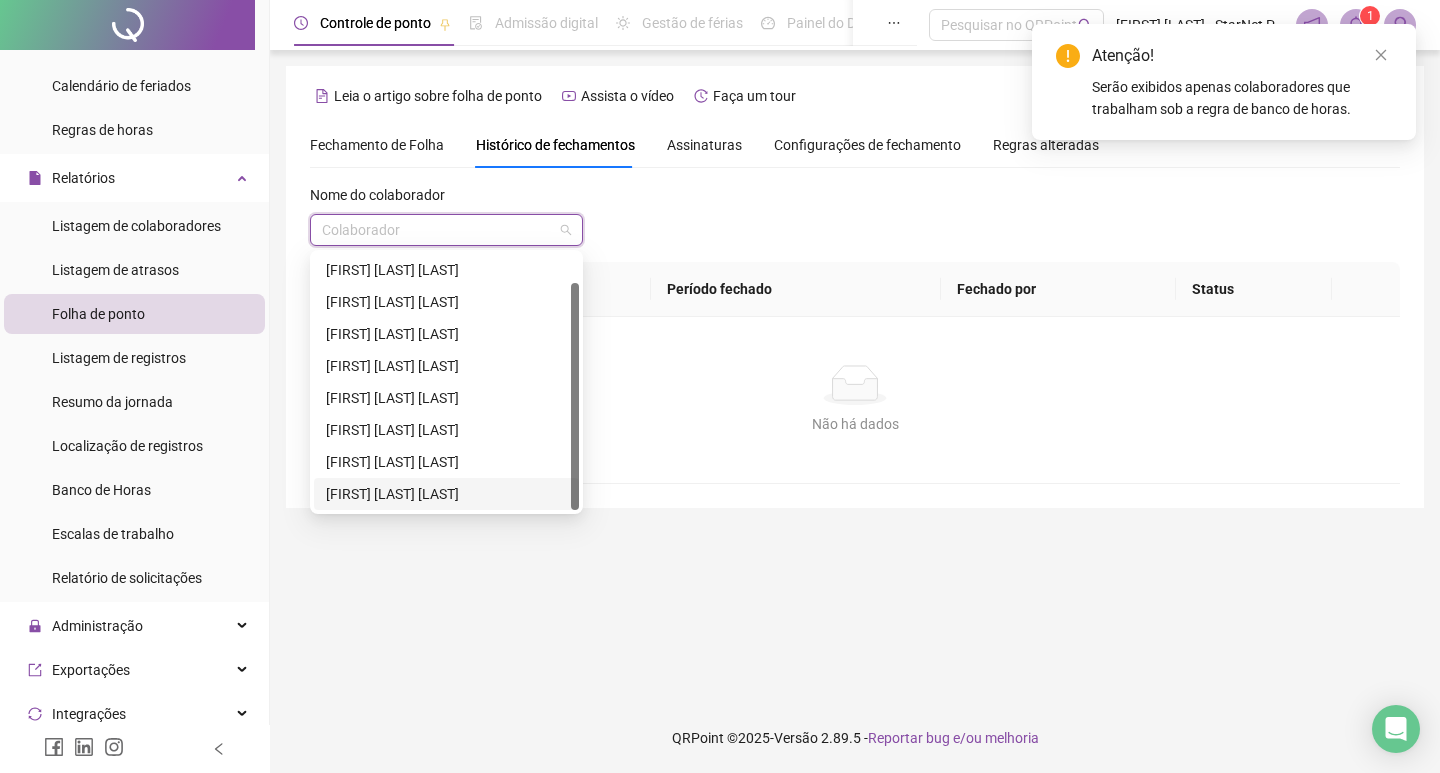 click on "[FIRST] [LAST] [LAST]" at bounding box center [446, 494] 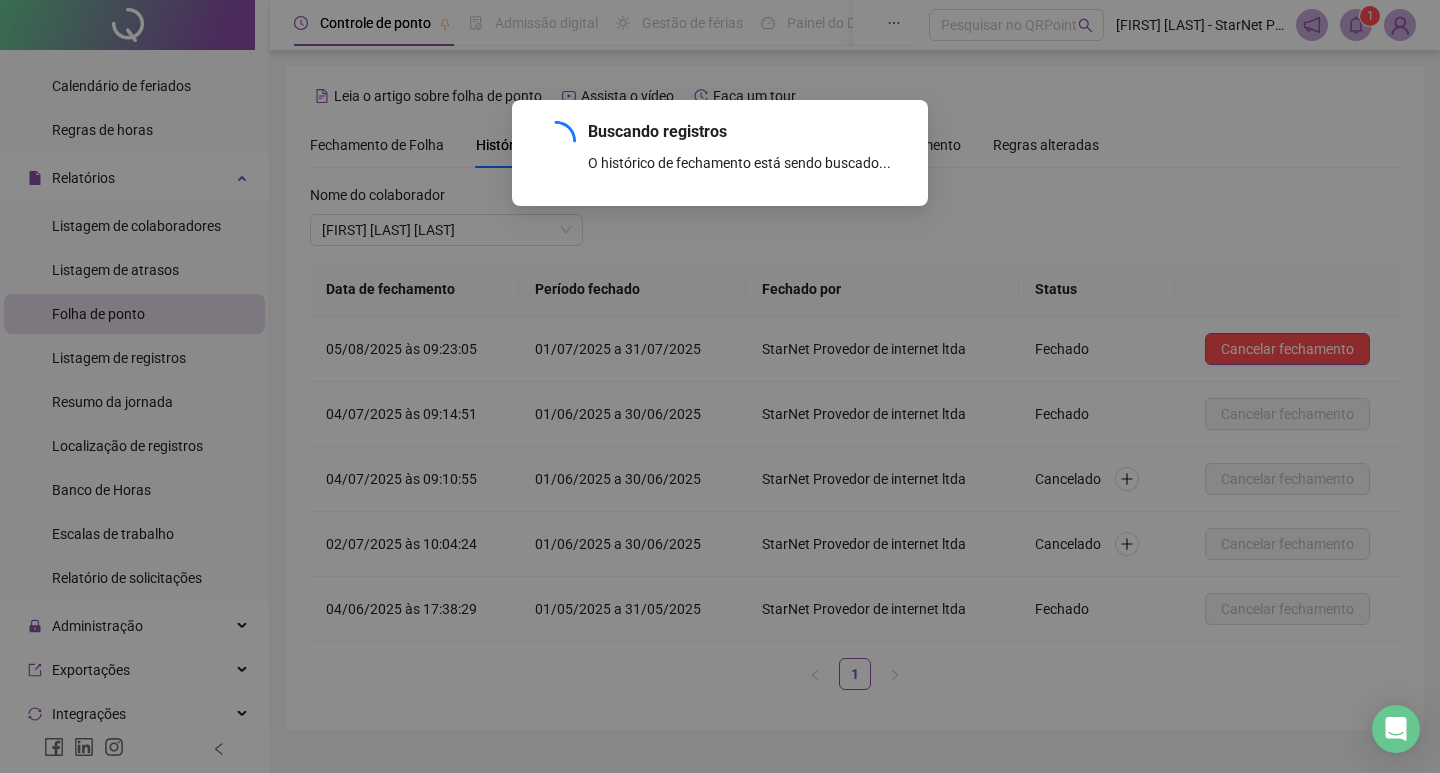 scroll, scrollTop: 43, scrollLeft: 0, axis: vertical 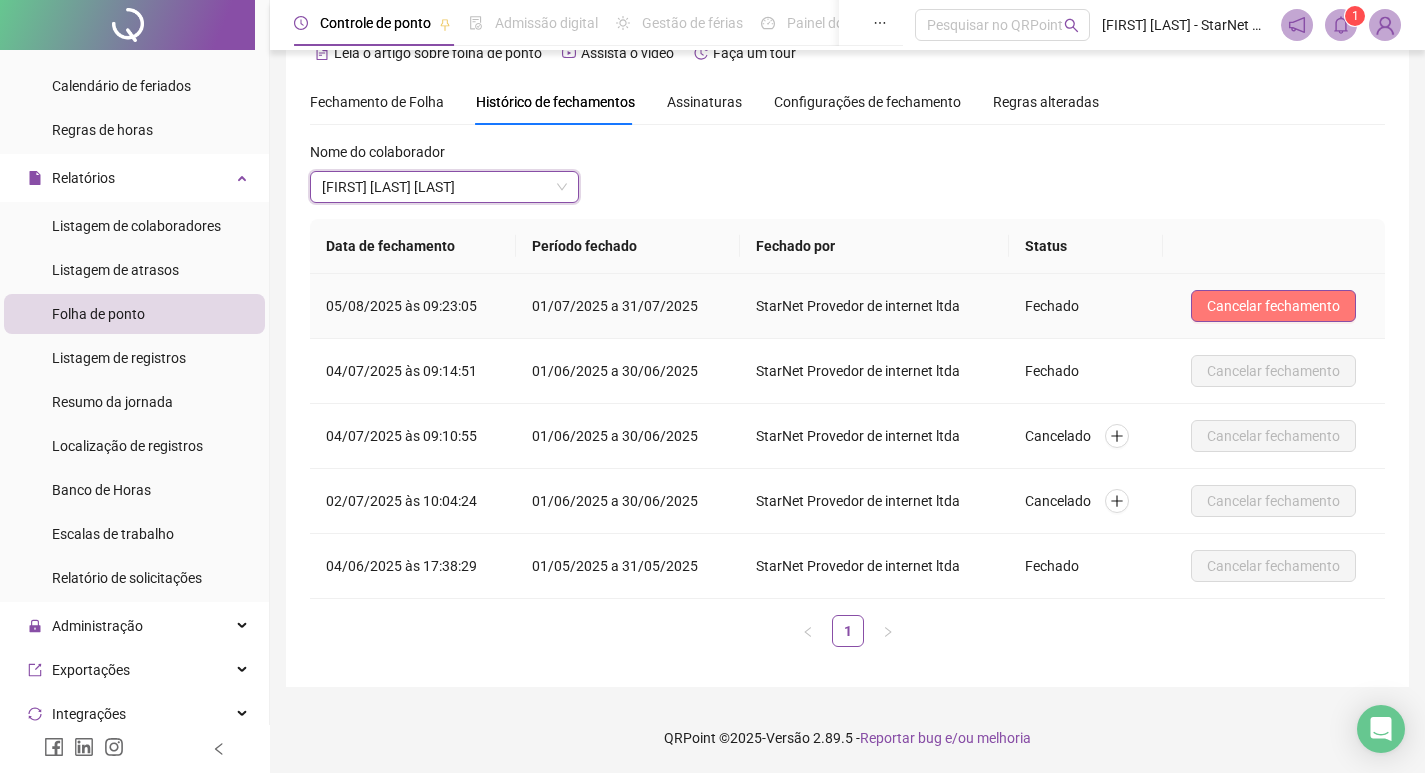 click on "Cancelar fechamento" at bounding box center (1273, 306) 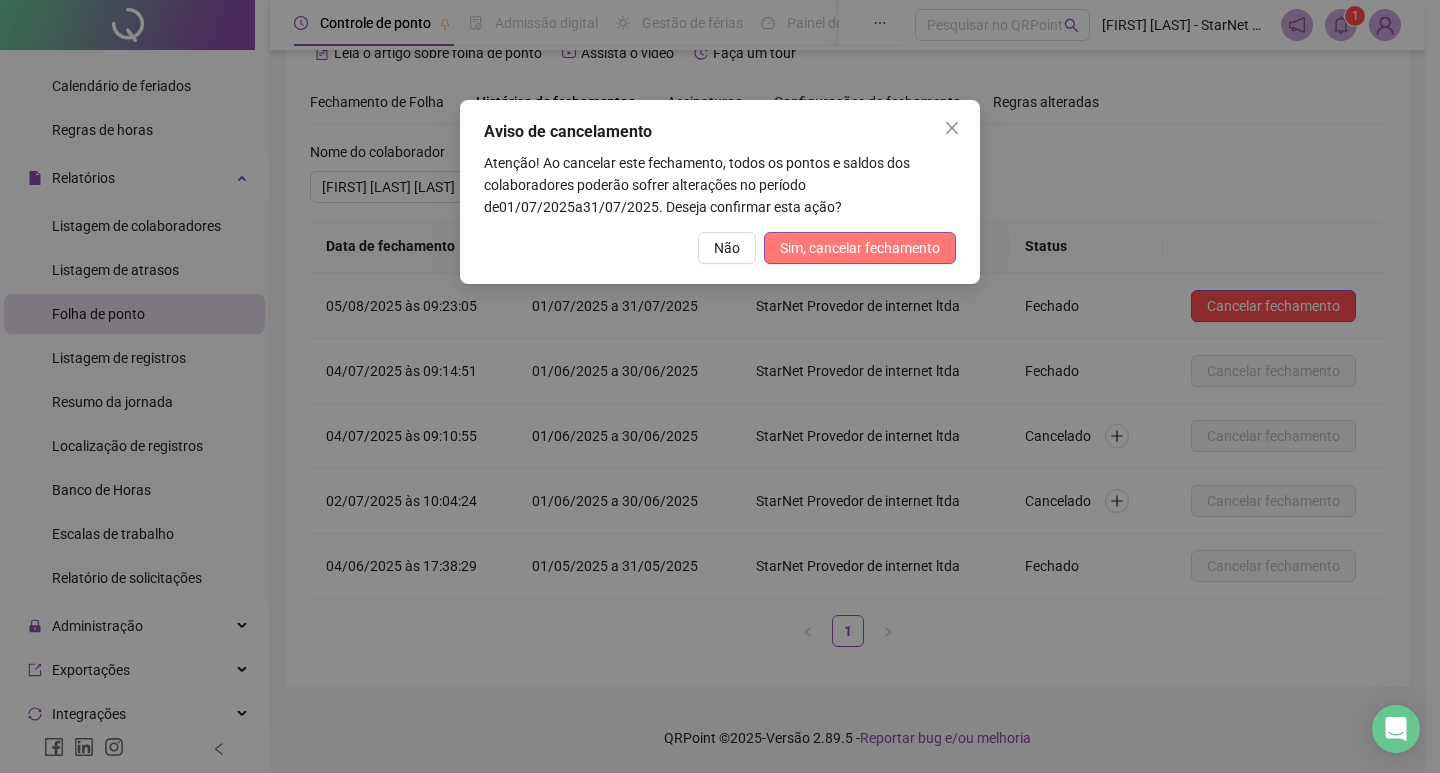 click on "Sim, cancelar fechamento" at bounding box center (860, 248) 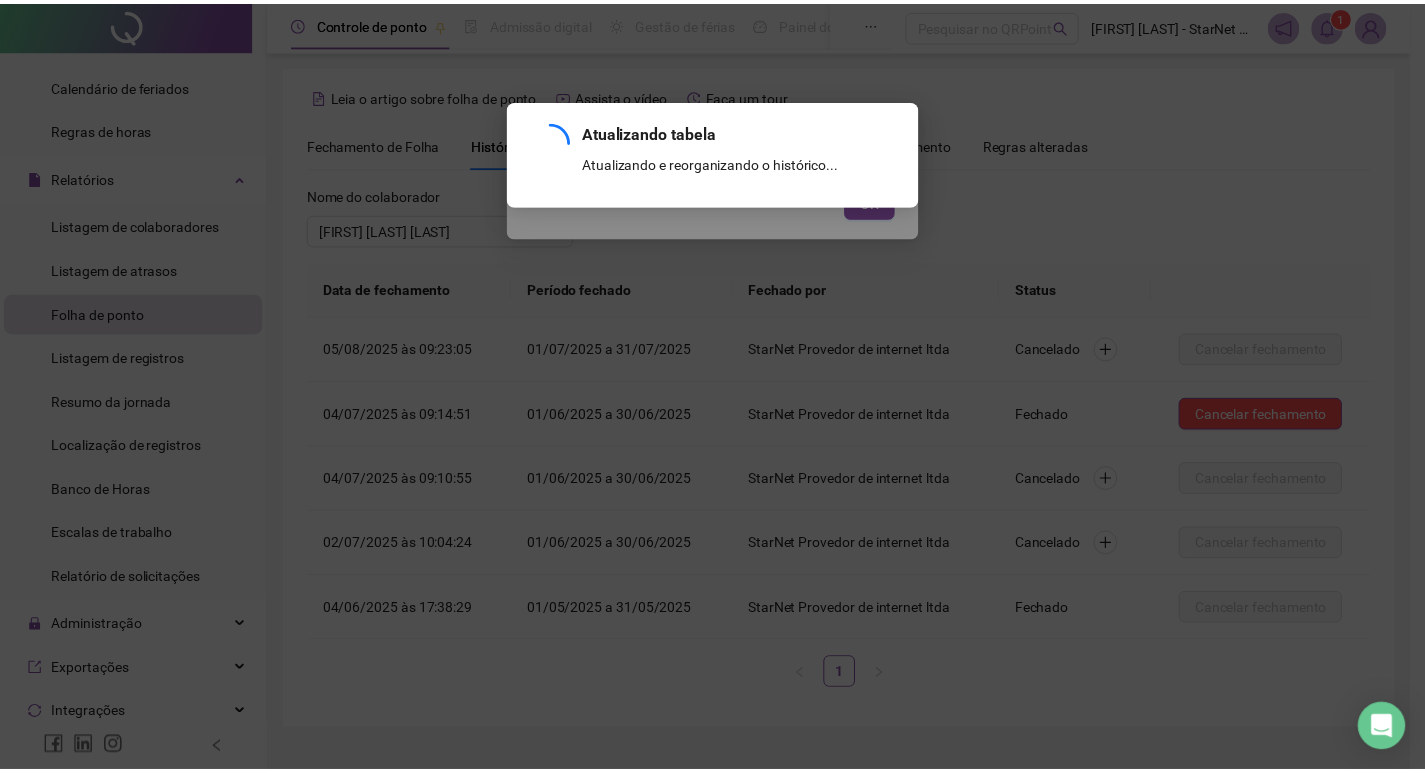 scroll, scrollTop: 43, scrollLeft: 0, axis: vertical 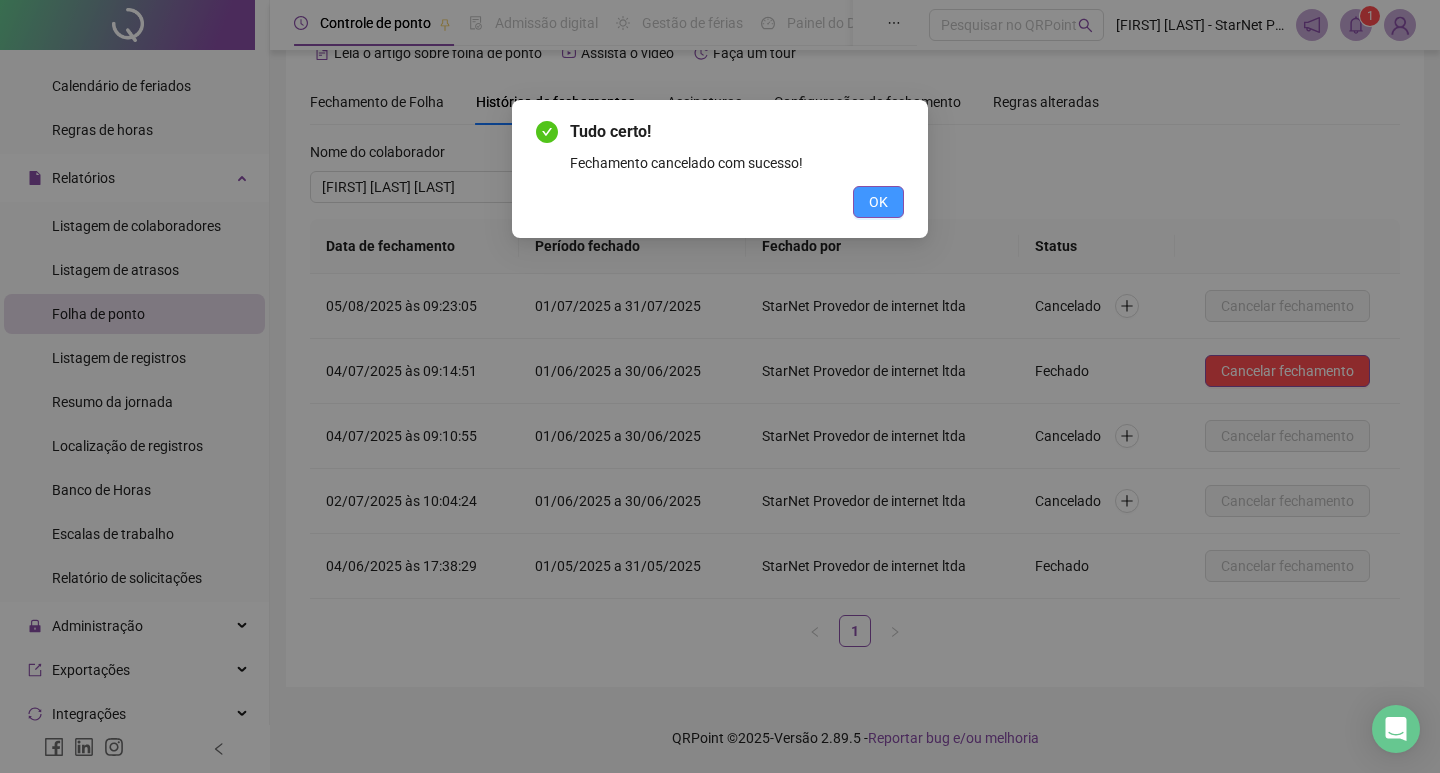click on "OK" at bounding box center (878, 202) 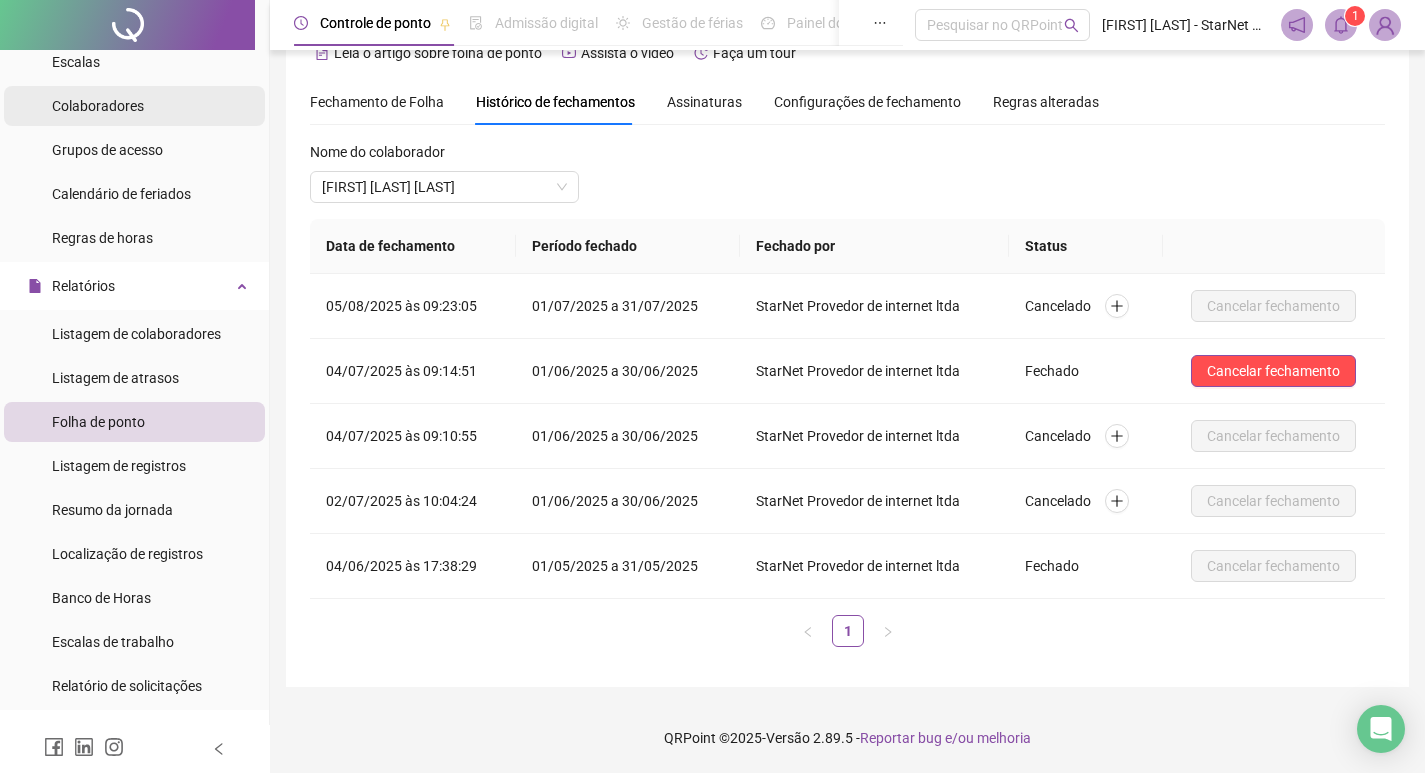 scroll, scrollTop: 0, scrollLeft: 0, axis: both 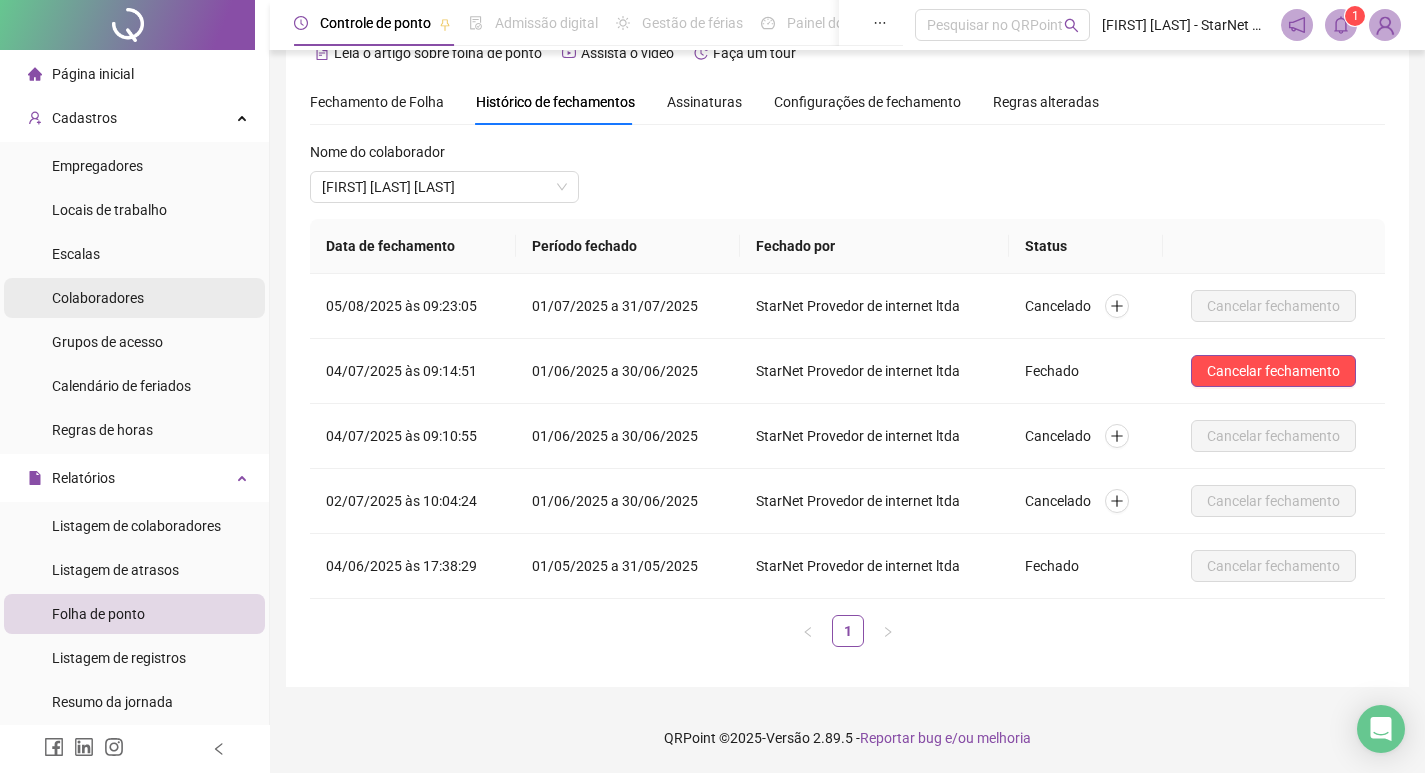 click on "Colaboradores" at bounding box center (98, 298) 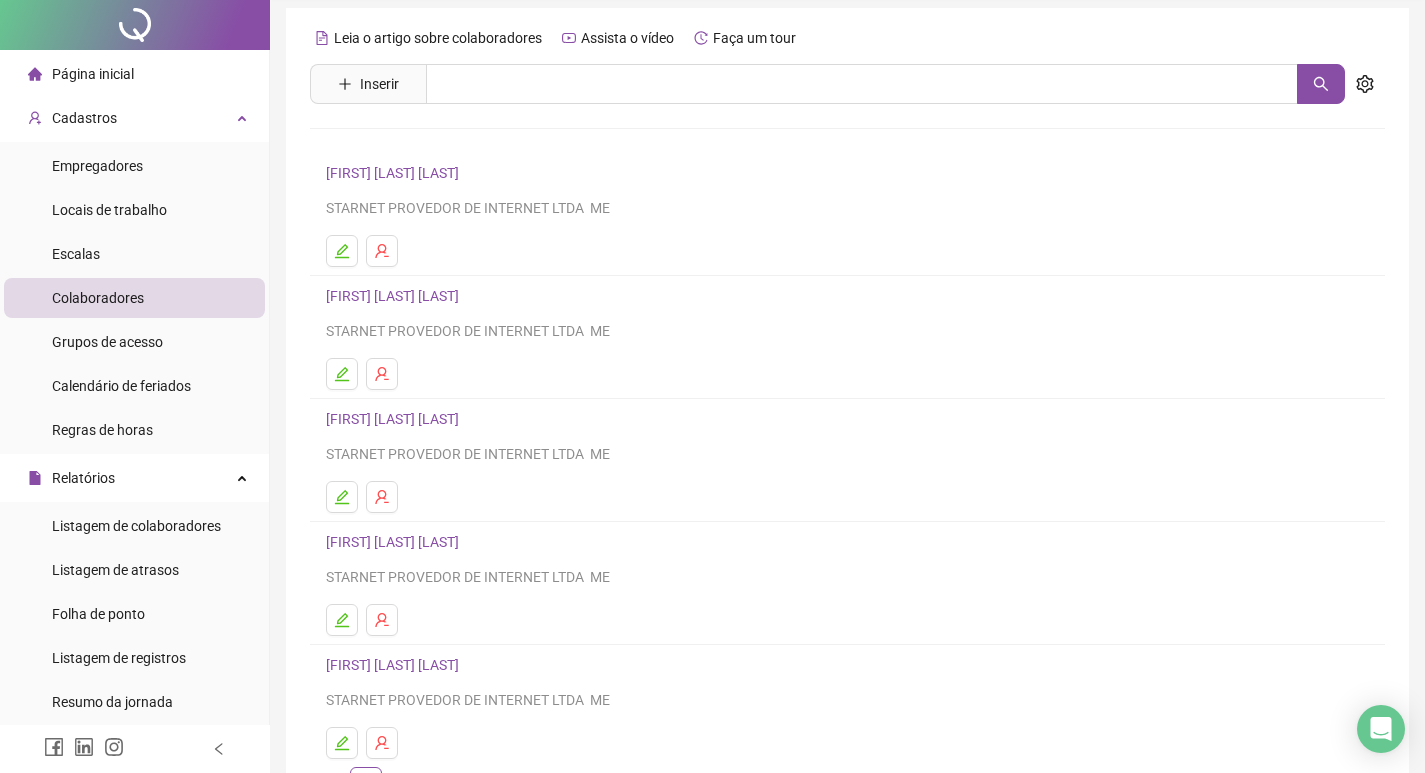 scroll, scrollTop: 194, scrollLeft: 0, axis: vertical 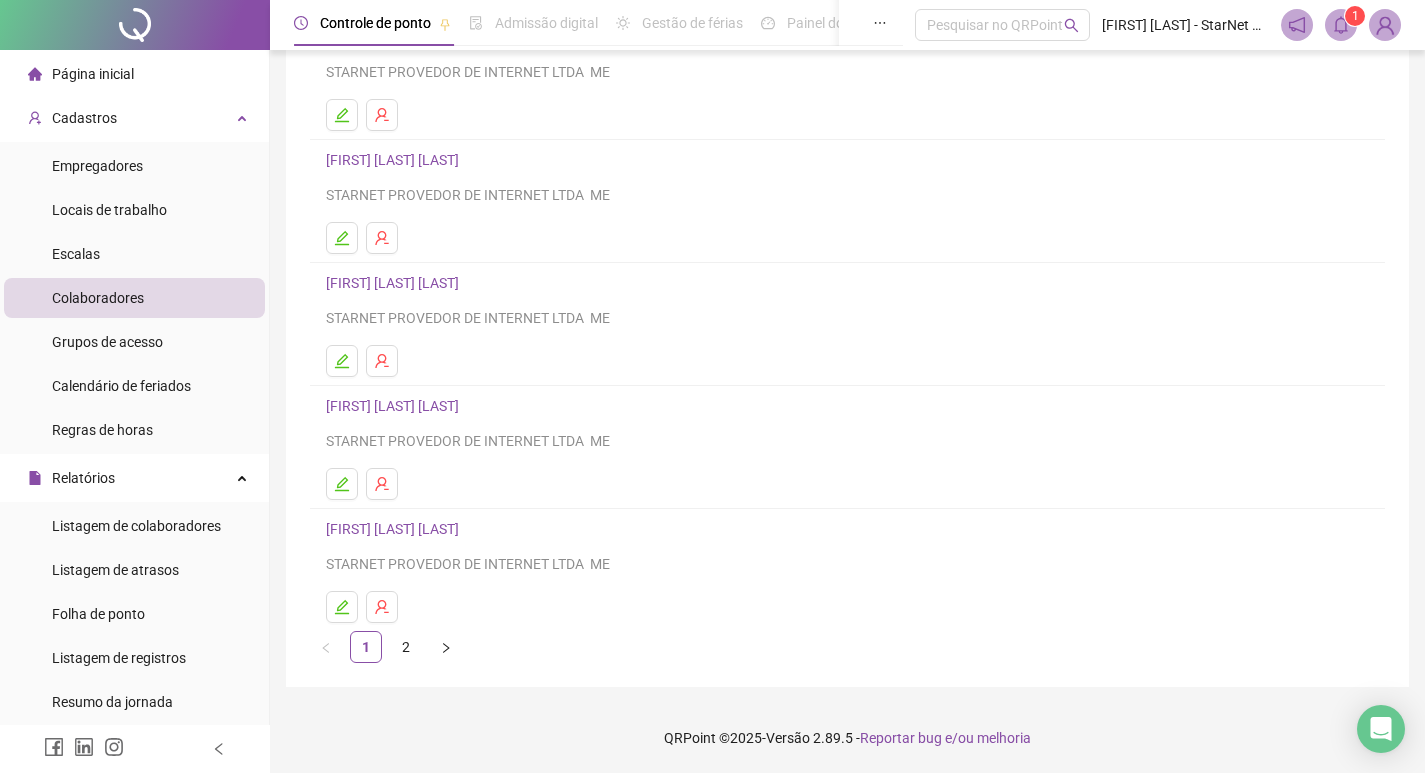 click on "2" at bounding box center (406, 647) 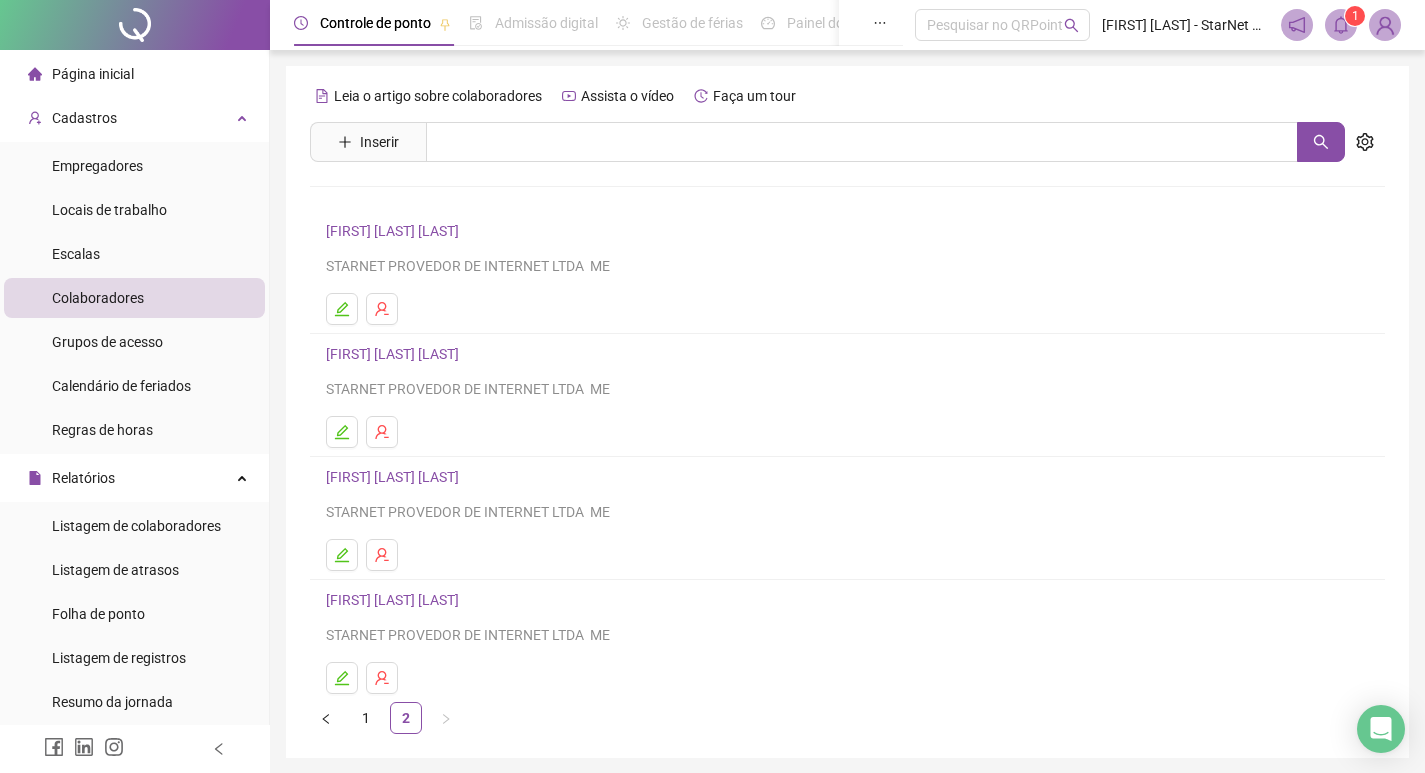 scroll, scrollTop: 71, scrollLeft: 0, axis: vertical 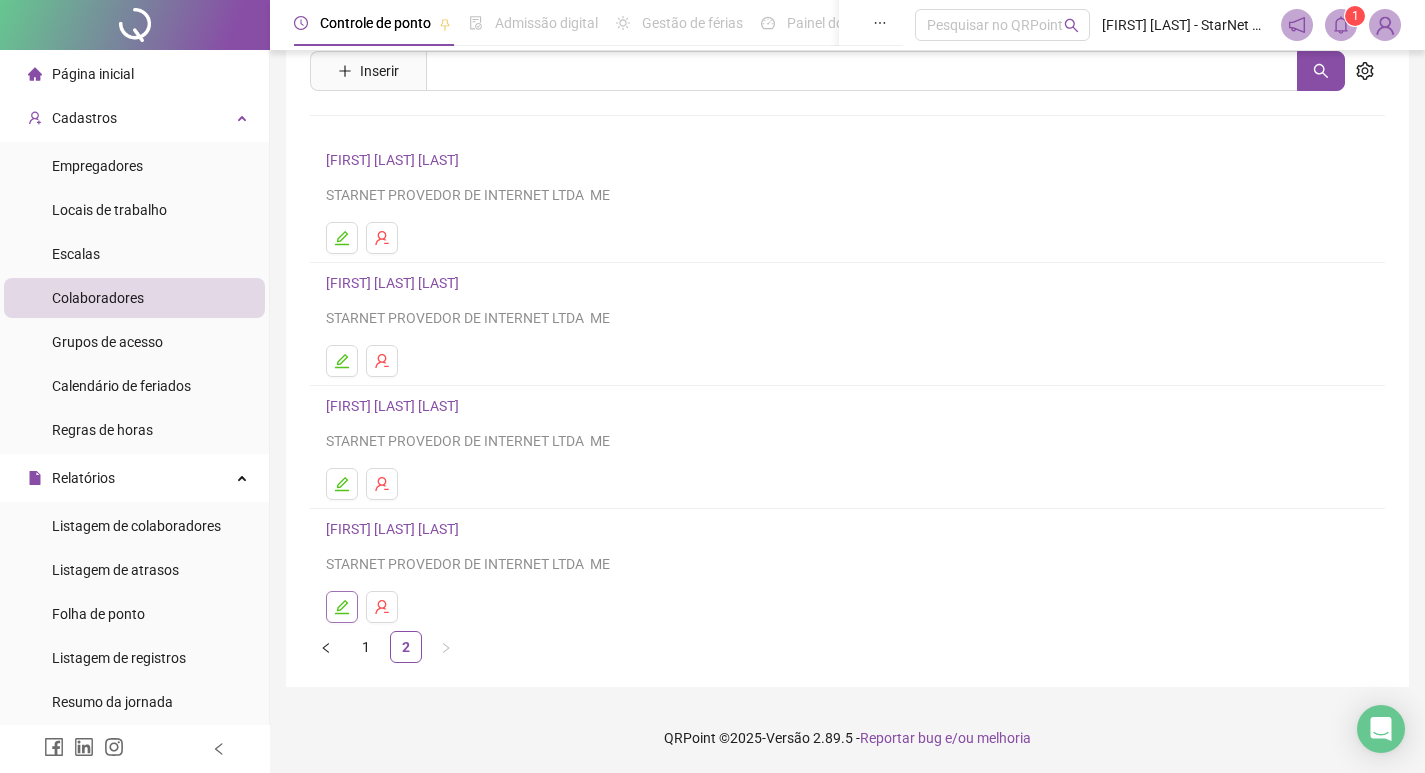click 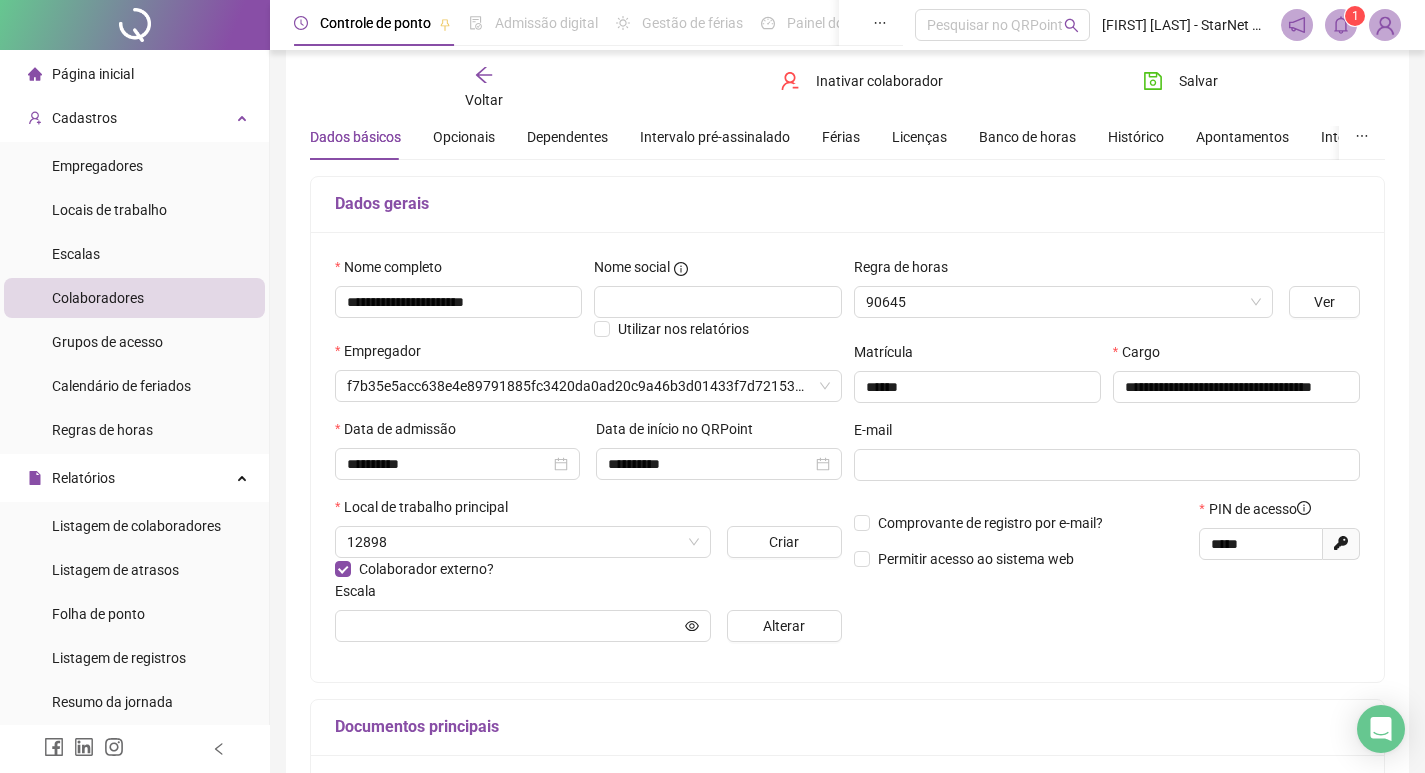 scroll, scrollTop: 81, scrollLeft: 0, axis: vertical 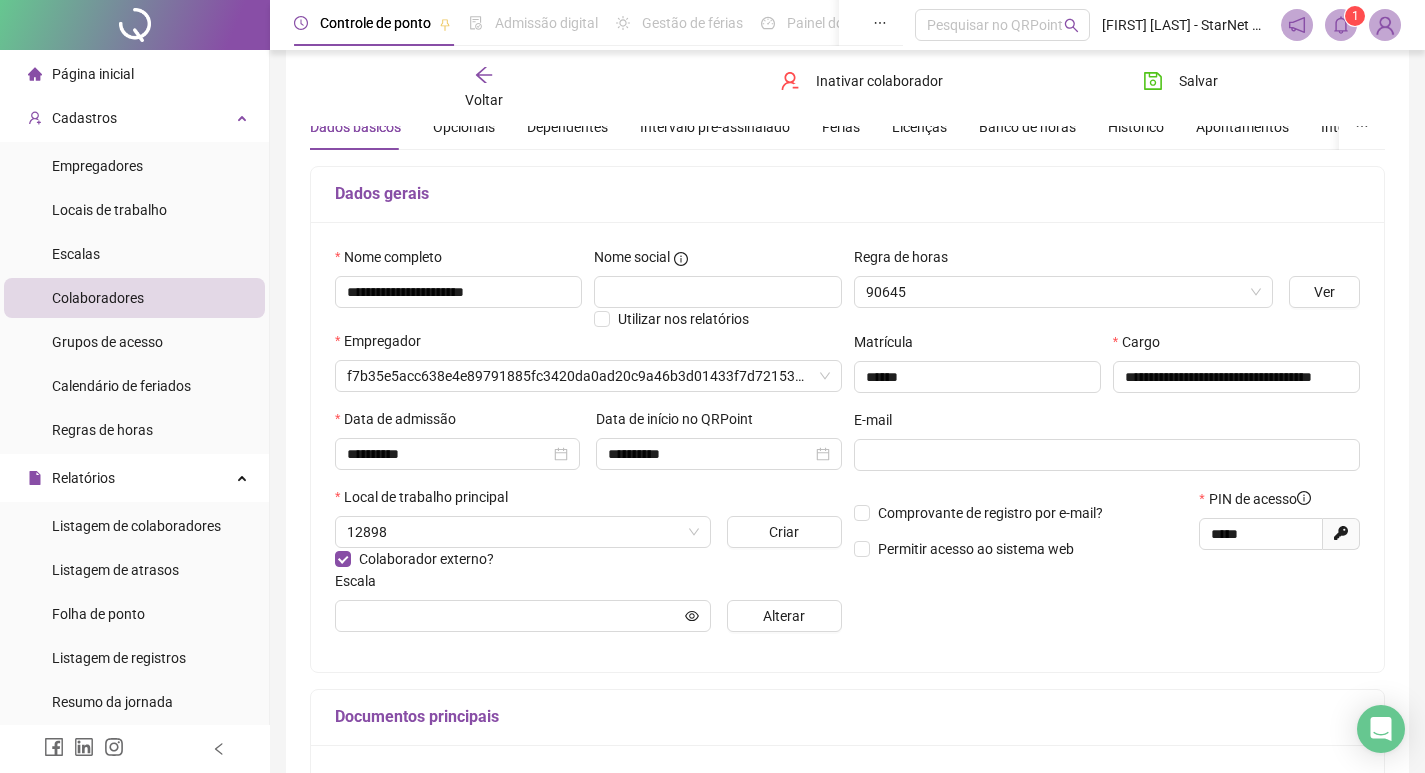 type on "**********" 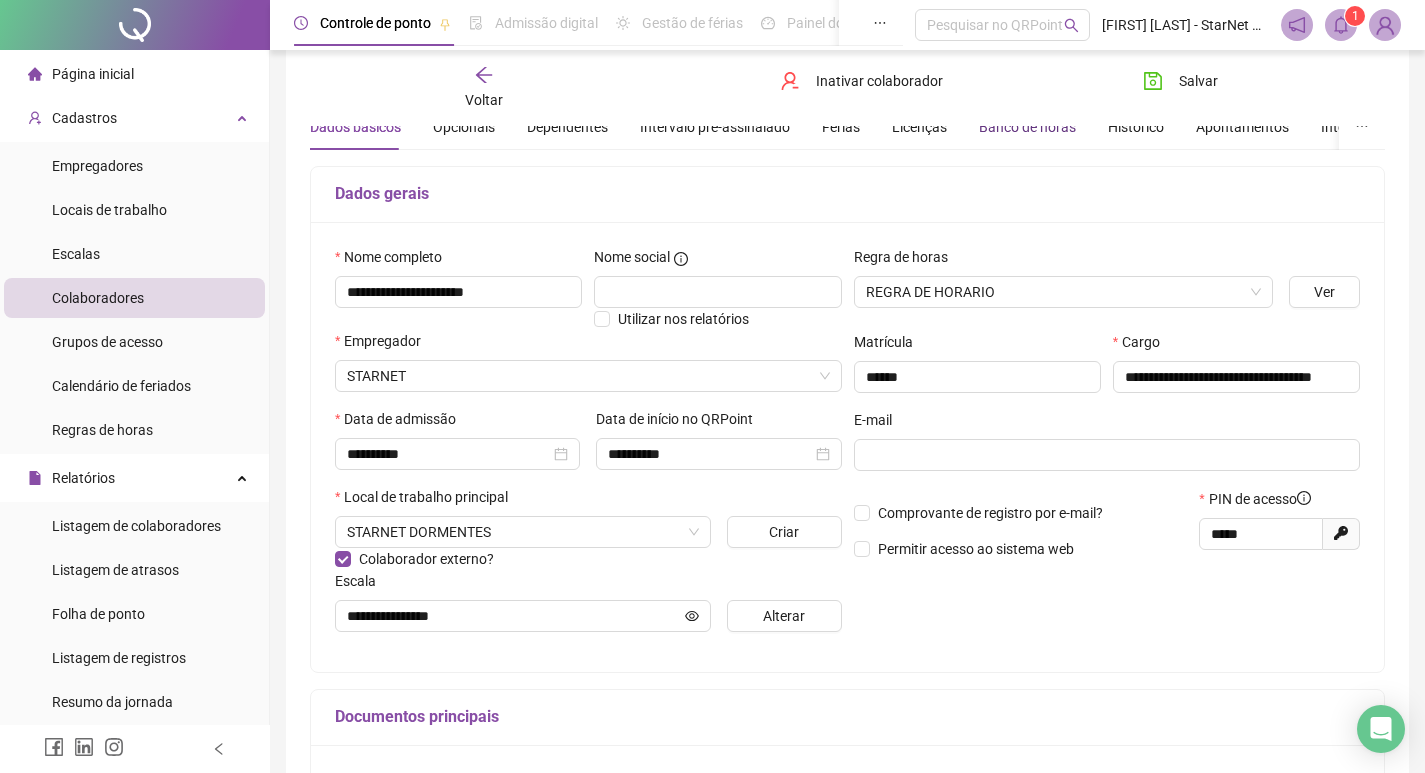 click on "Banco de horas" at bounding box center (1027, 127) 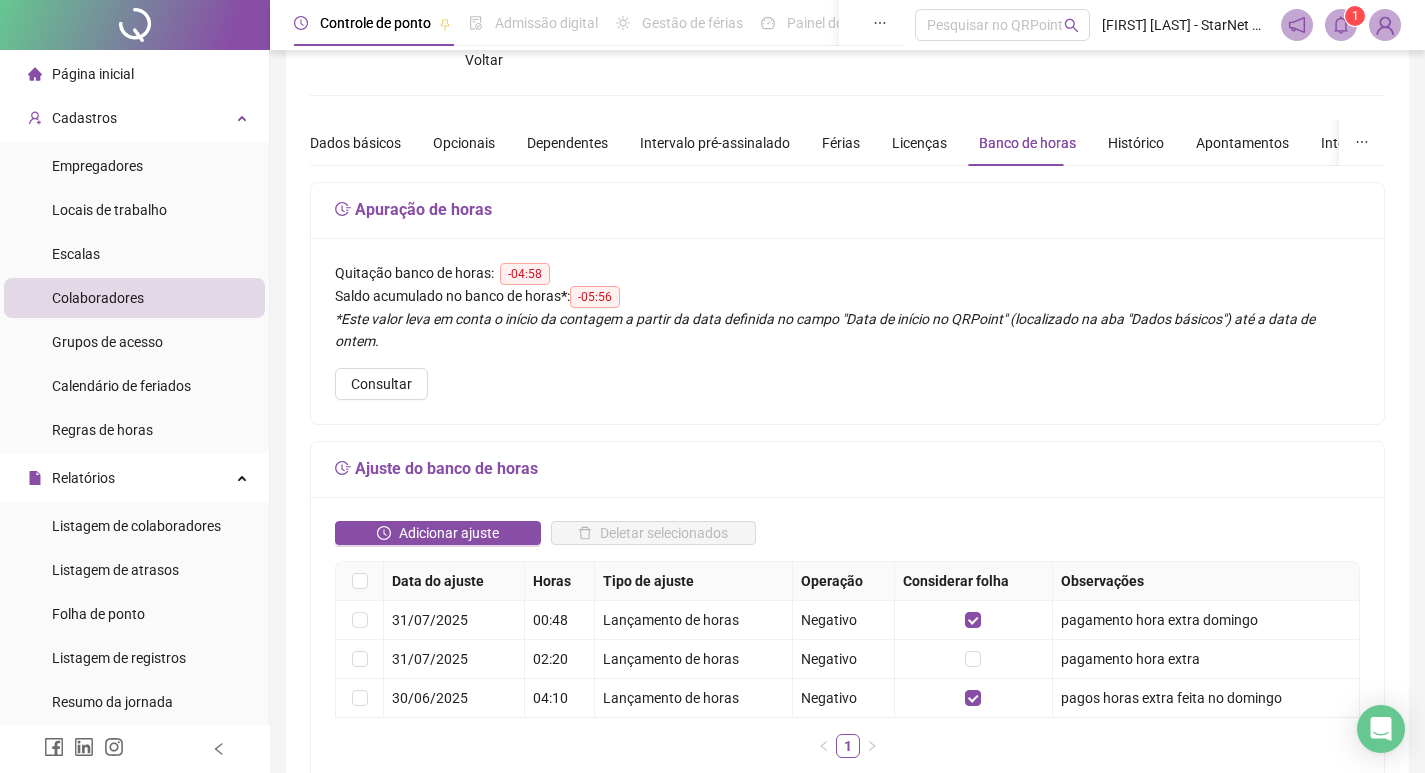 scroll, scrollTop: 100, scrollLeft: 0, axis: vertical 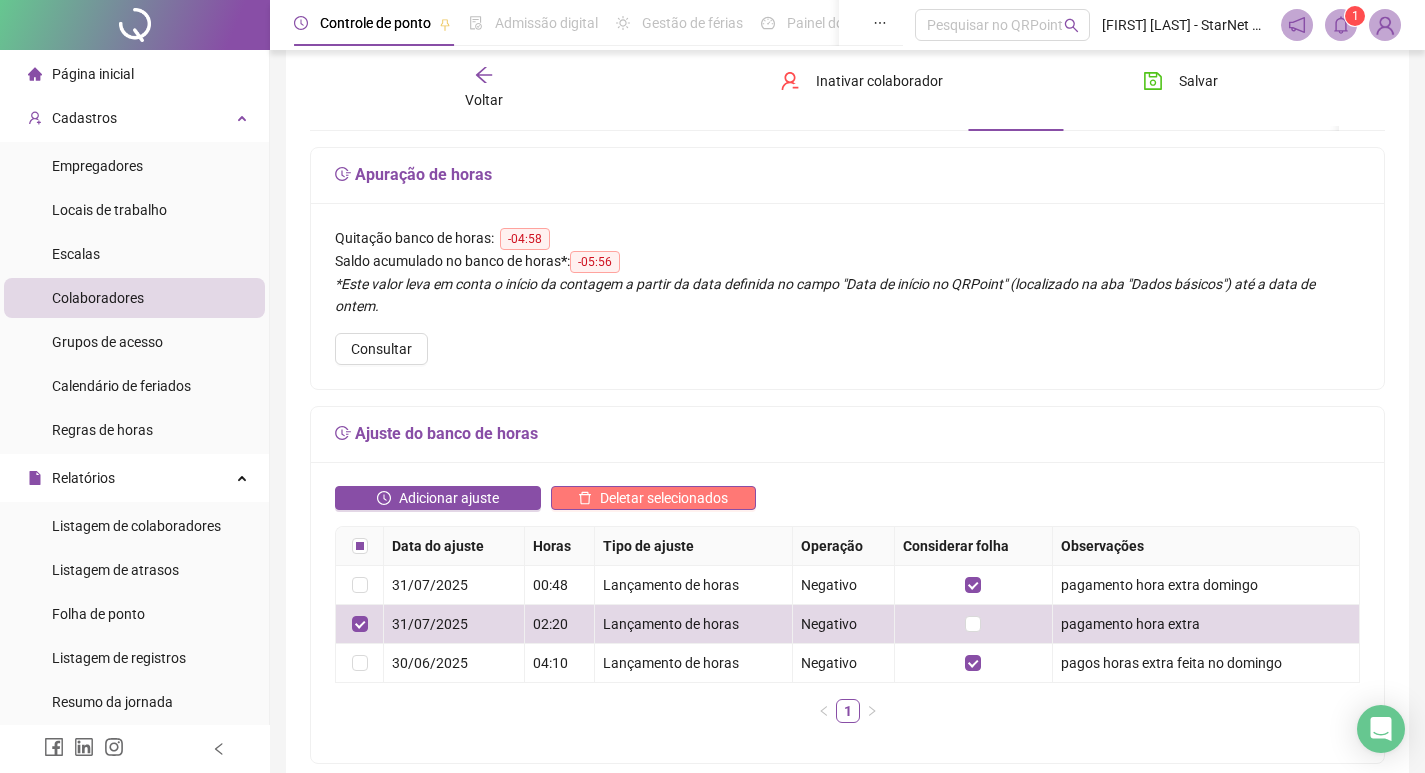click on "Deletar selecionados" at bounding box center (664, 498) 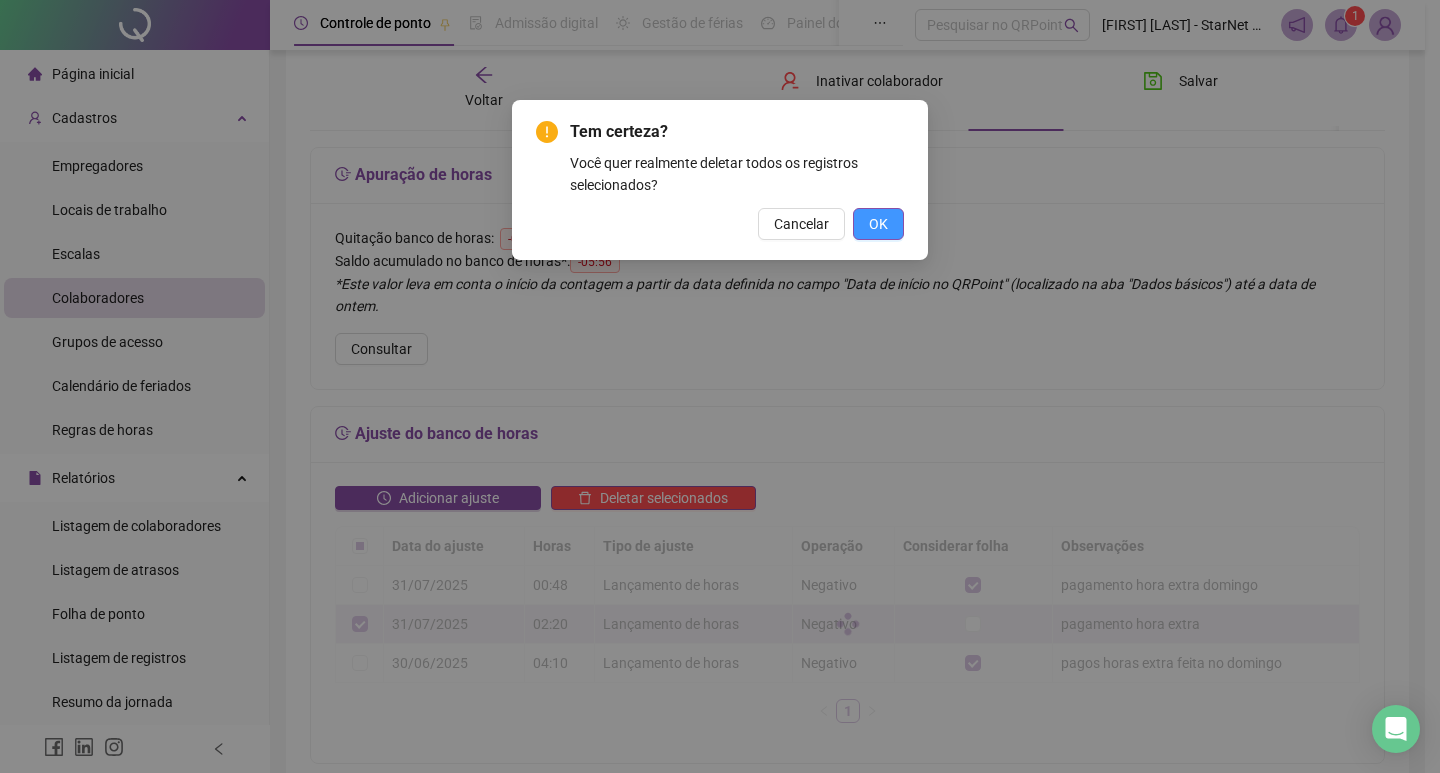 click on "OK" at bounding box center (878, 224) 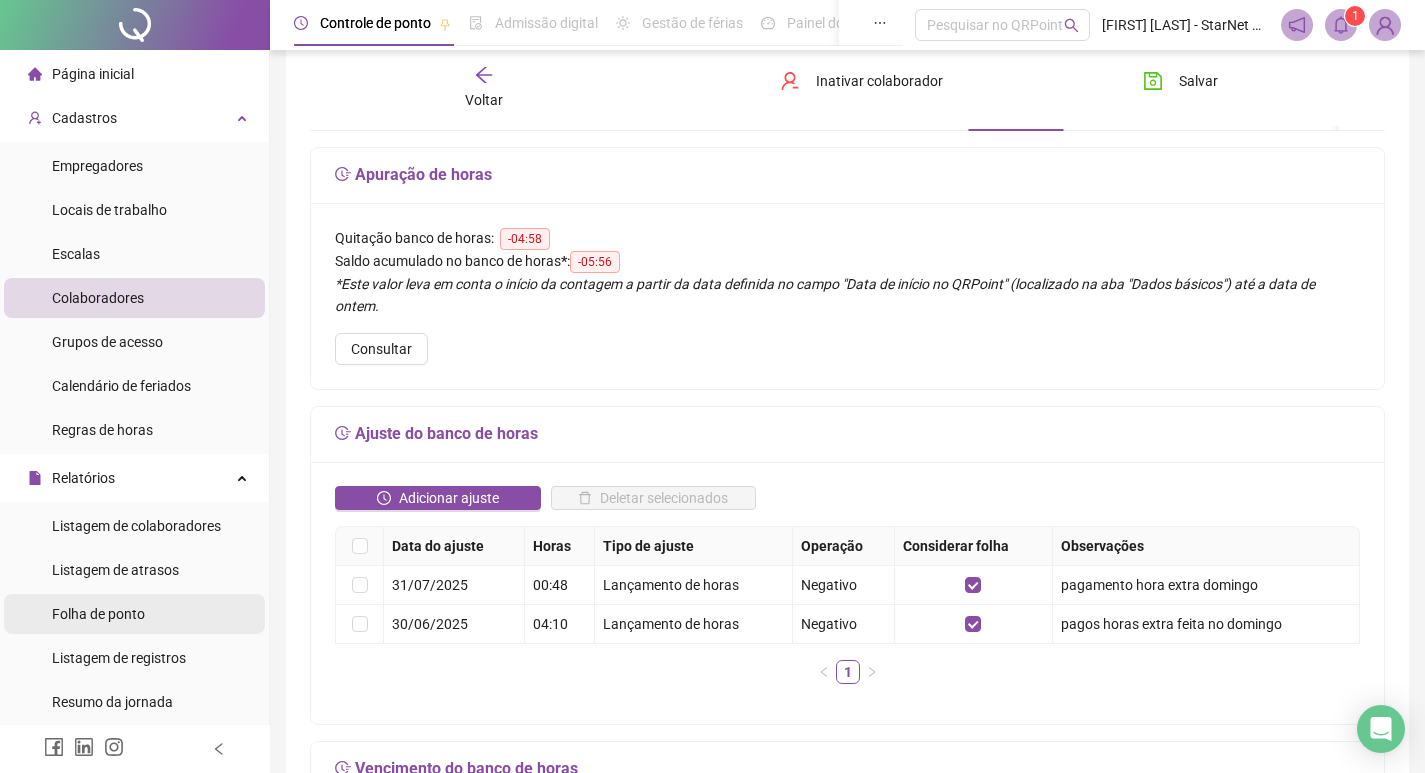 click on "Folha de ponto" at bounding box center (98, 614) 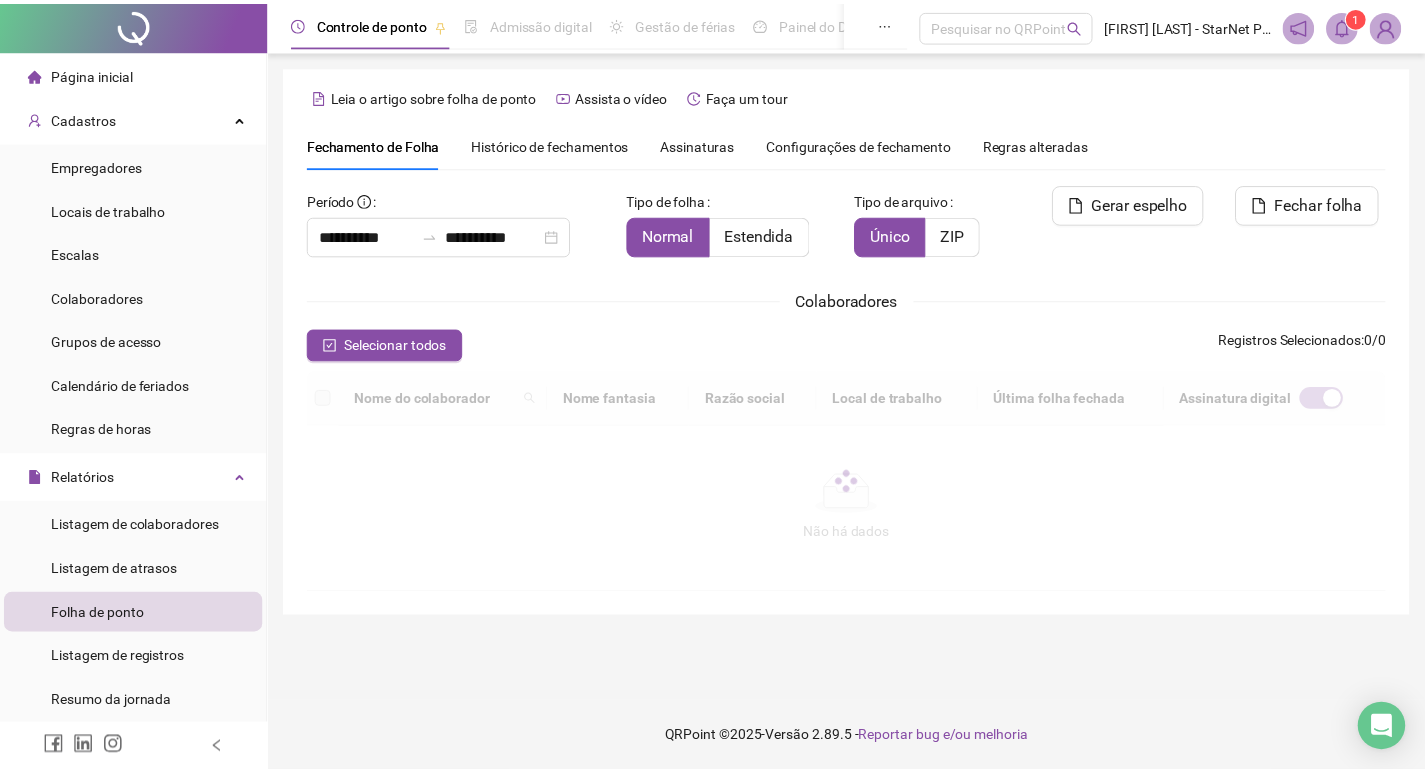 scroll, scrollTop: 23, scrollLeft: 0, axis: vertical 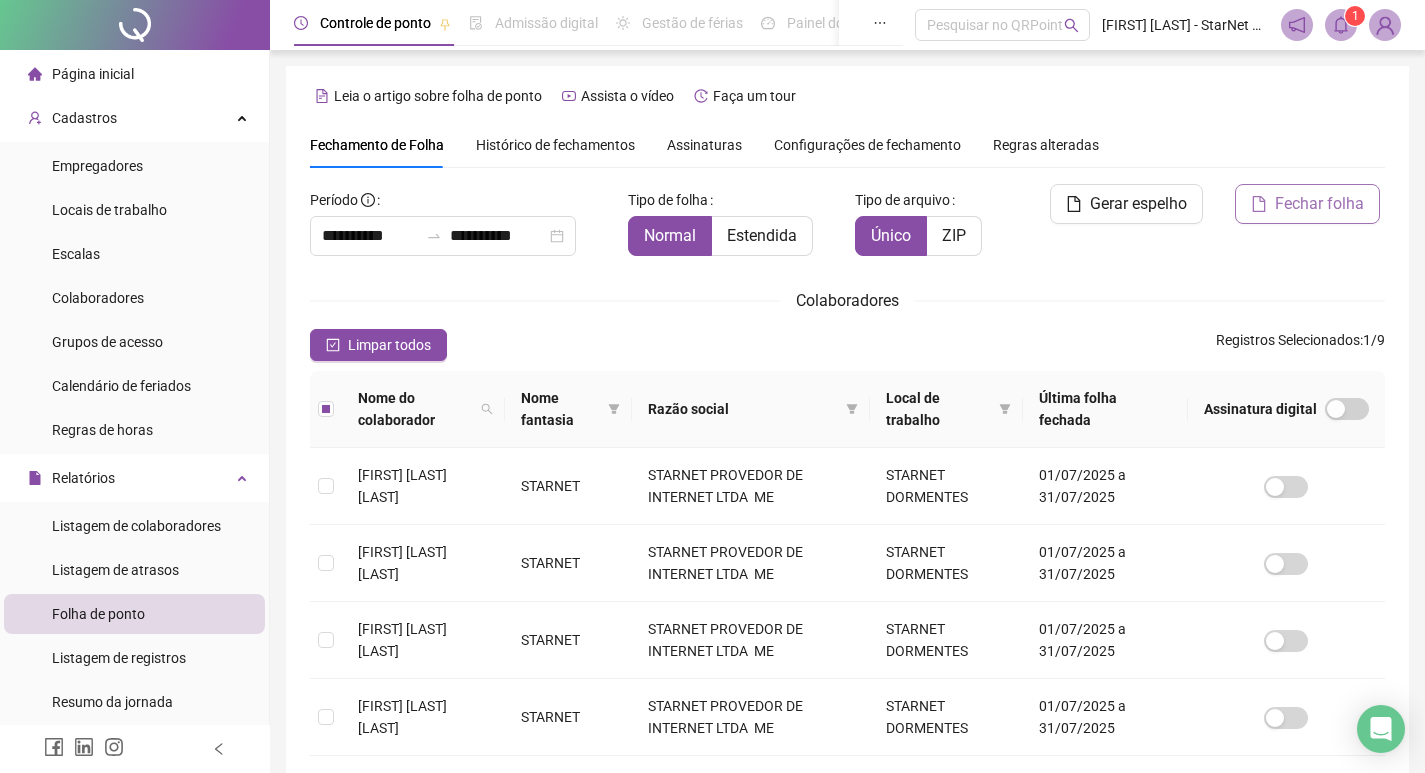 click on "Fechar folha" at bounding box center [1319, 204] 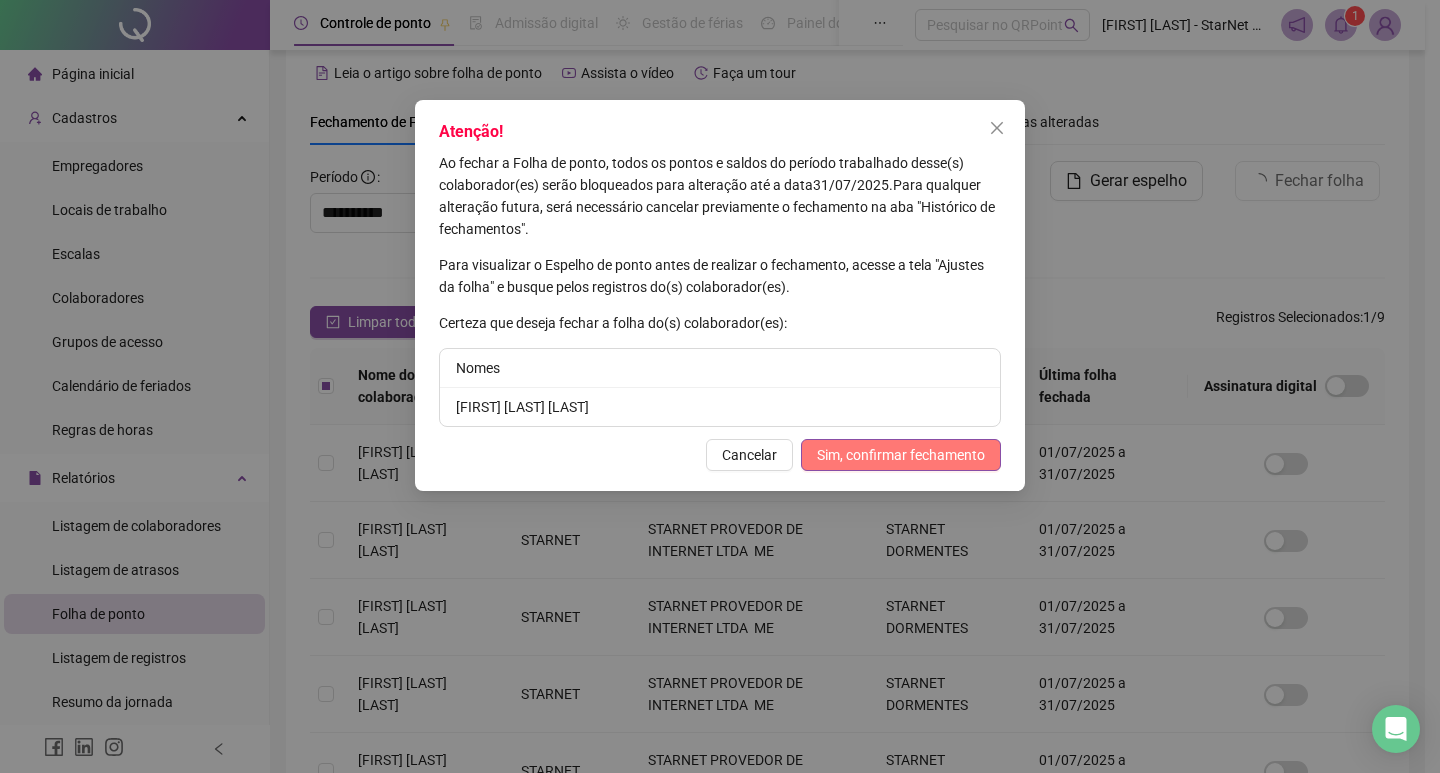 click on "Sim, confirmar fechamento" at bounding box center (901, 455) 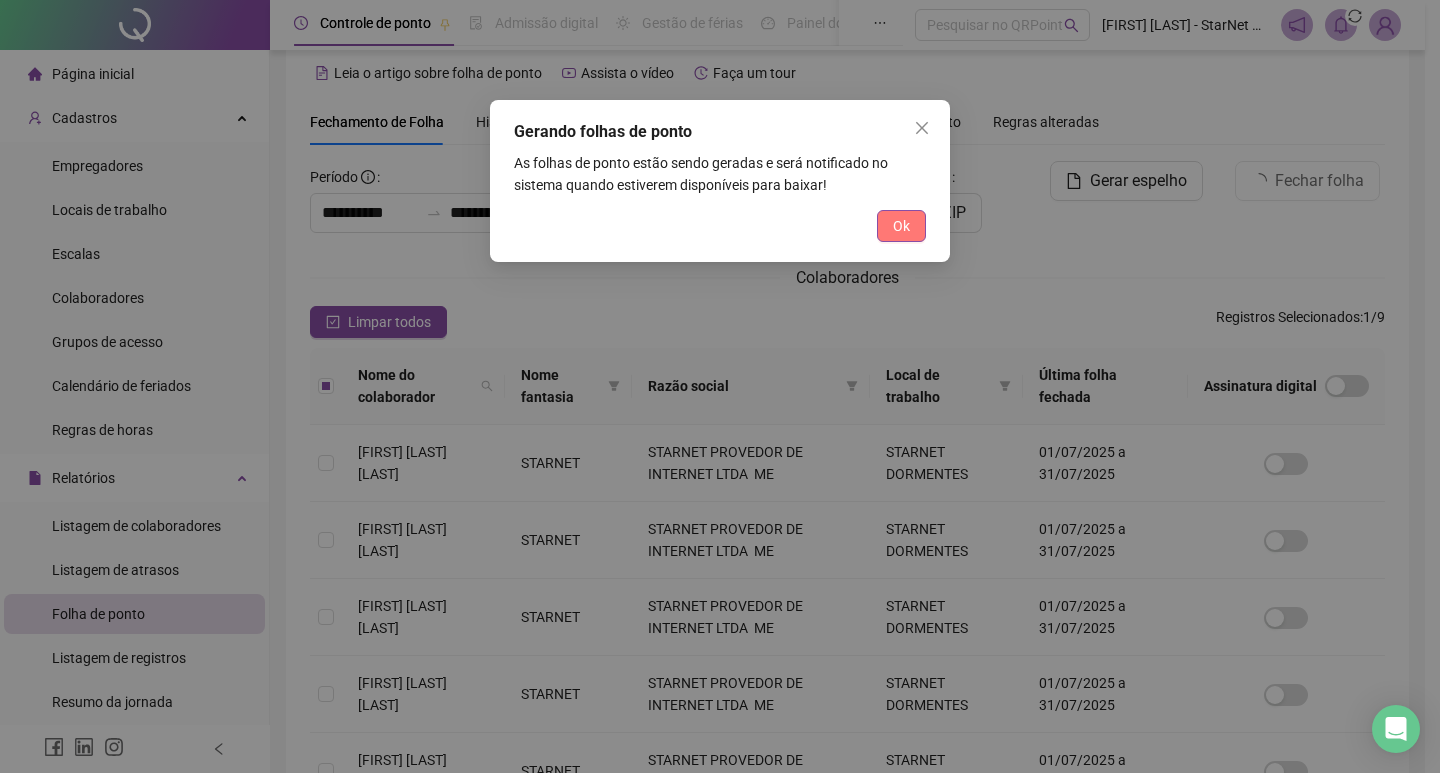 click on "Ok" at bounding box center [901, 226] 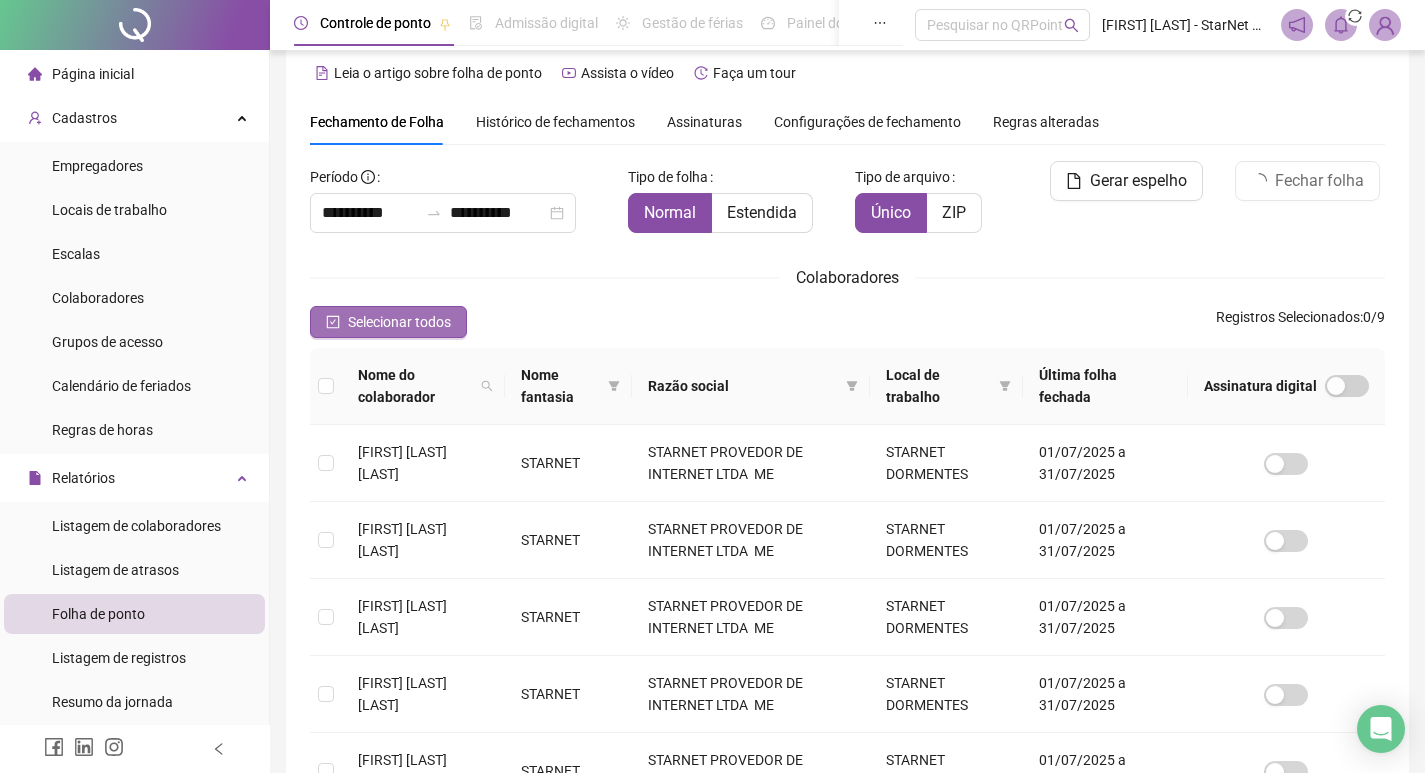 click on "Selecionar todos" at bounding box center [399, 322] 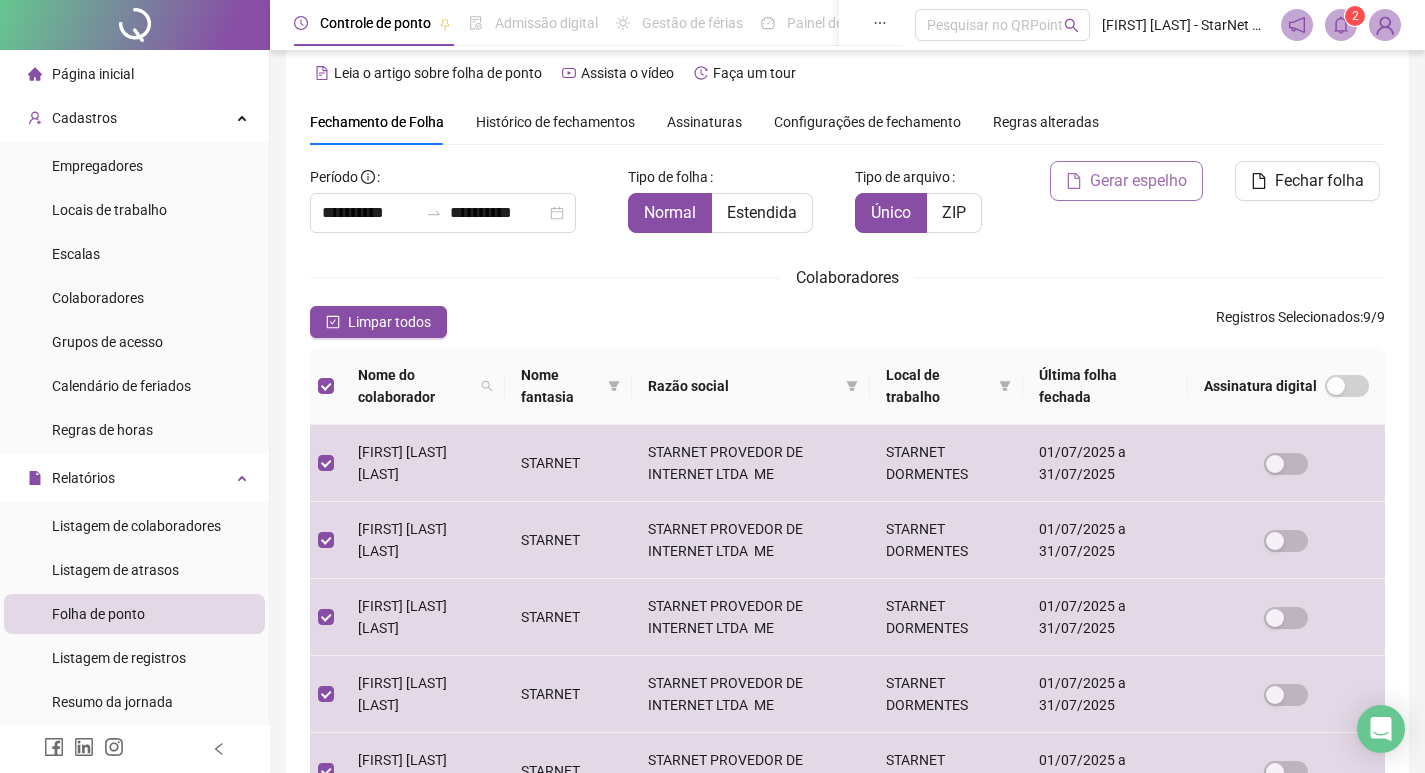 click on "Gerar espelho" at bounding box center (1138, 181) 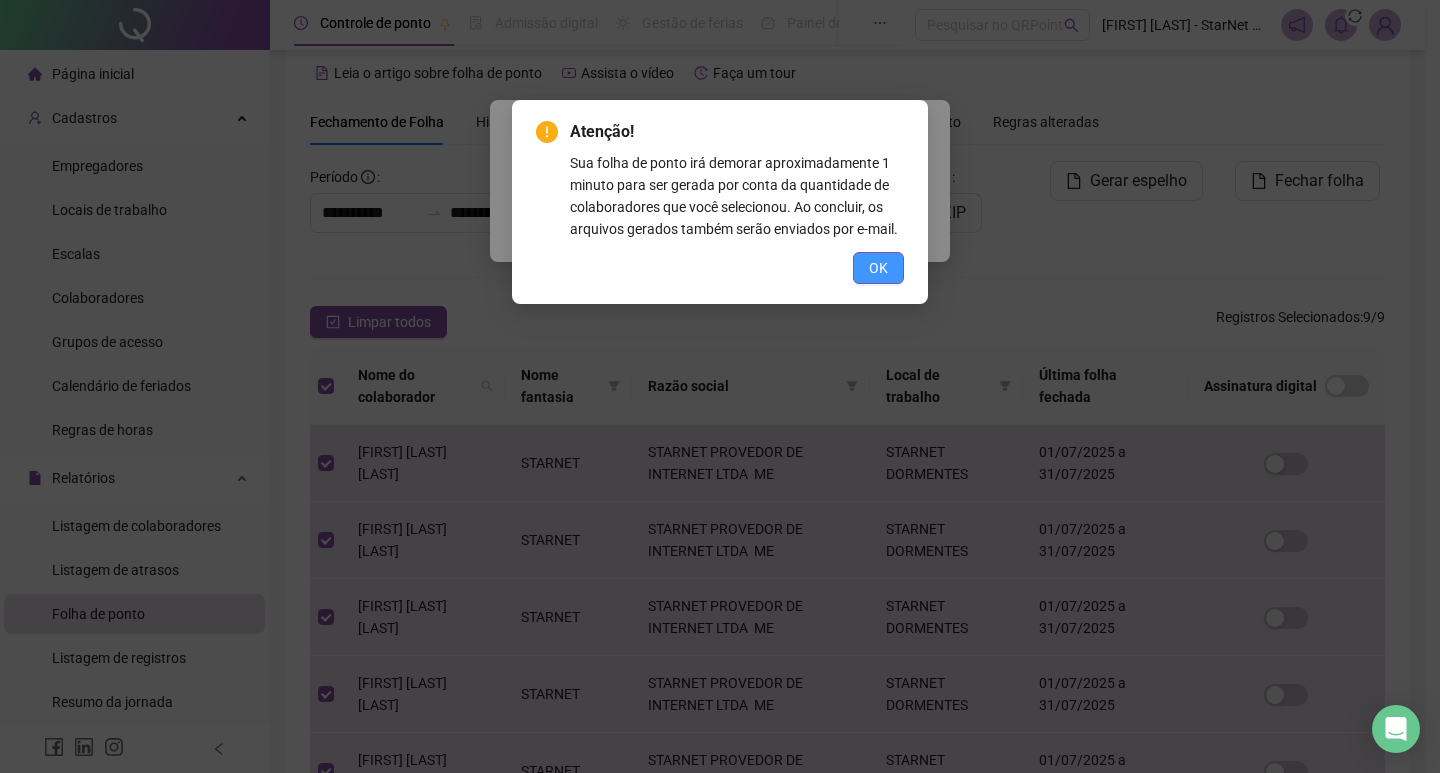 click on "OK" at bounding box center (878, 268) 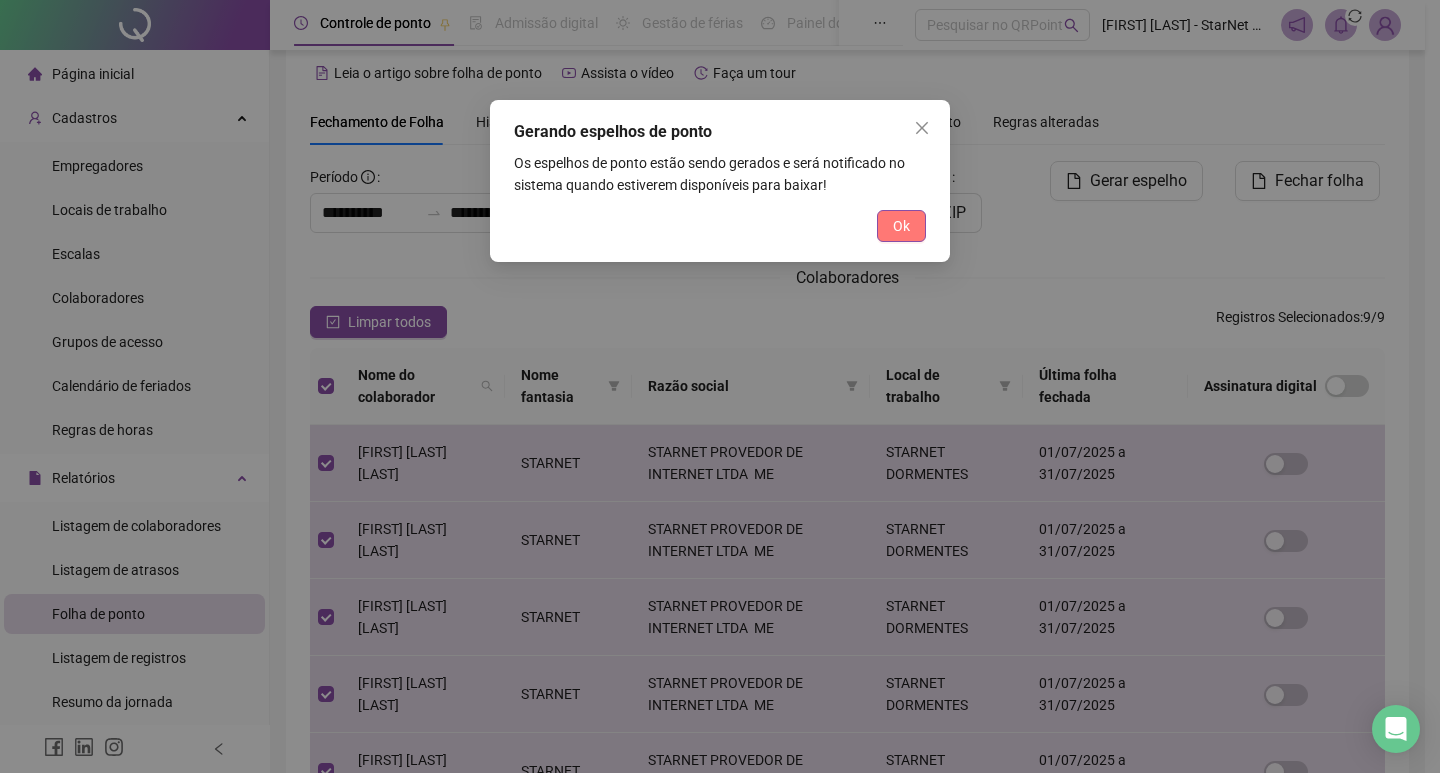 click on "Ok" at bounding box center [901, 226] 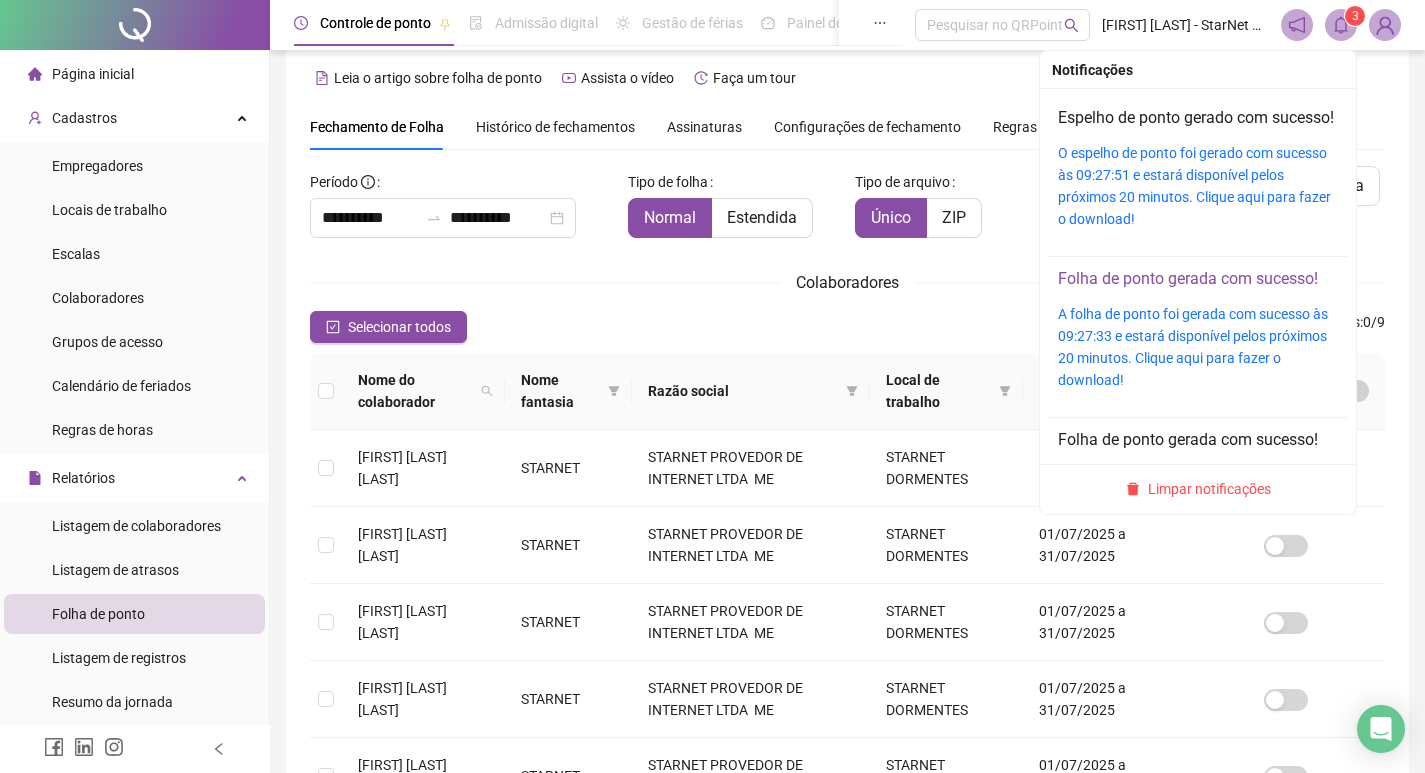 scroll, scrollTop: 0, scrollLeft: 0, axis: both 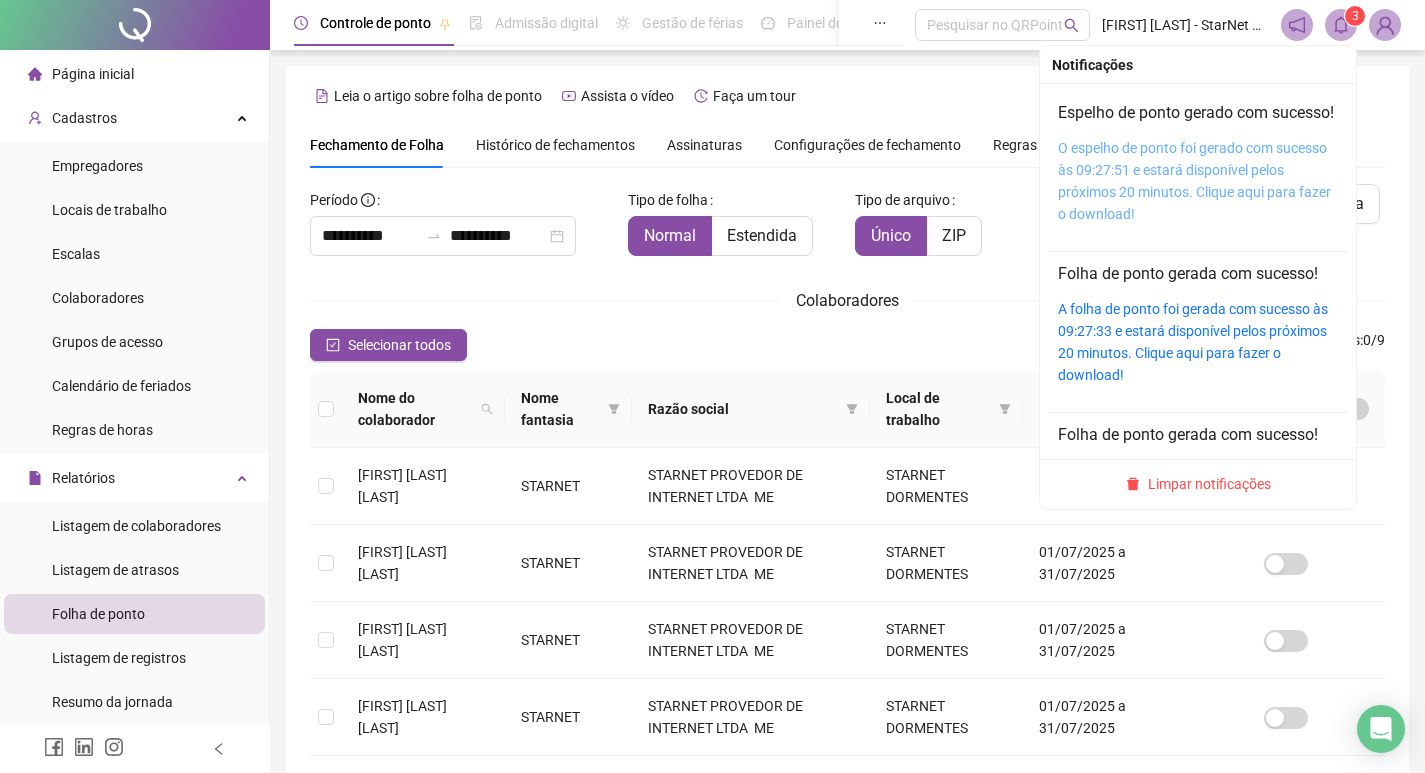 click on "O espelho de ponto foi gerado com sucesso às 09:27:51 e estará disponível pelos próximos 20 minutos.
Clique aqui para fazer o download!" at bounding box center (1194, 181) 